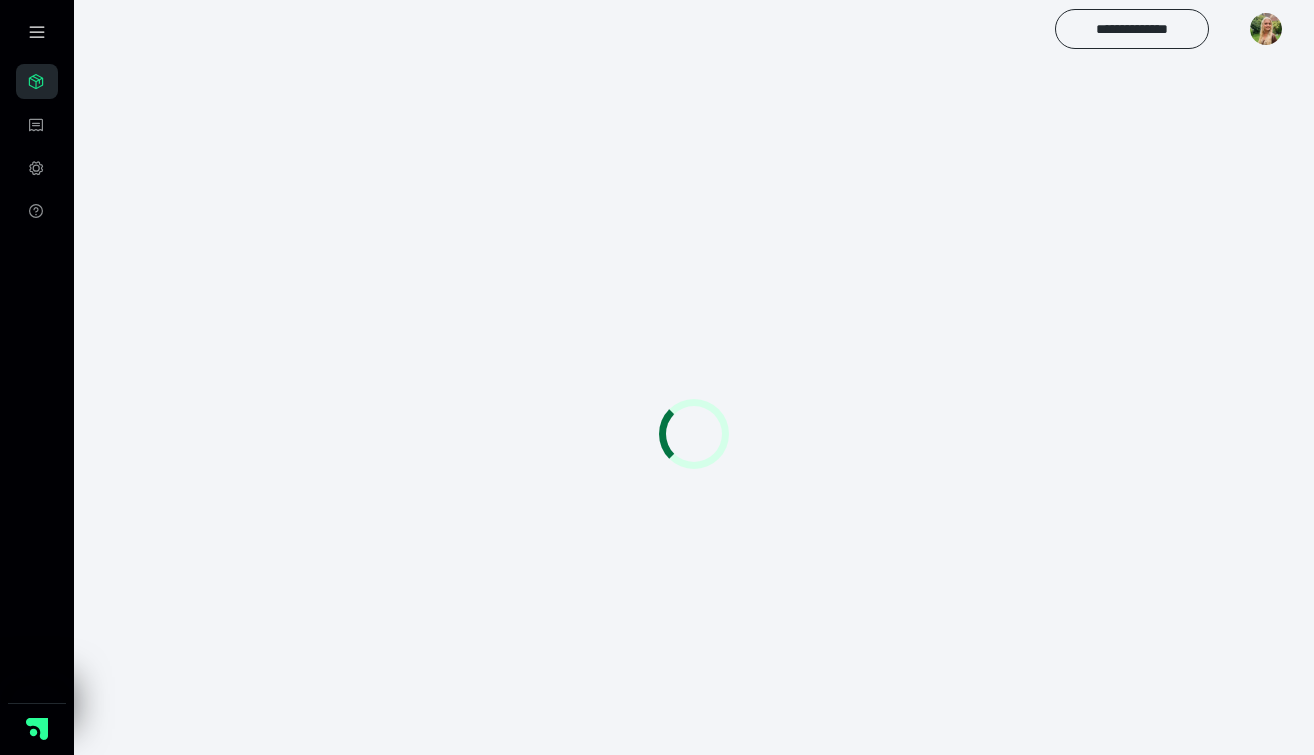 scroll, scrollTop: 0, scrollLeft: 0, axis: both 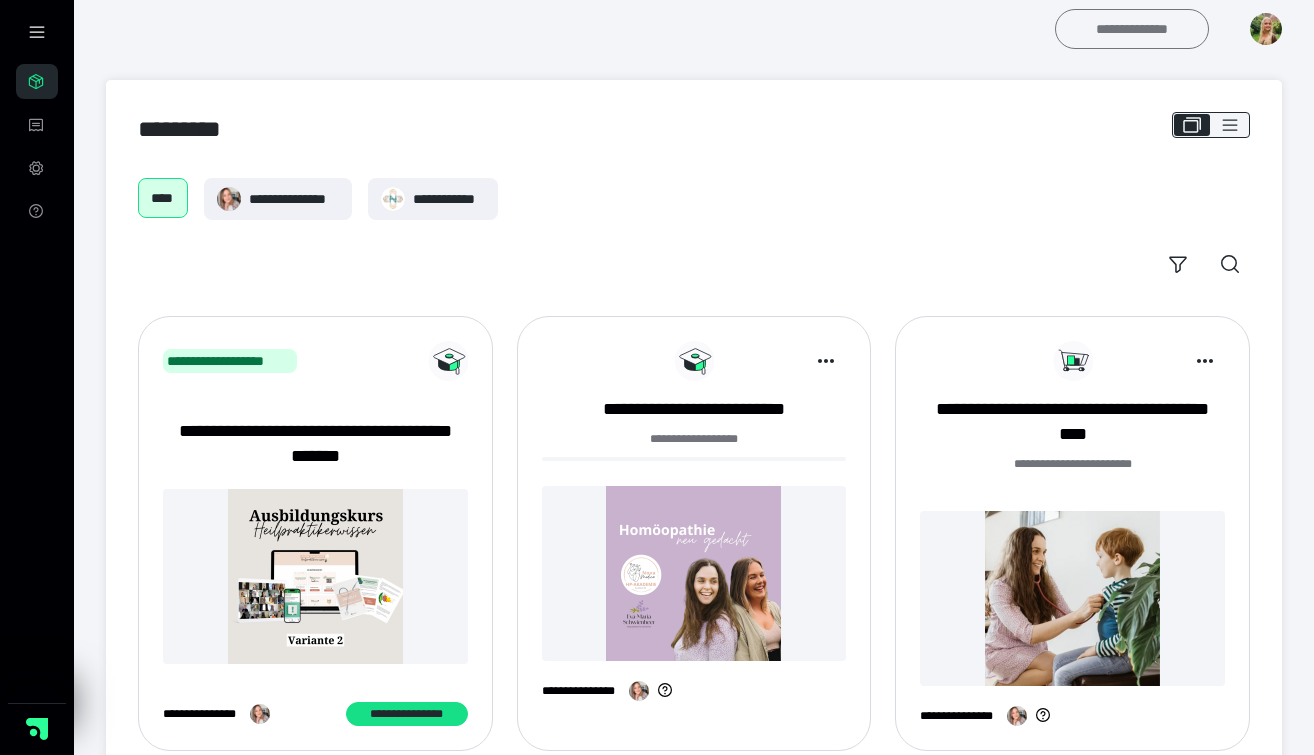click on "**********" at bounding box center [1132, 29] 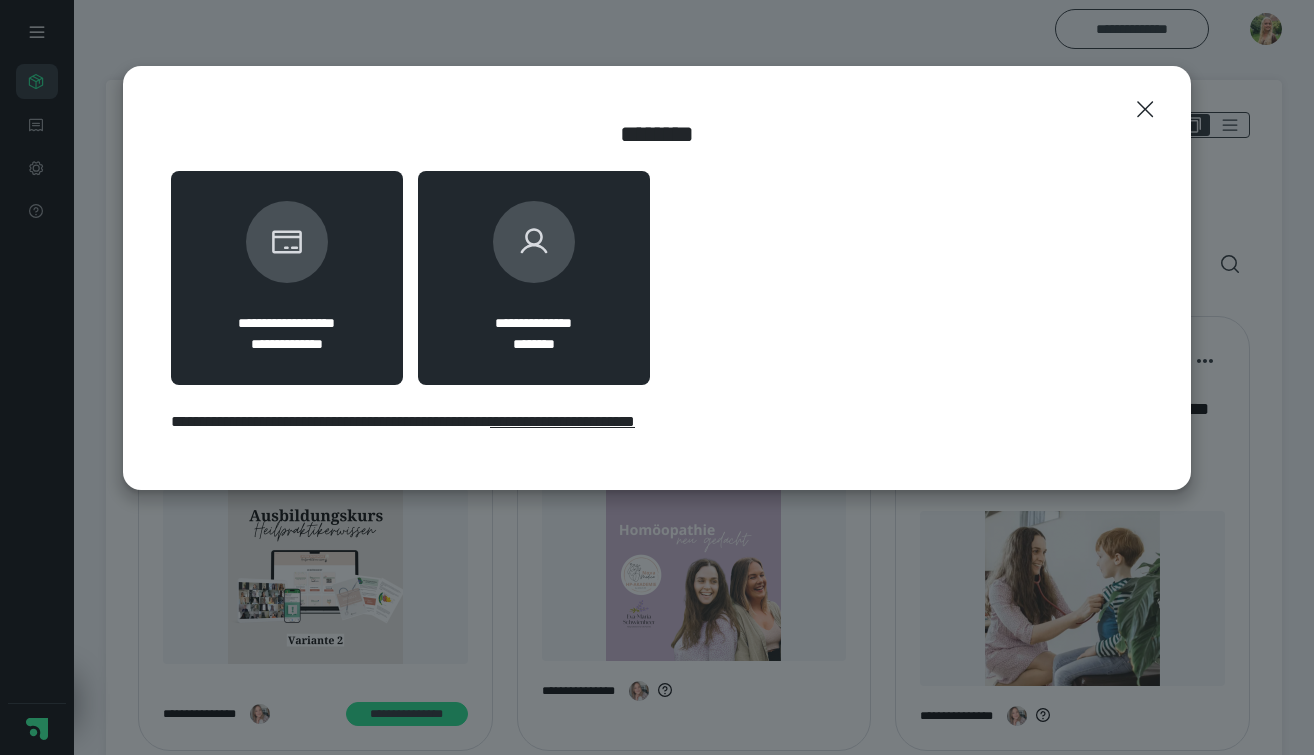 click at bounding box center (534, 242) 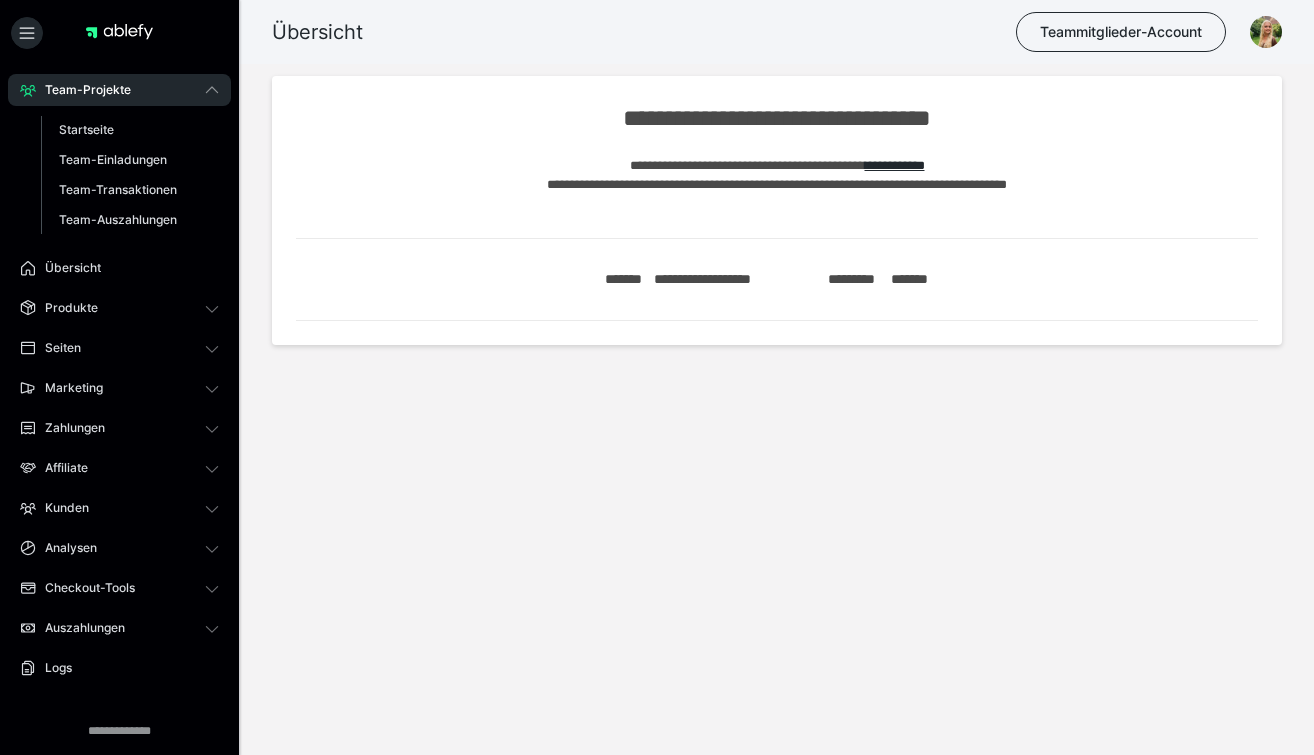 scroll, scrollTop: 0, scrollLeft: 0, axis: both 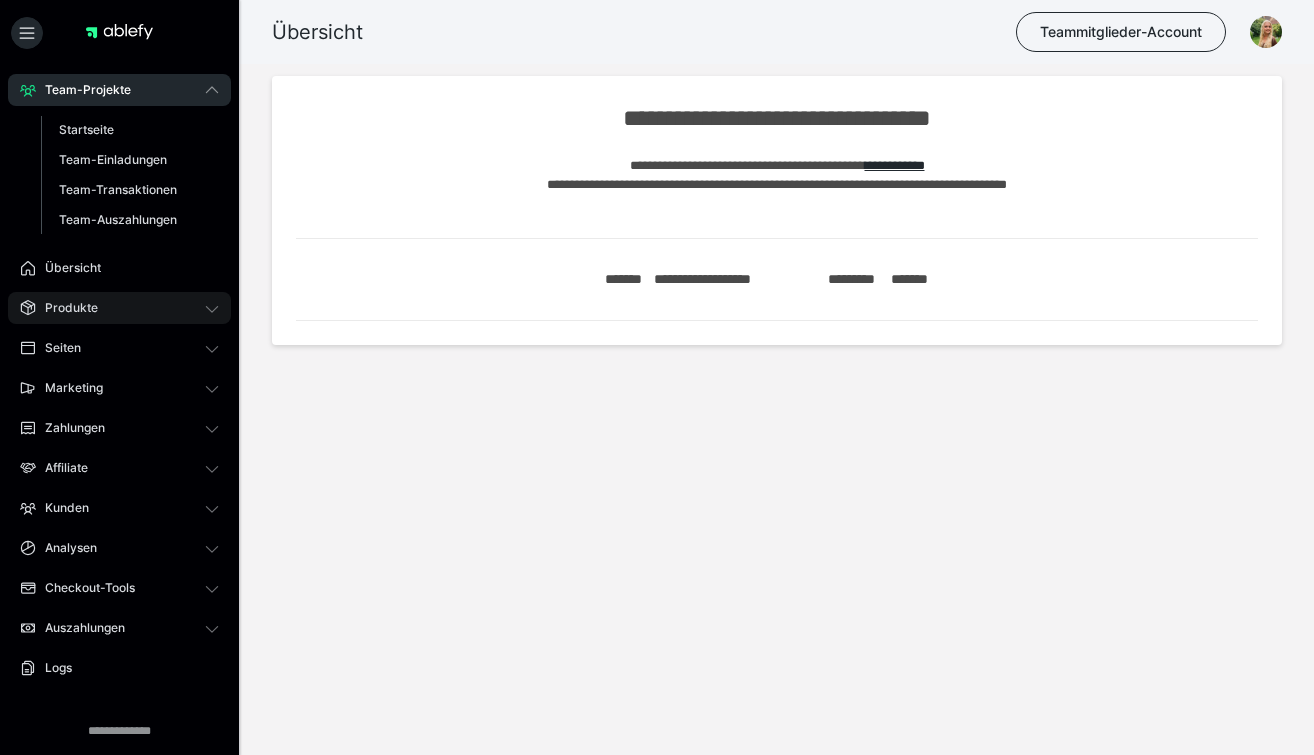 click on "Produkte" at bounding box center [64, 308] 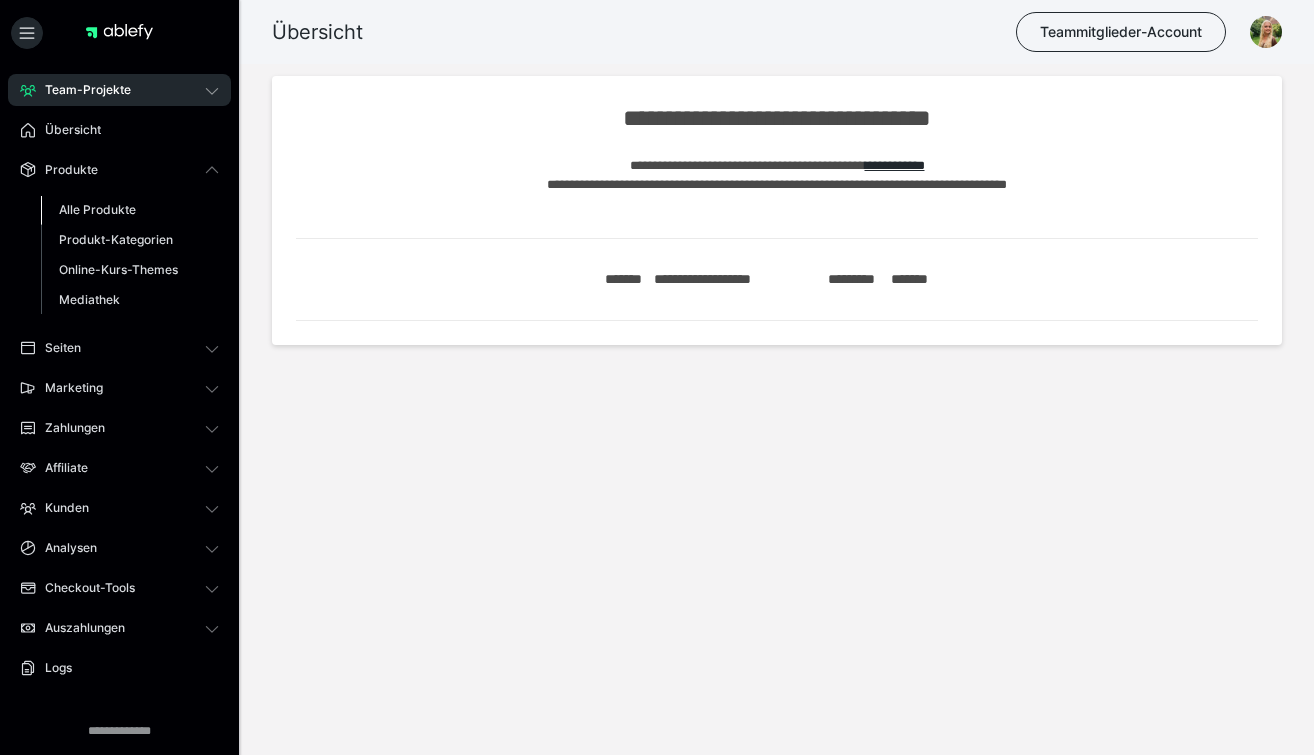 click on "Alle Produkte" at bounding box center (130, 210) 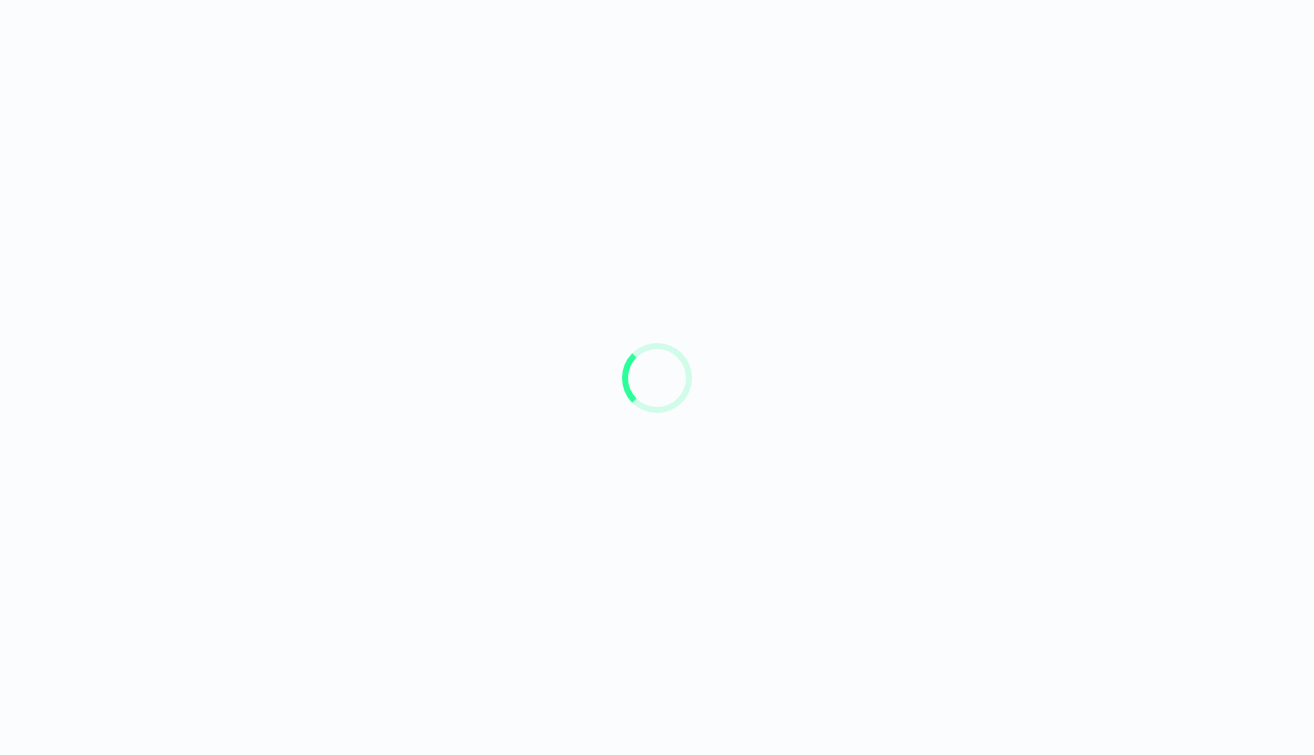 scroll, scrollTop: 0, scrollLeft: 0, axis: both 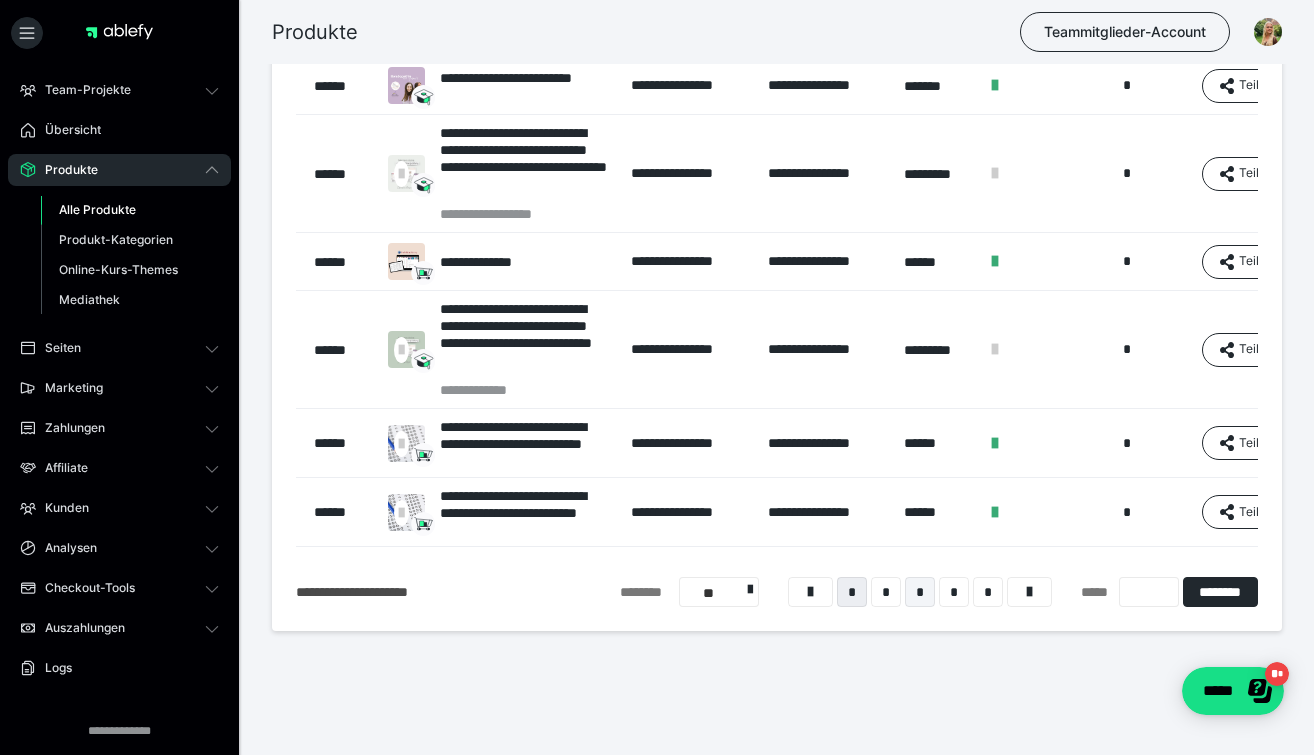click on "*" at bounding box center [920, 592] 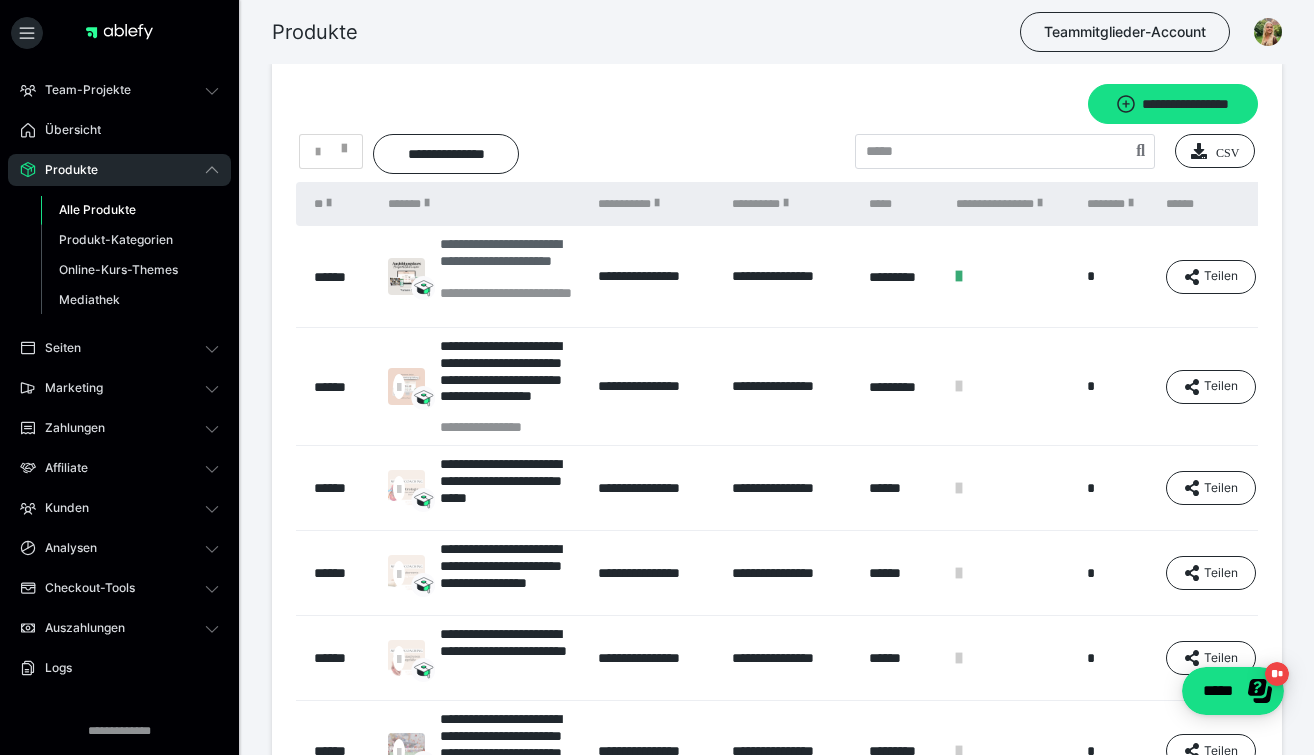 click on "**********" at bounding box center (509, 260) 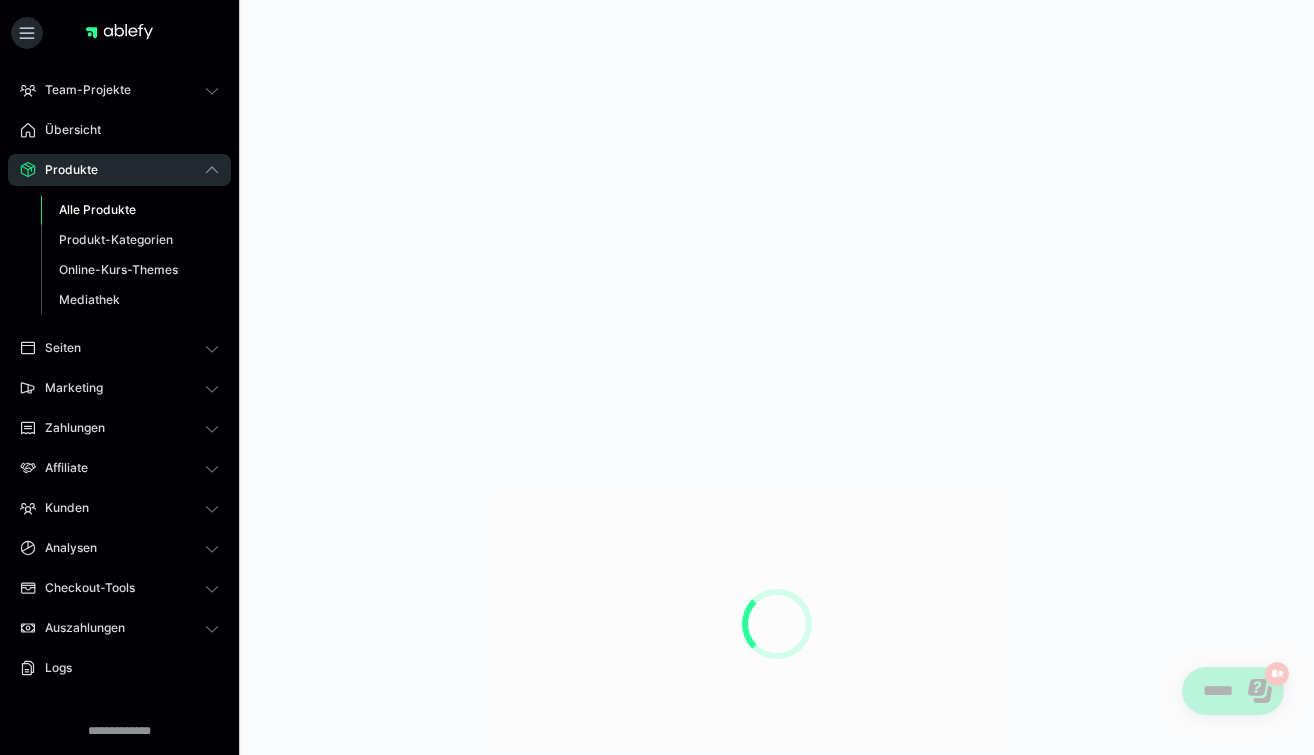 scroll, scrollTop: 0, scrollLeft: 0, axis: both 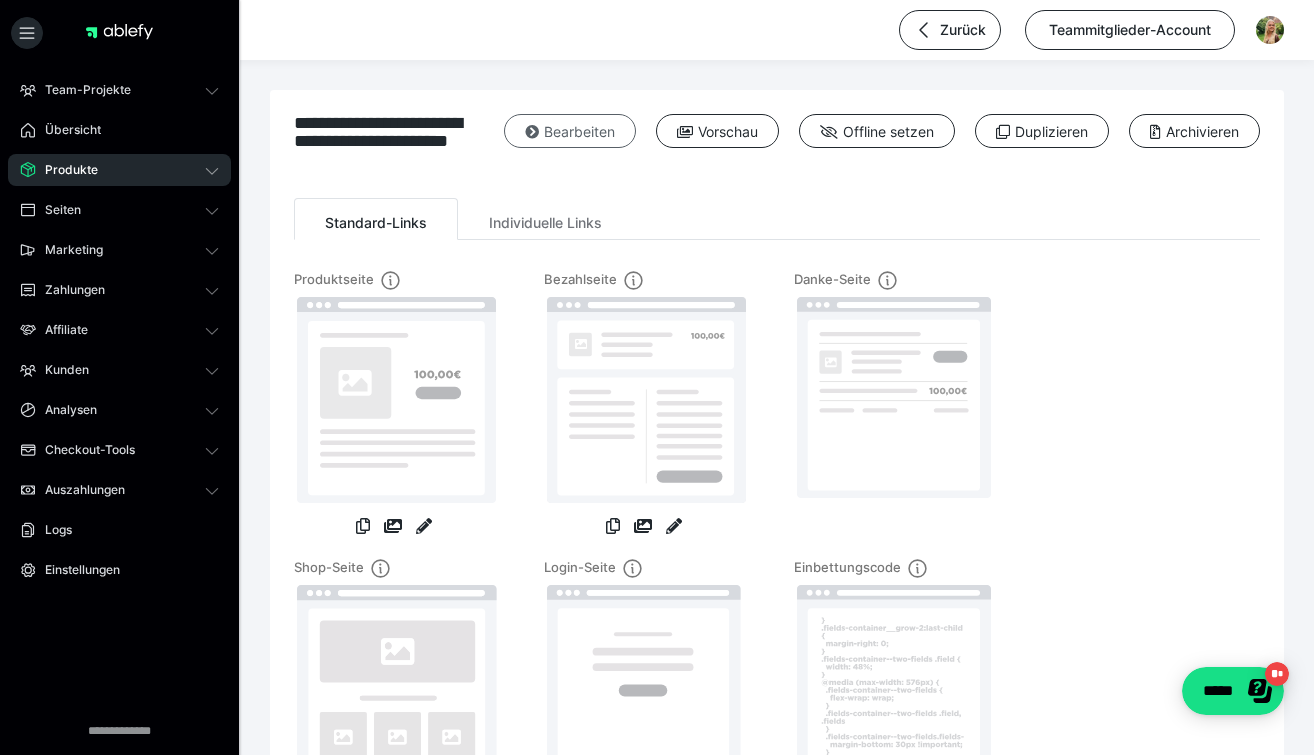 click on "Bearbeiten" at bounding box center (570, 131) 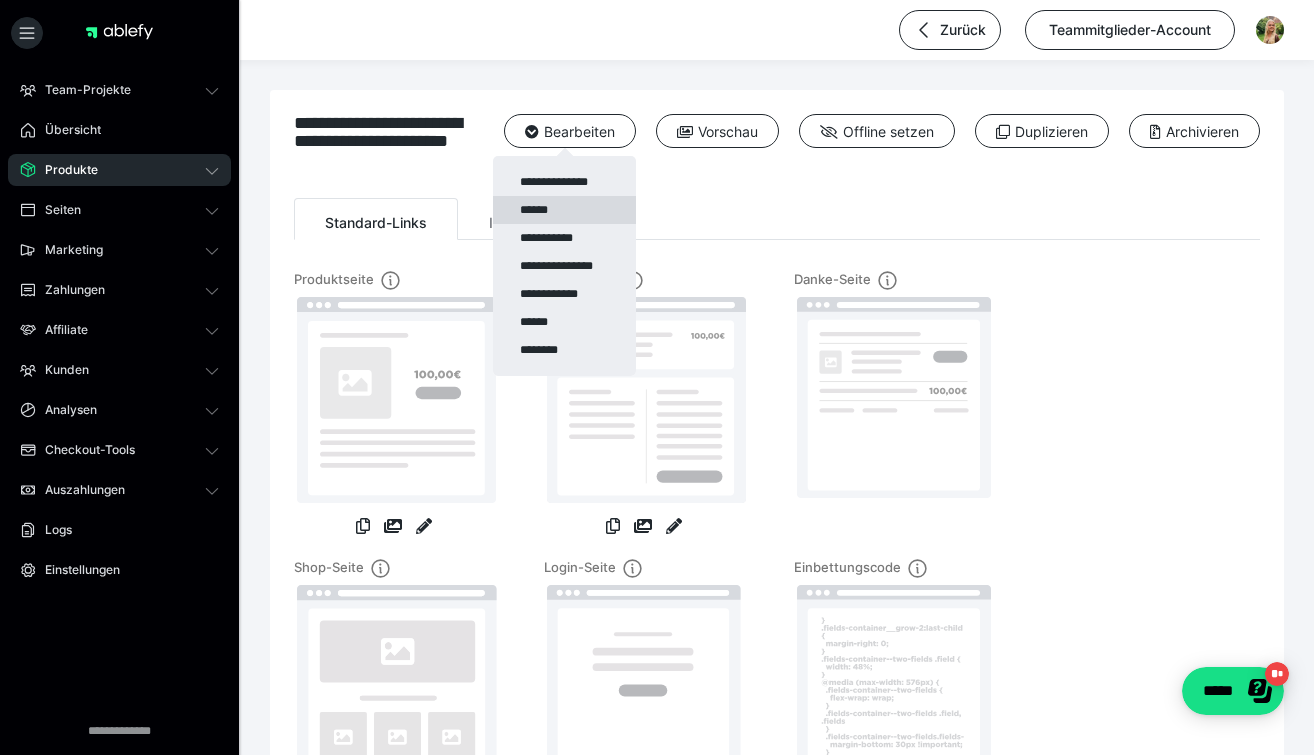 click on "******" at bounding box center [564, 210] 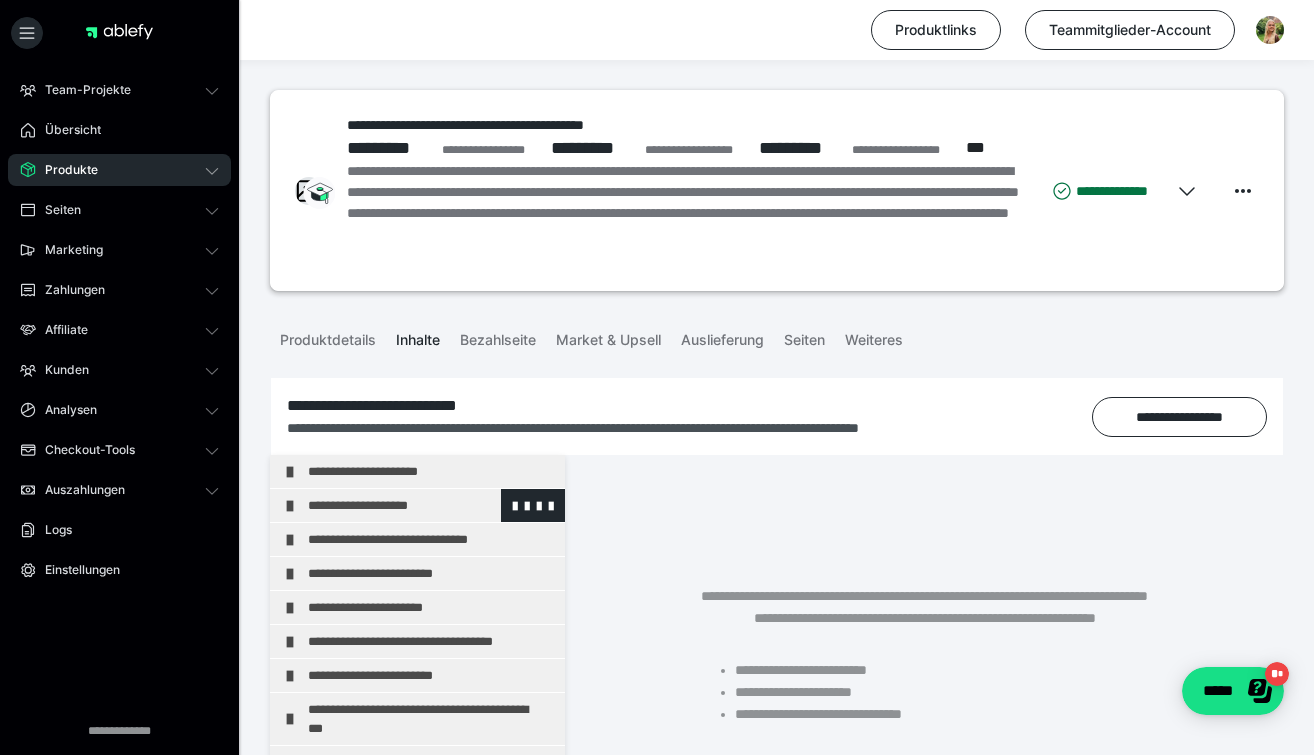 click on "**********" at bounding box center [431, 505] 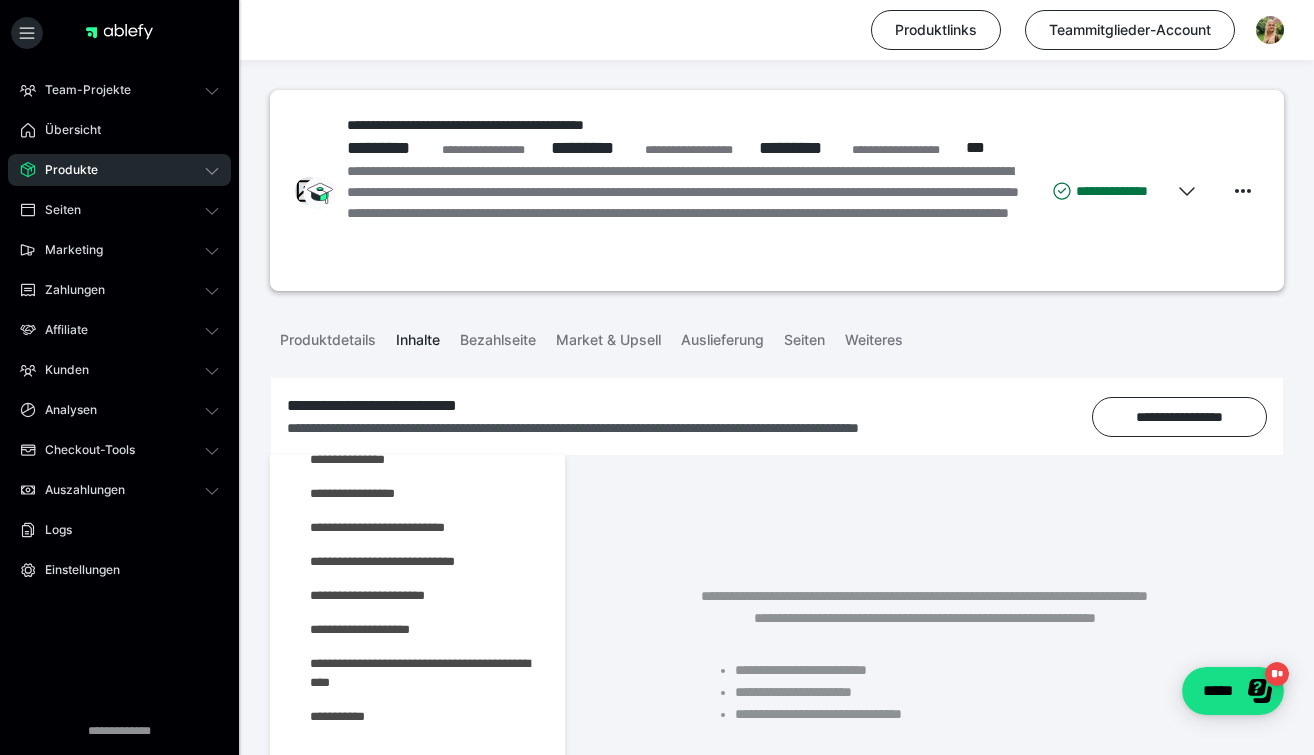scroll, scrollTop: 151, scrollLeft: 0, axis: vertical 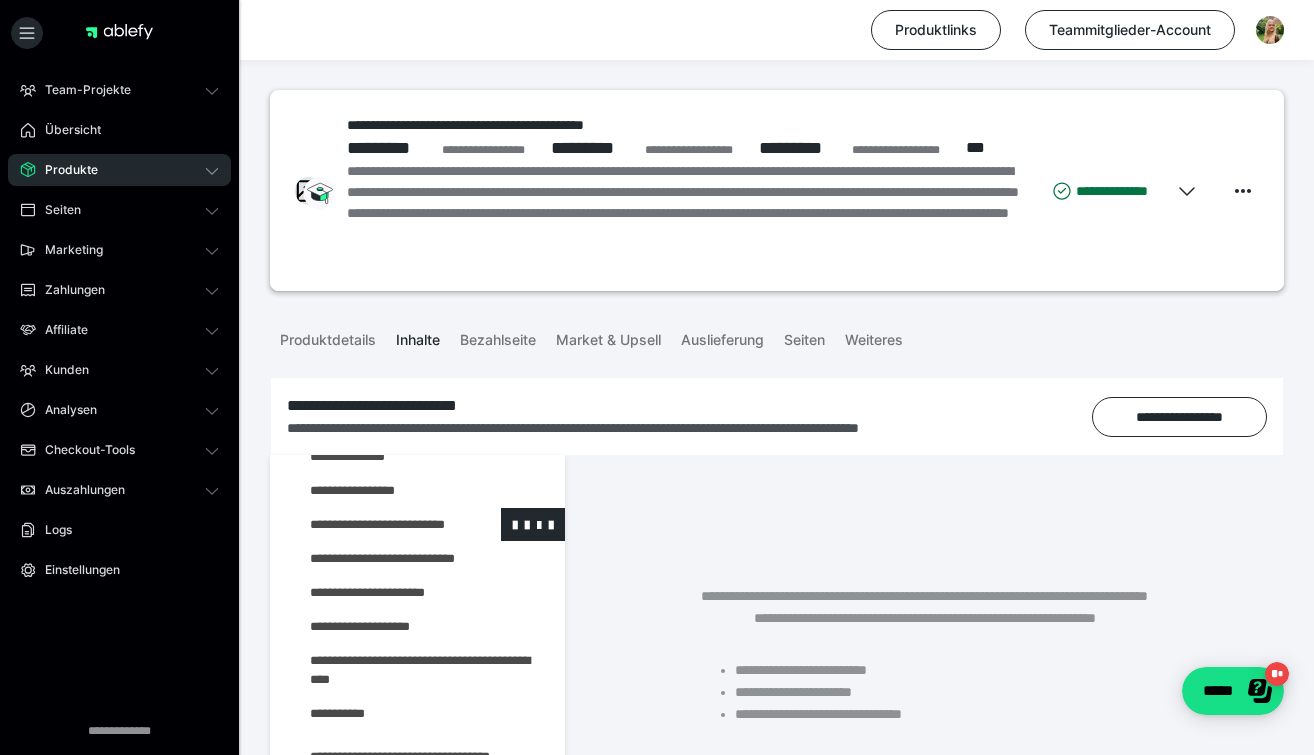 click at bounding box center (375, 524) 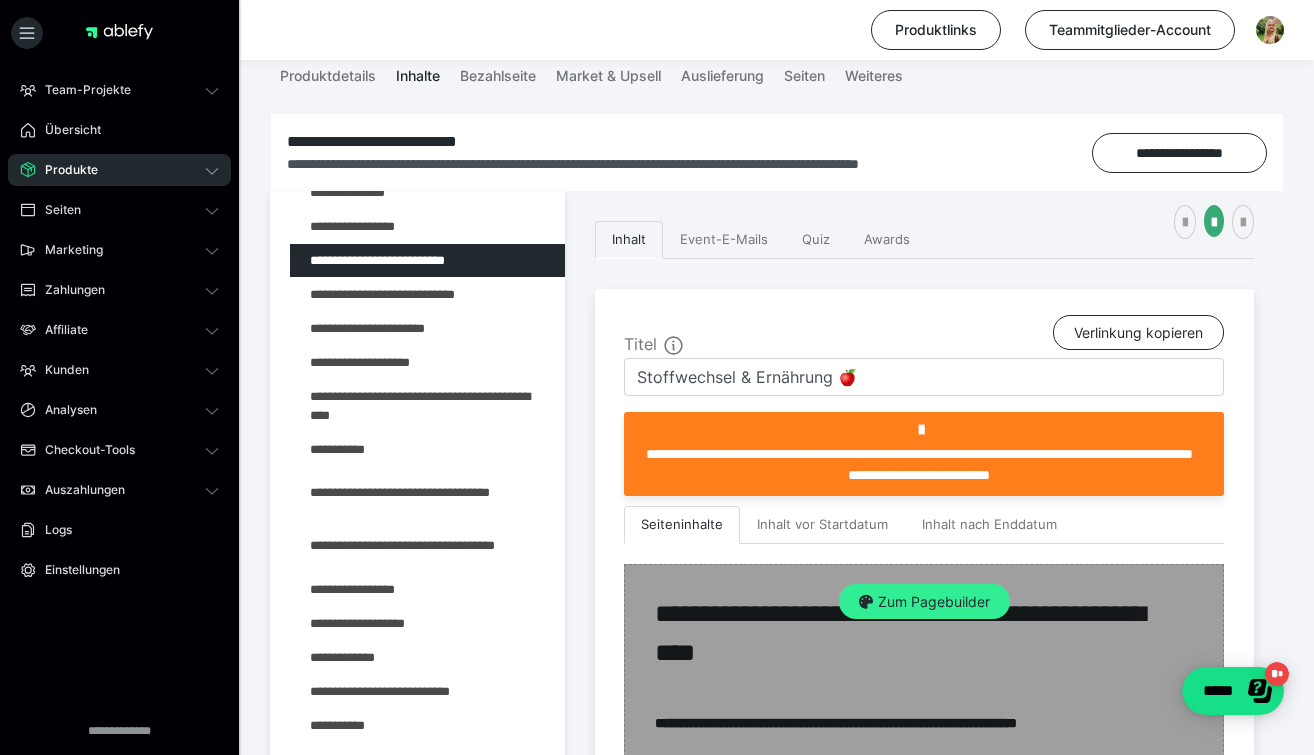 scroll, scrollTop: 270, scrollLeft: 0, axis: vertical 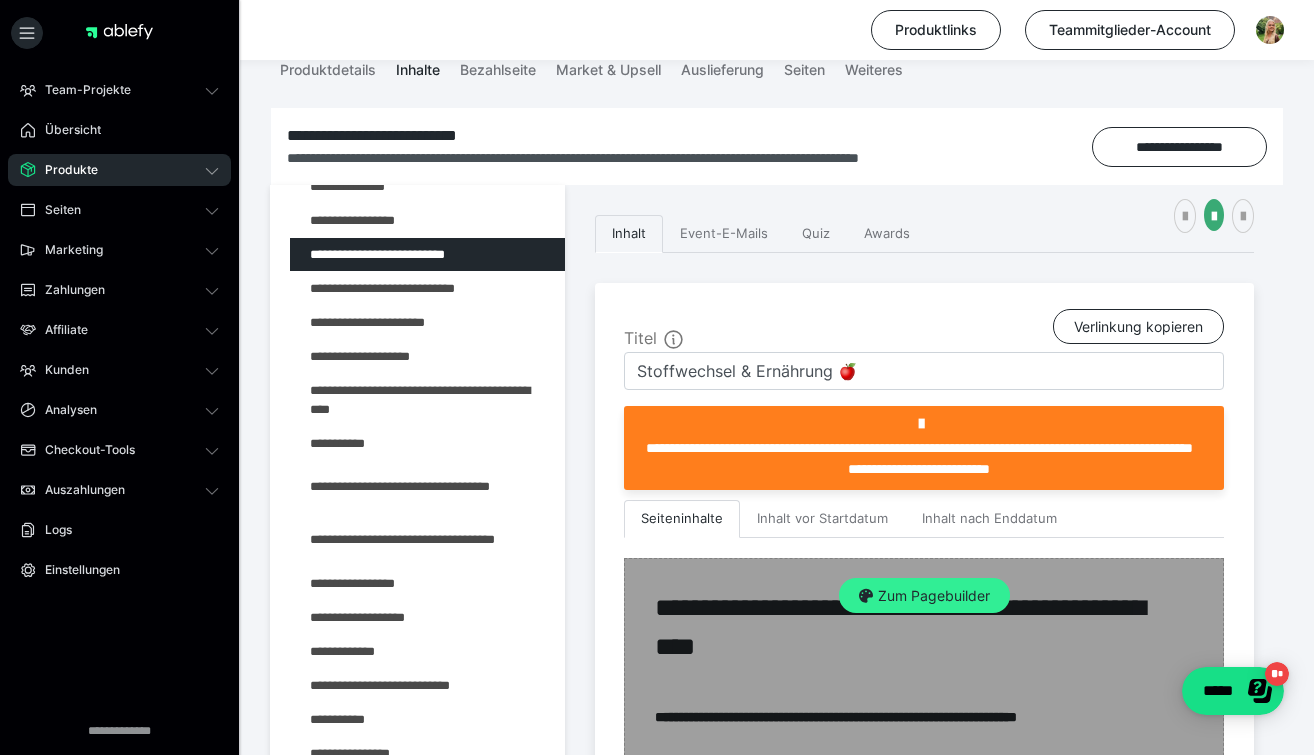 click on "Zum Pagebuilder" at bounding box center (924, 596) 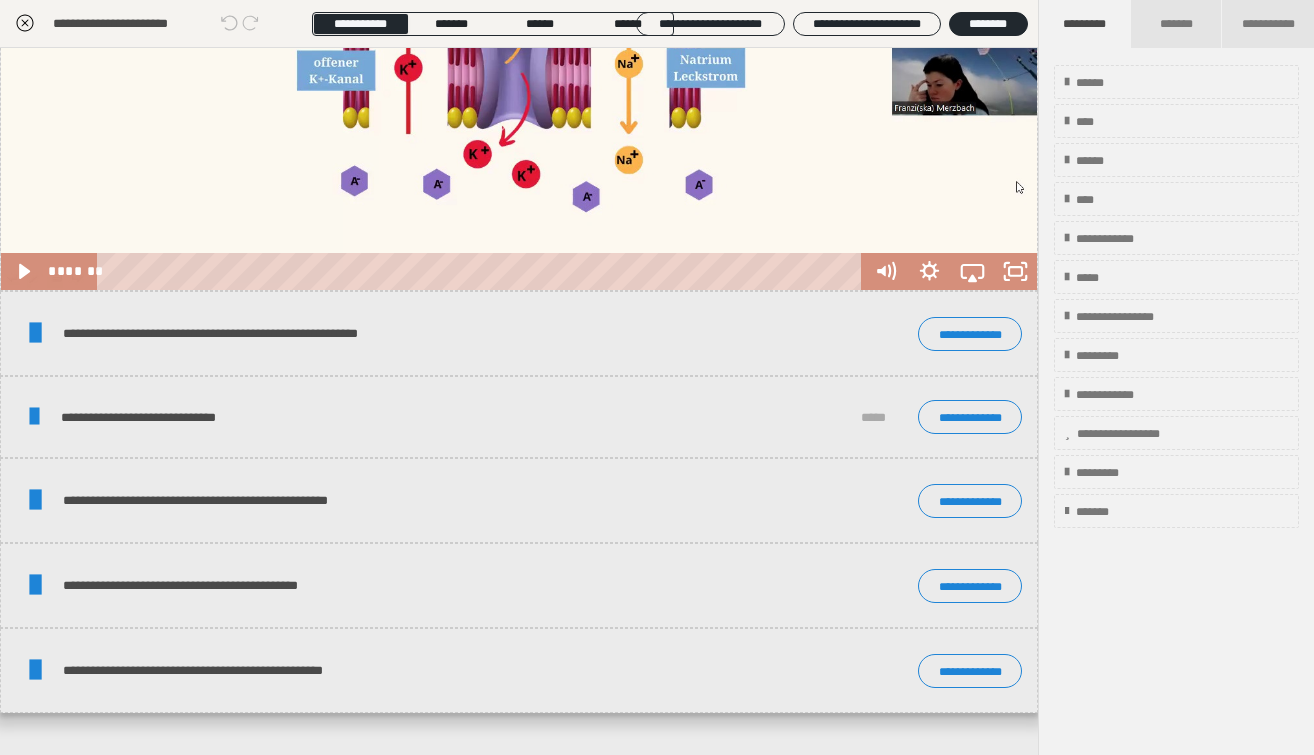 scroll, scrollTop: 2193, scrollLeft: 0, axis: vertical 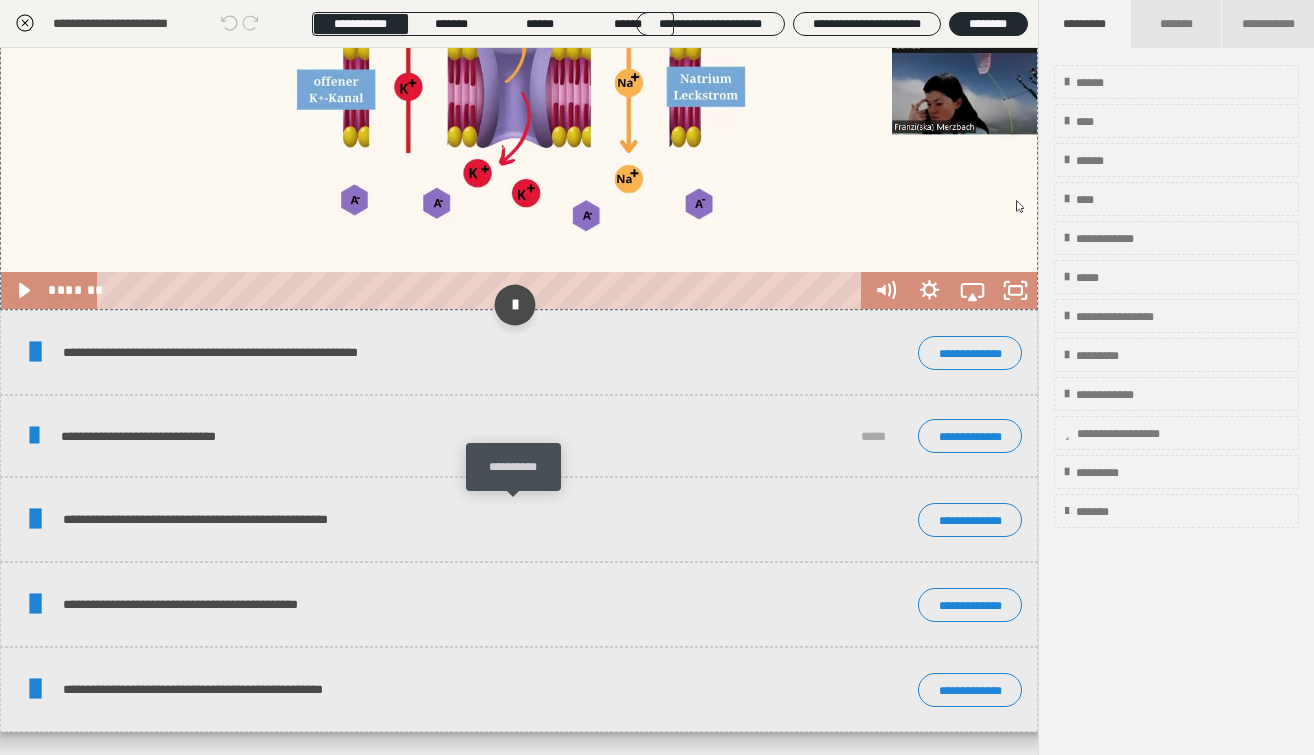 click at bounding box center [514, 304] 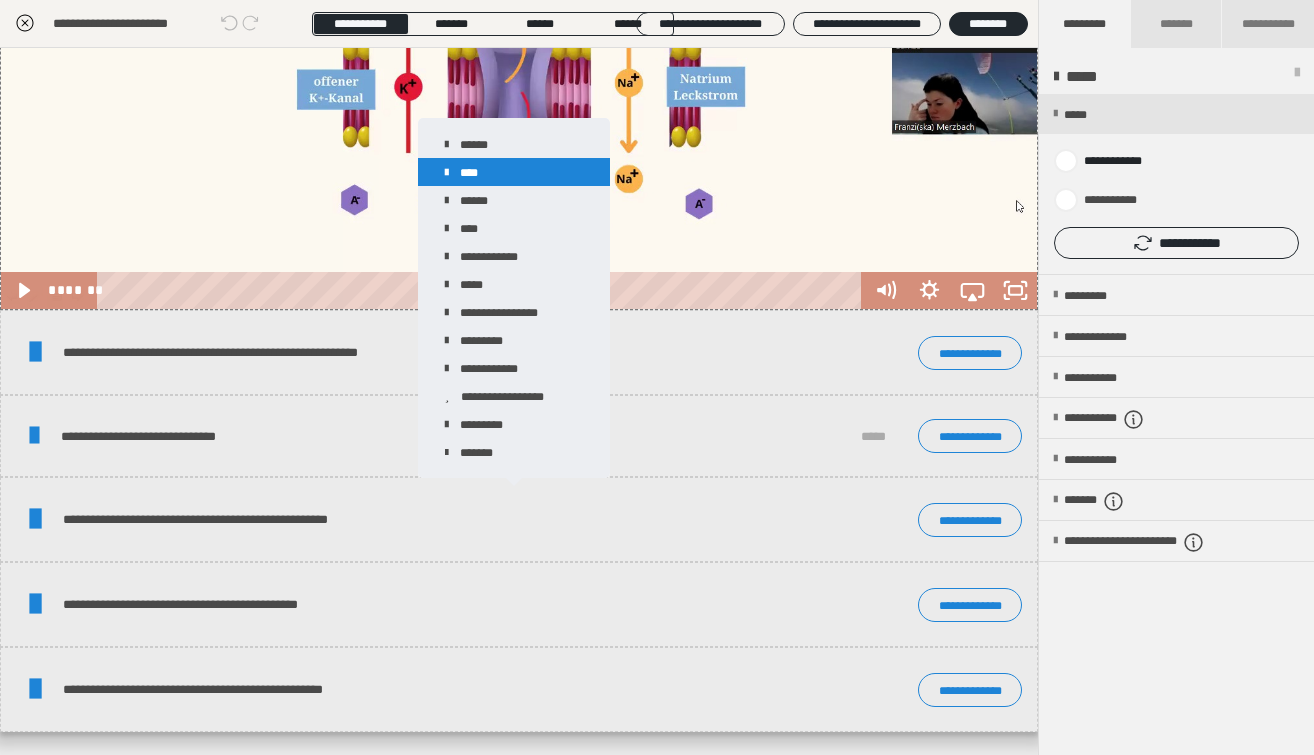 click on "****" at bounding box center (514, 172) 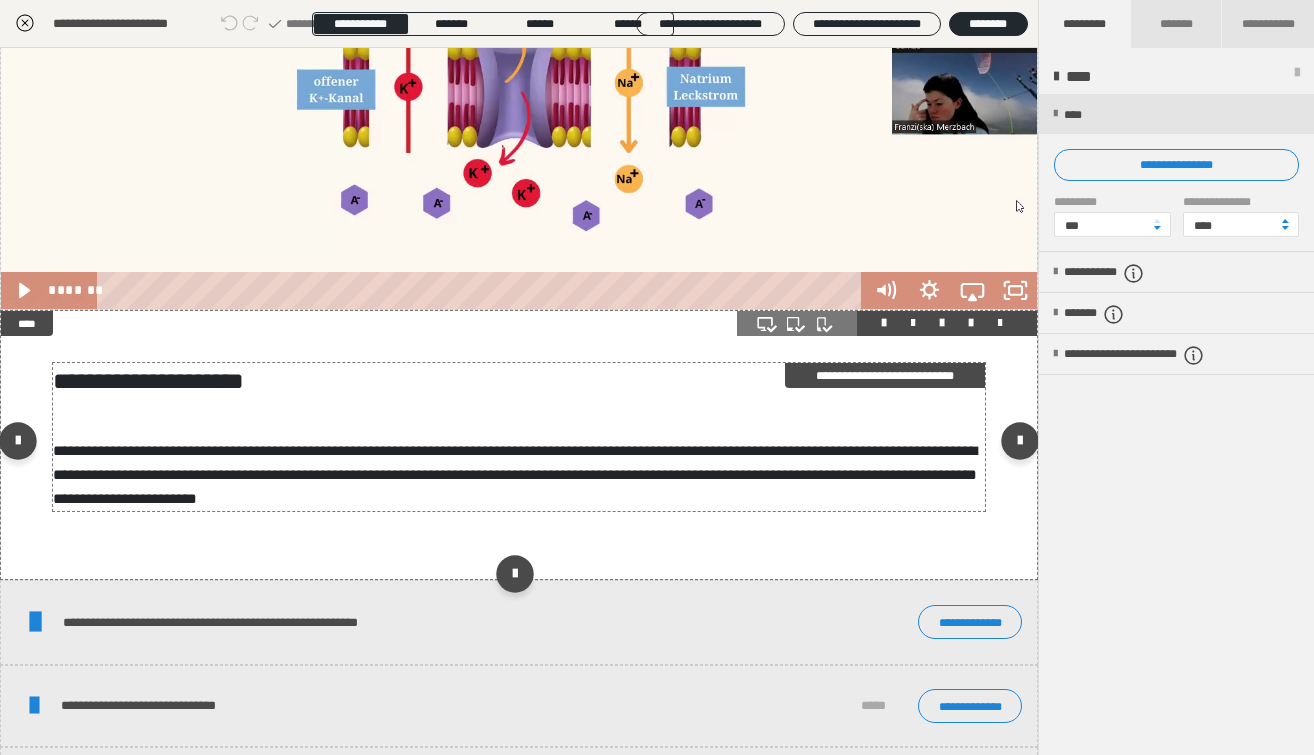 click on "**********" at bounding box center (519, 437) 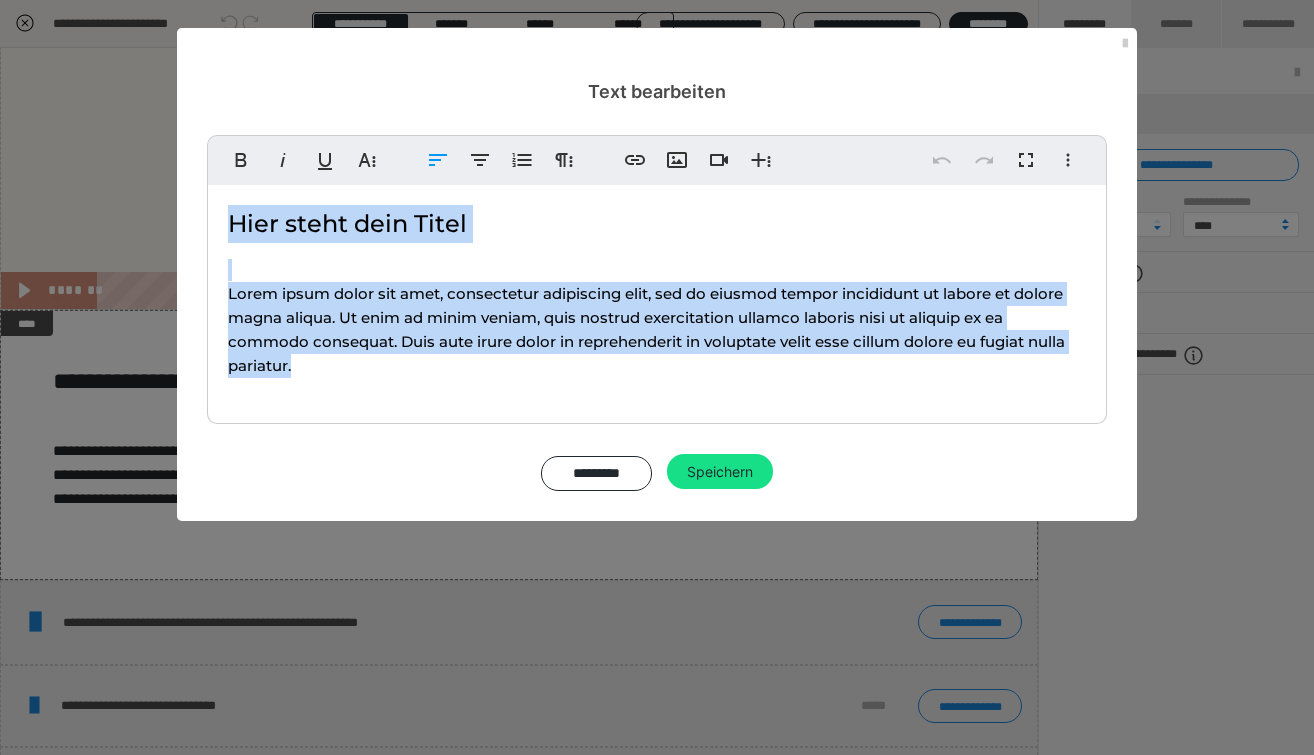 drag, startPoint x: 394, startPoint y: 365, endPoint x: 197, endPoint y: 156, distance: 287.21072 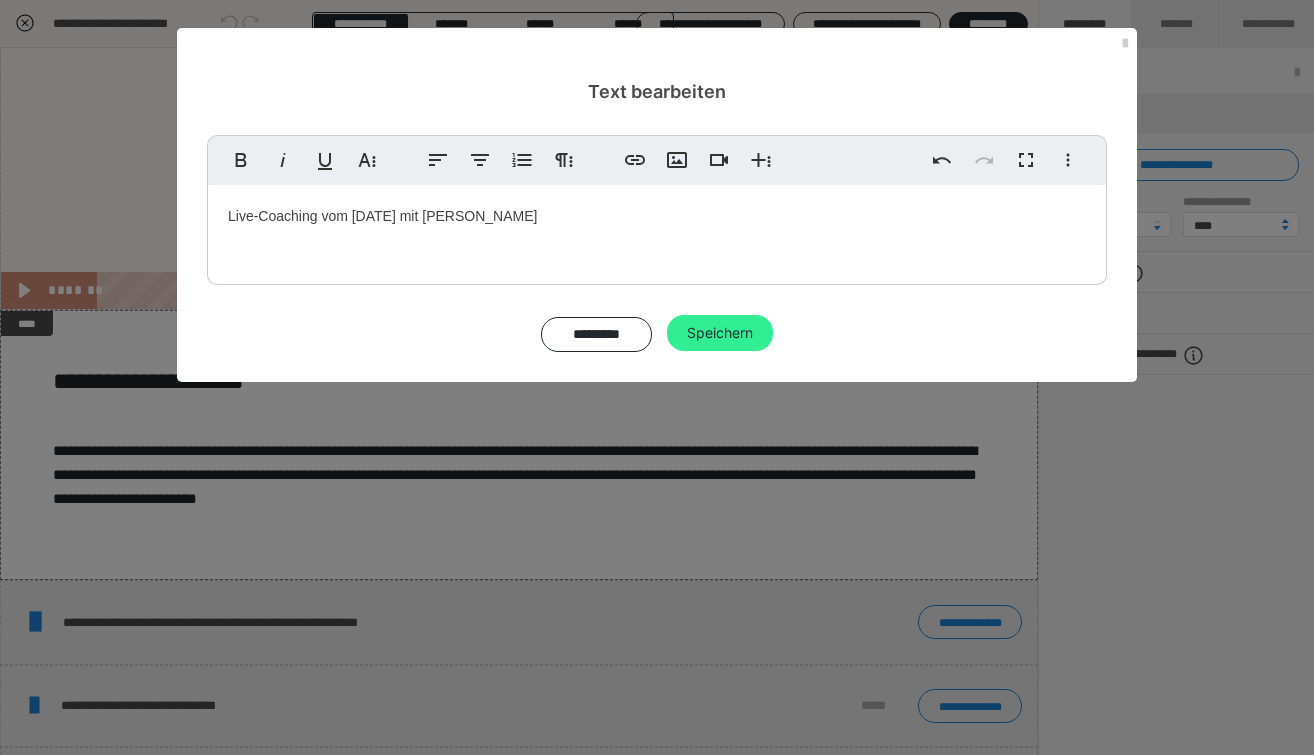 click on "Speichern" at bounding box center [720, 333] 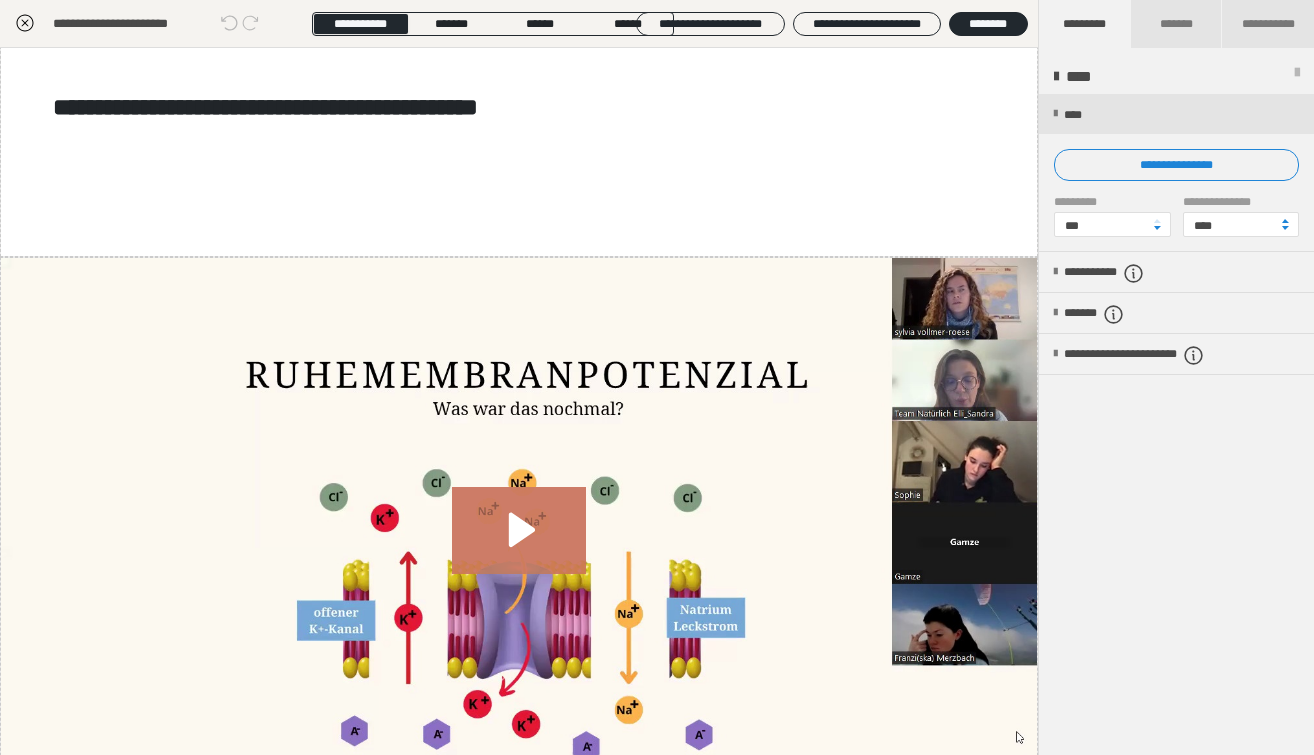 scroll, scrollTop: 1662, scrollLeft: 0, axis: vertical 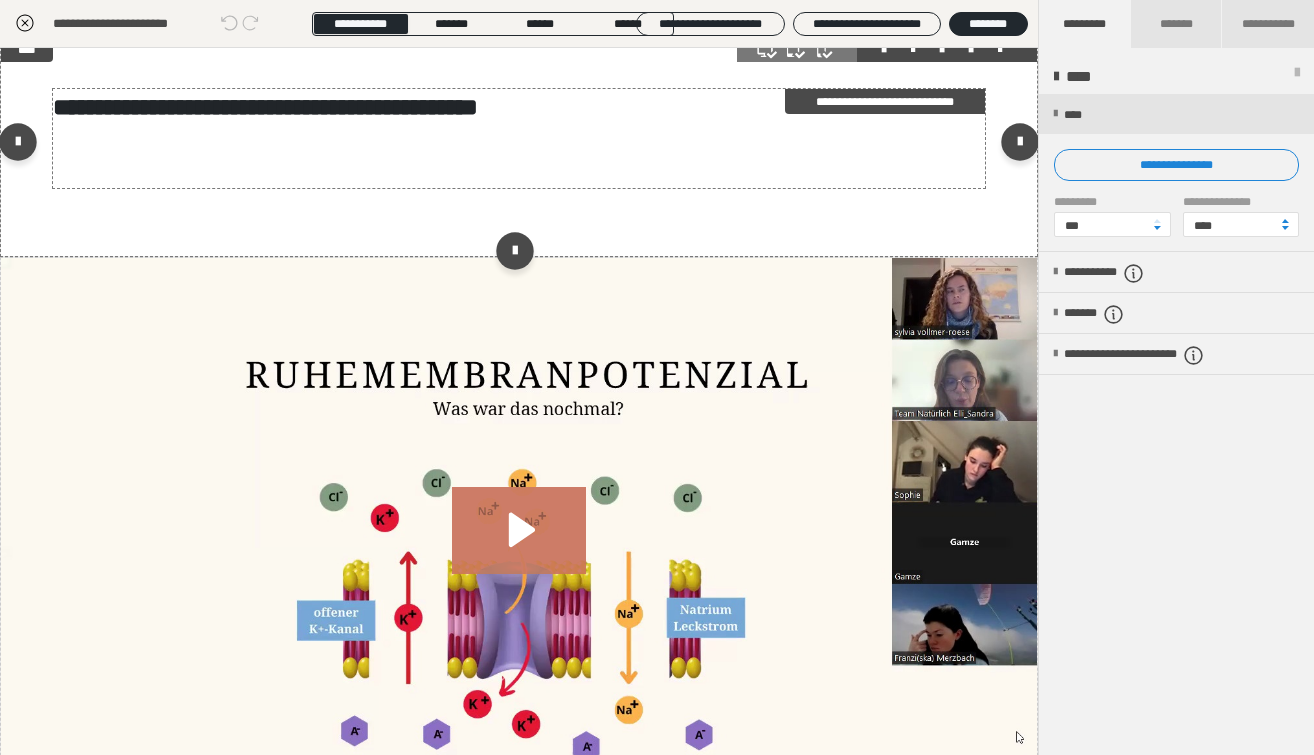 click on "**********" at bounding box center [265, 107] 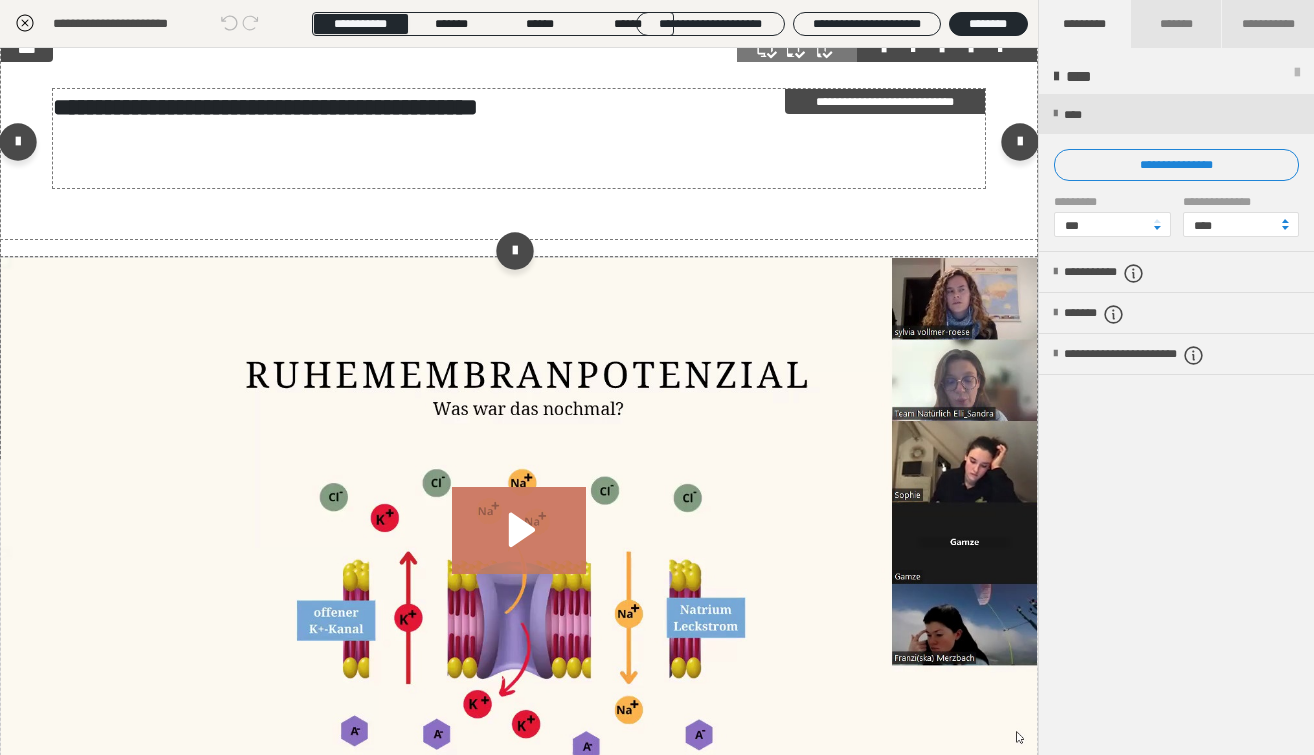 click on "**********" at bounding box center (265, 107) 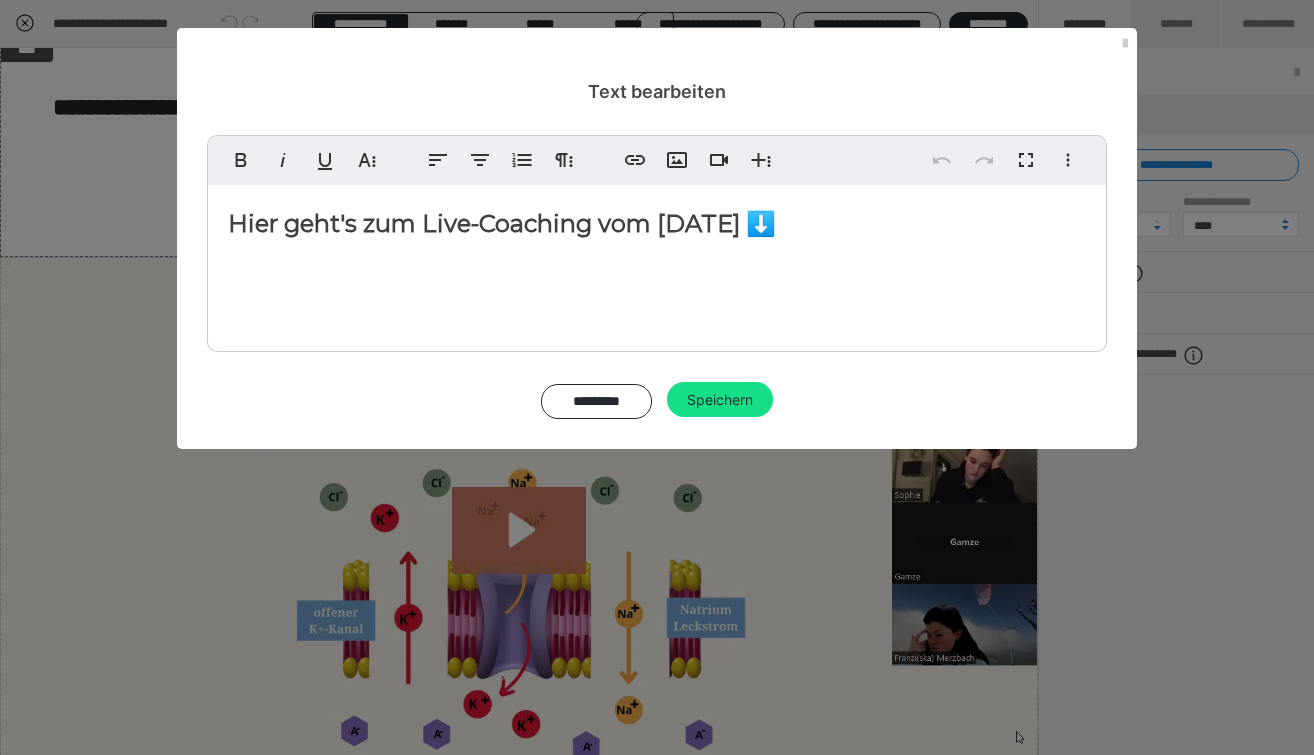 click on "Hier geht's zum Live-Coaching vom 19.01.2024 ⬇️" at bounding box center [502, 223] 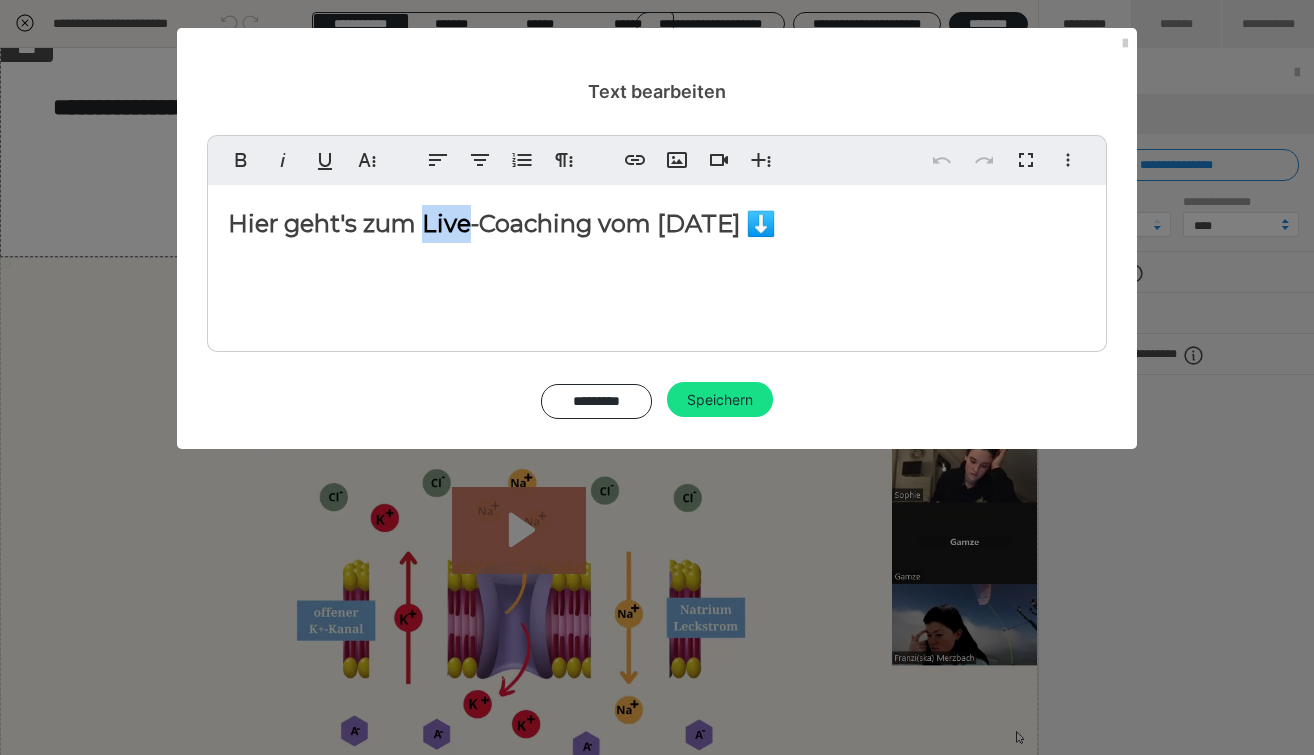 click on "Hier geht's zum Live-Coaching vom 19.01.2024 ⬇️" at bounding box center [502, 223] 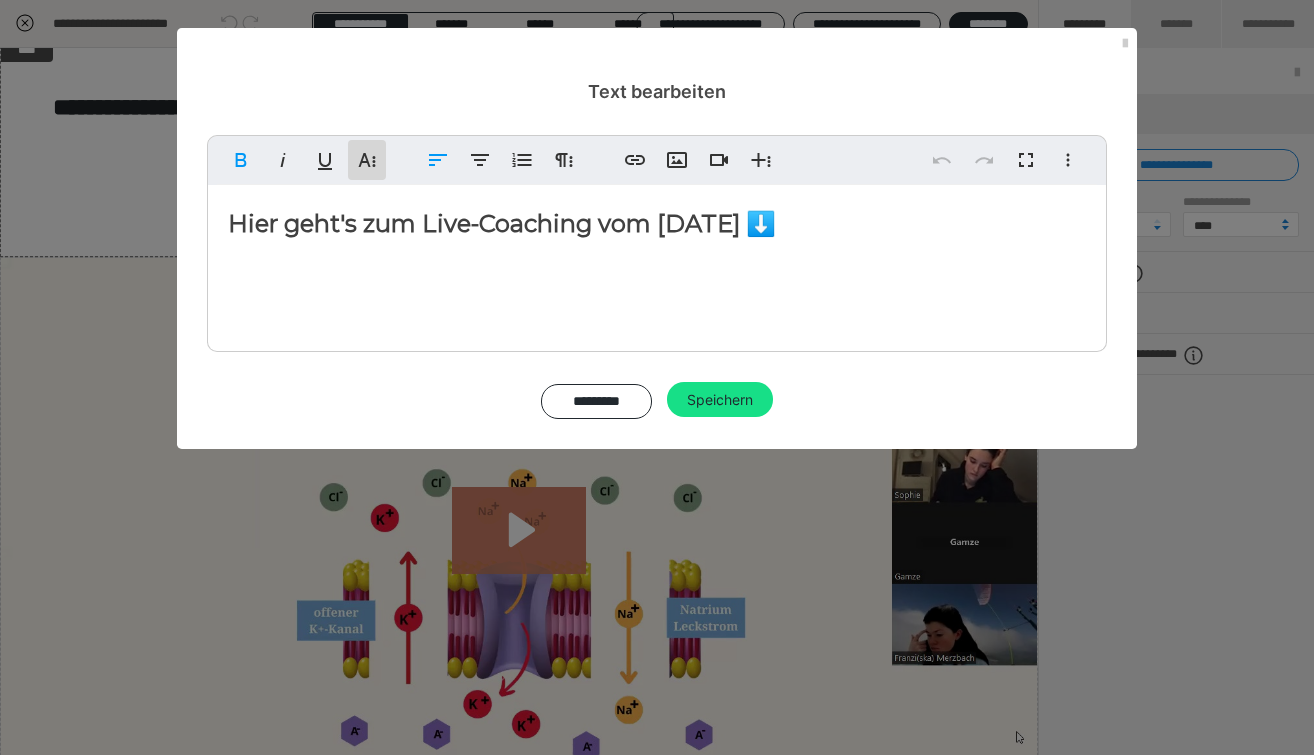 click on "Weitere Textformate" at bounding box center (367, 160) 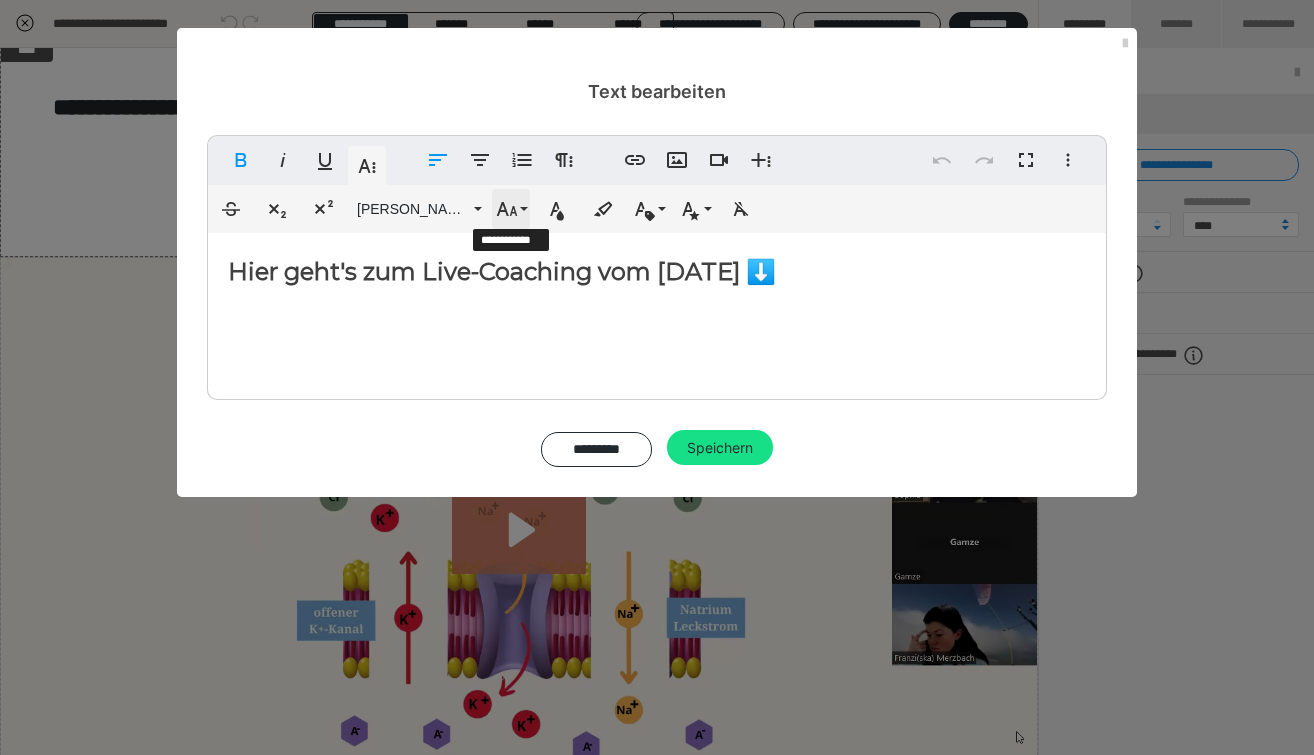 click 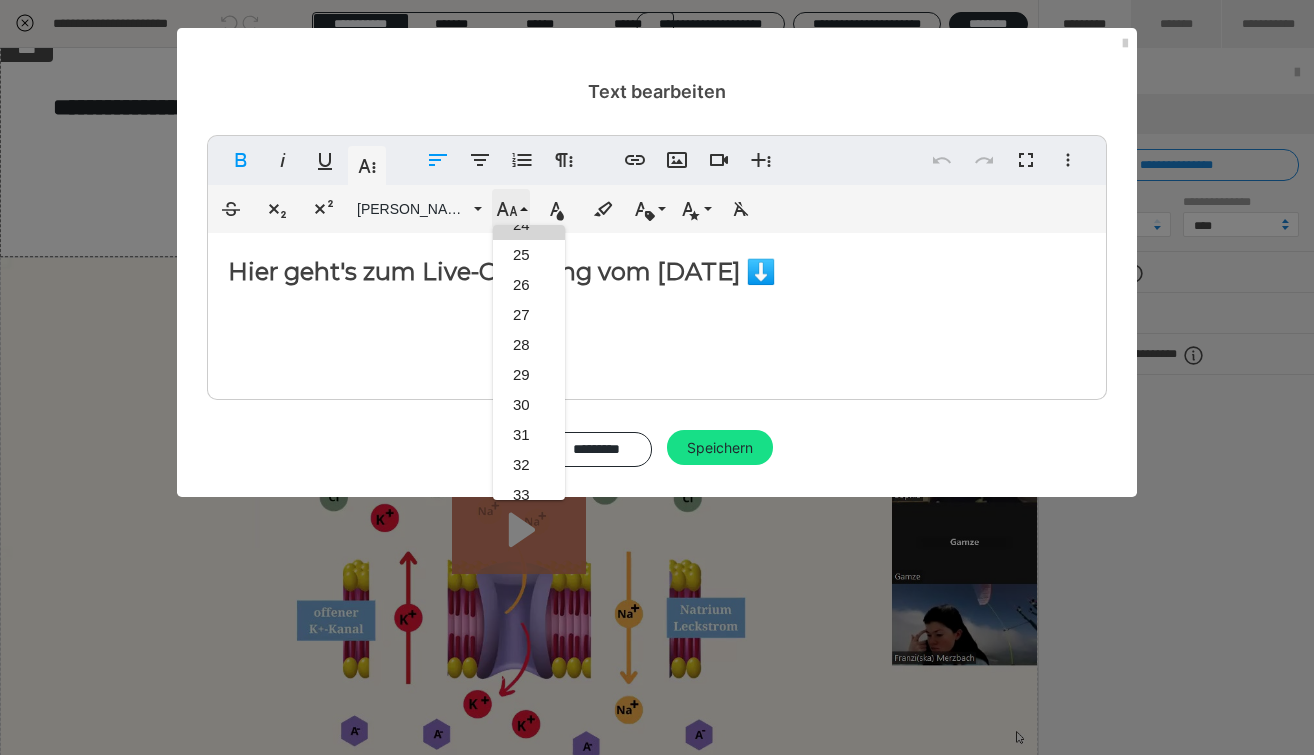 click 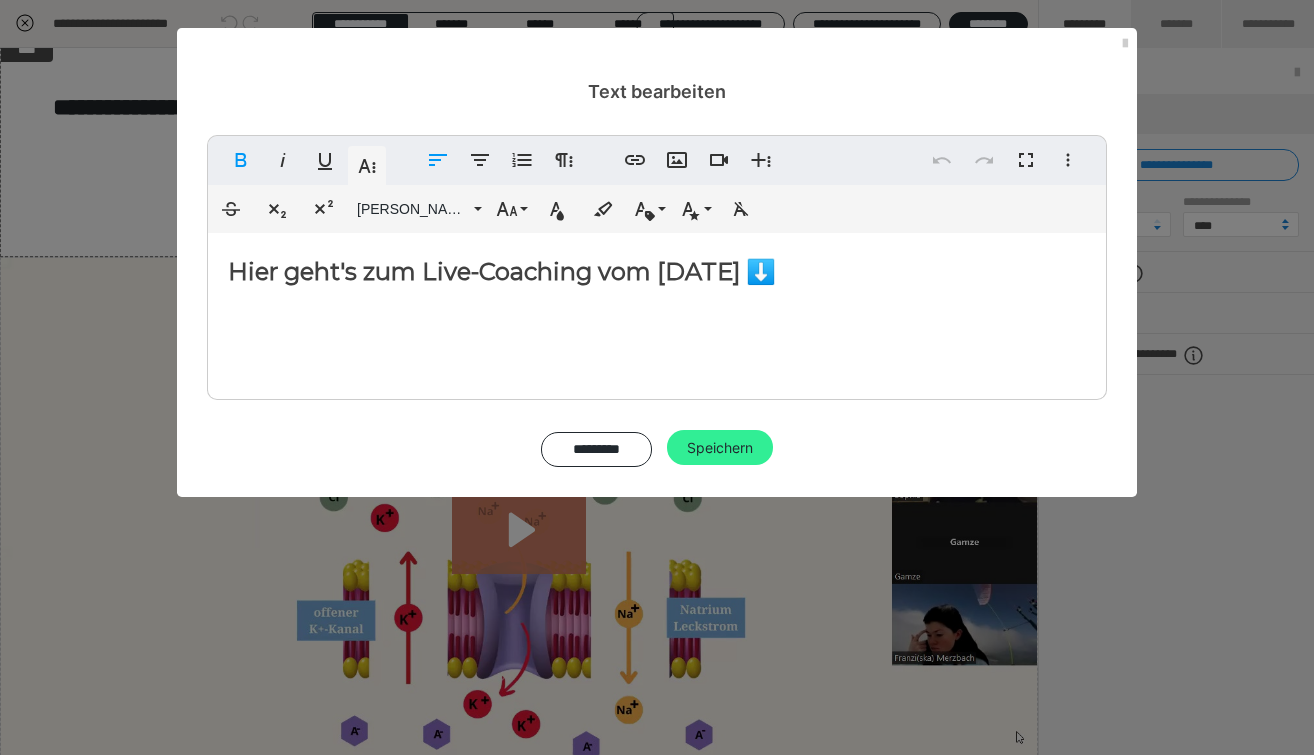 click on "Speichern" at bounding box center [720, 448] 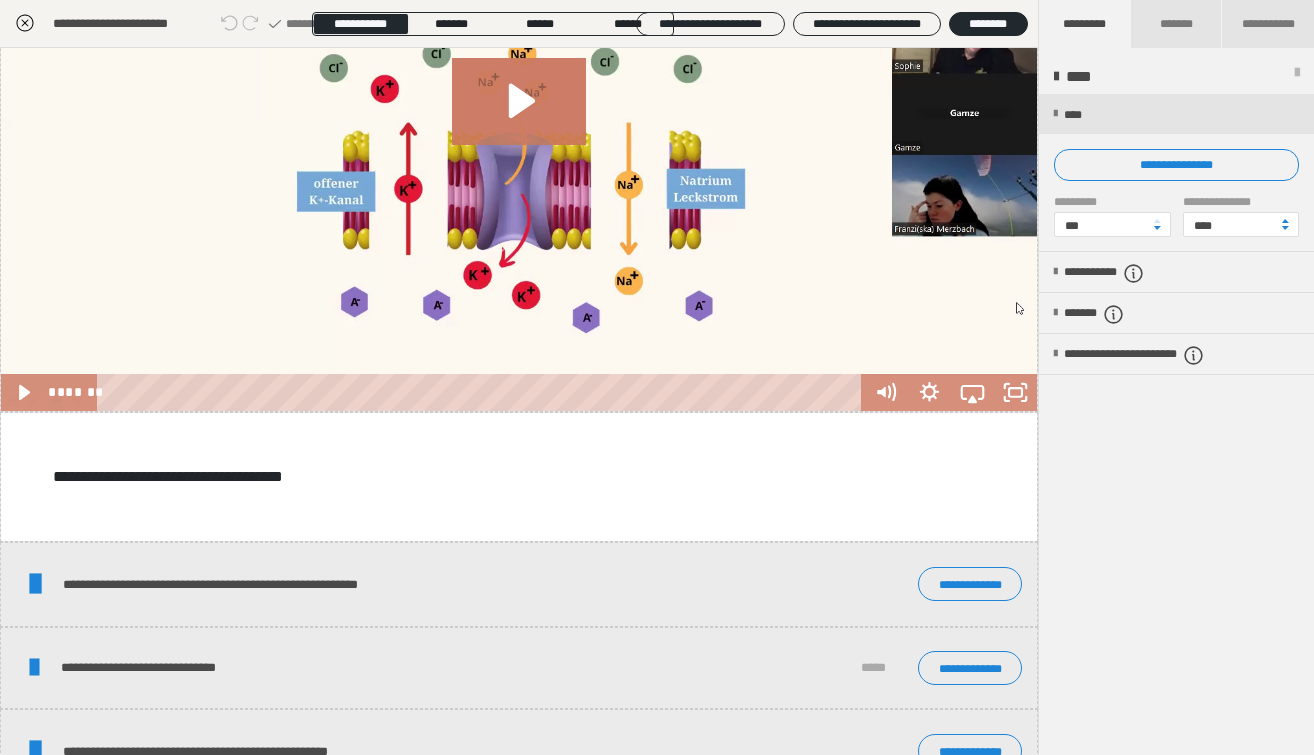 scroll, scrollTop: 2220, scrollLeft: 0, axis: vertical 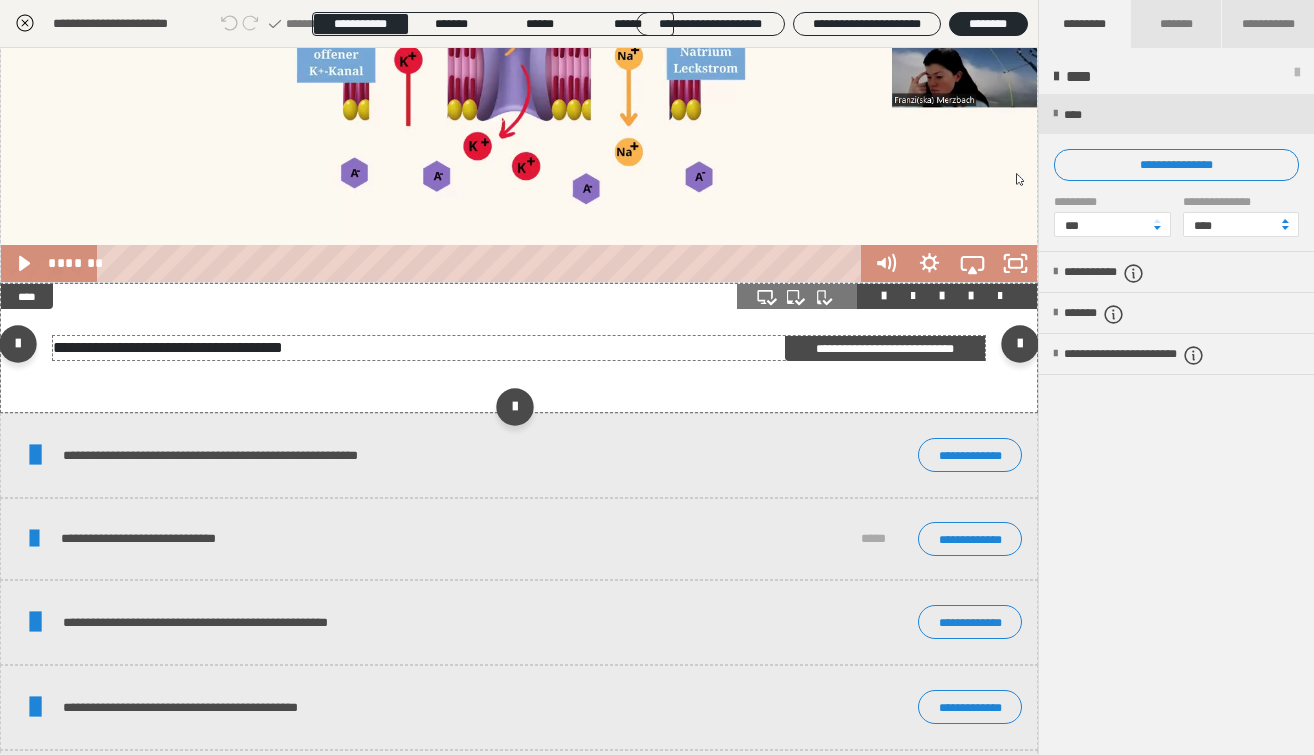 click on "**********" at bounding box center (519, 348) 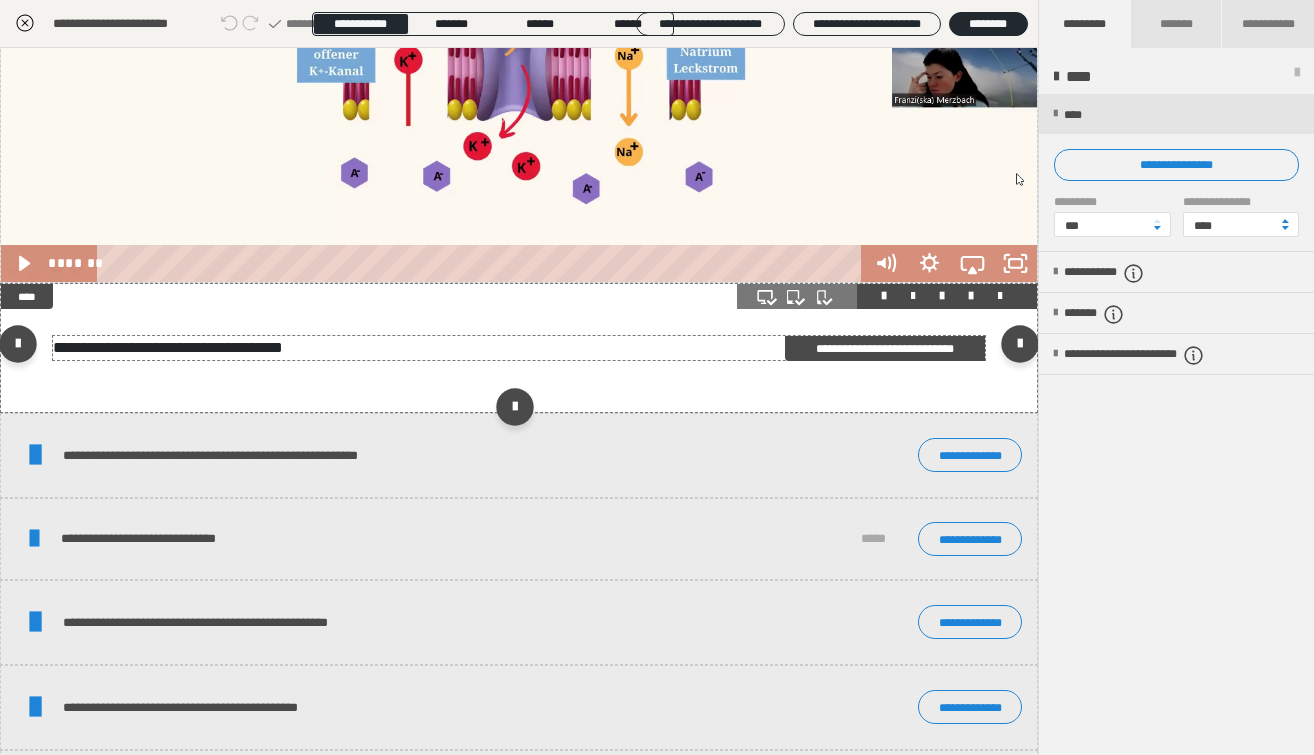 click on "**********" at bounding box center (519, 348) 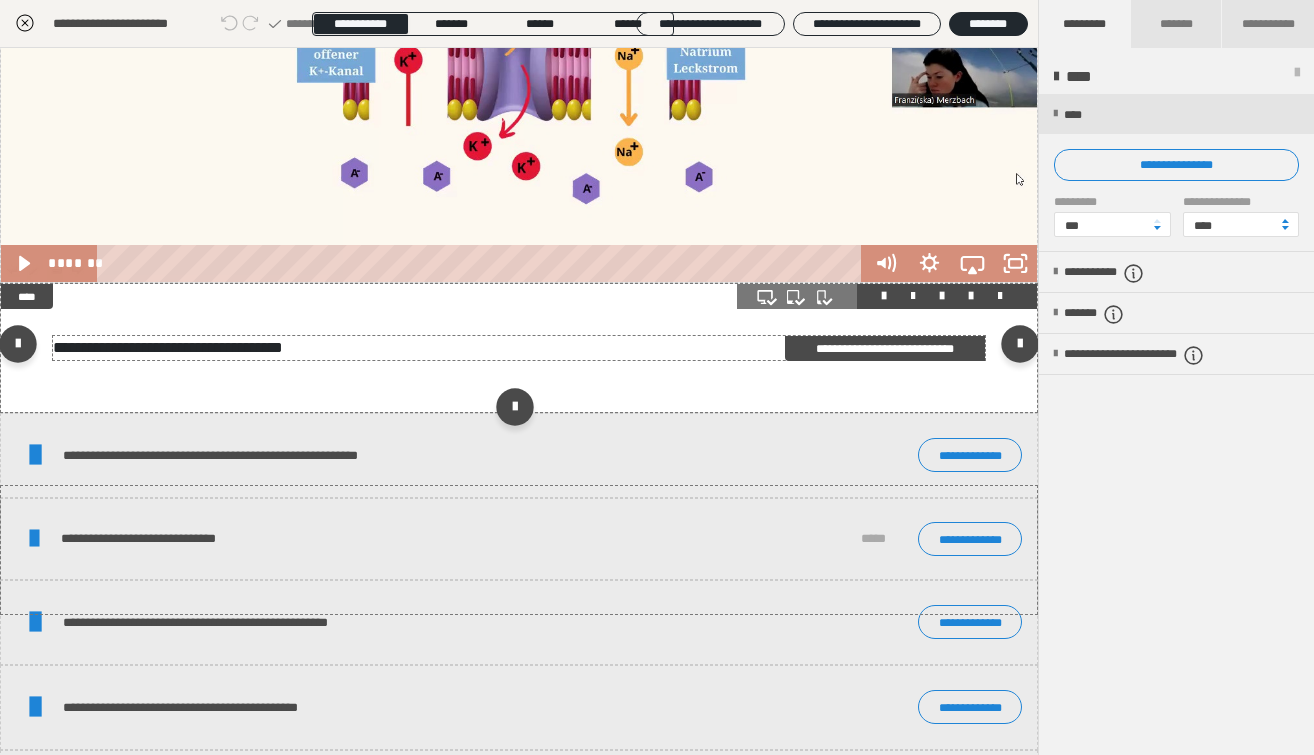click on "**********" at bounding box center [657, 377] 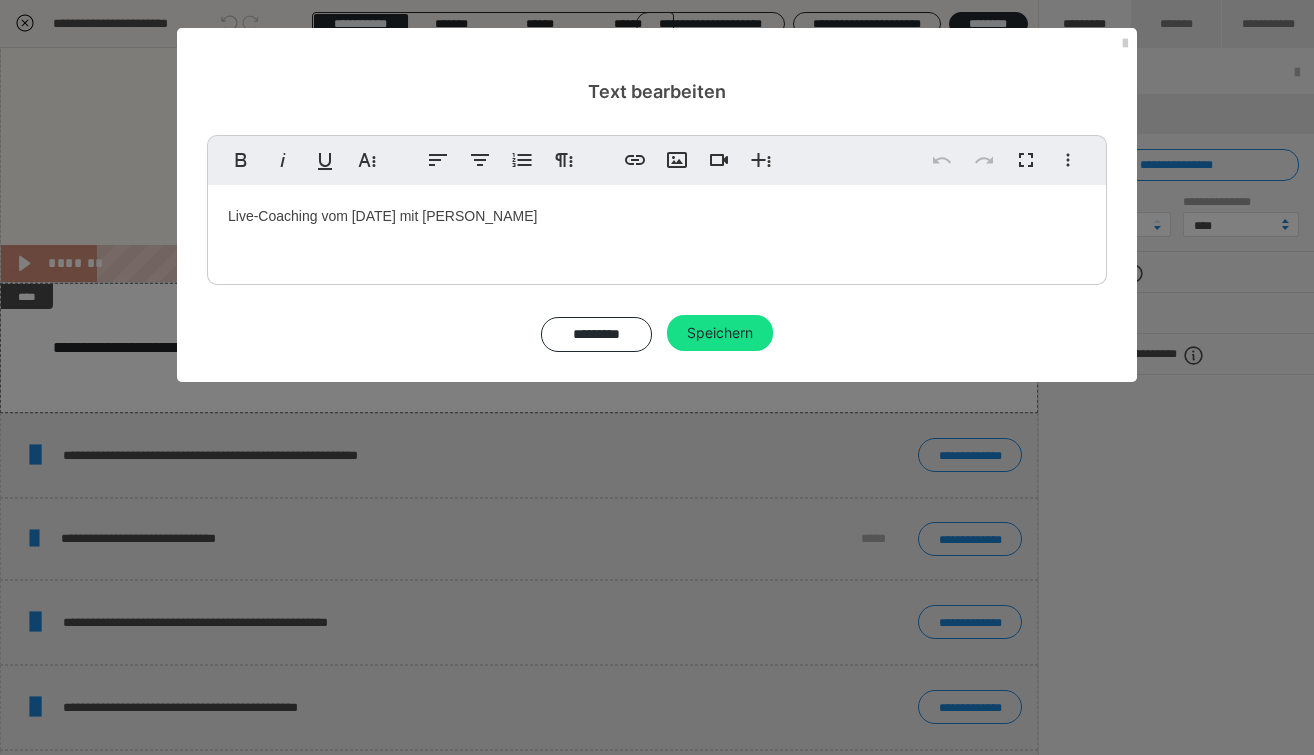 click on "Live-Coaching vom 16.07.2025 mit Peter" at bounding box center [657, 230] 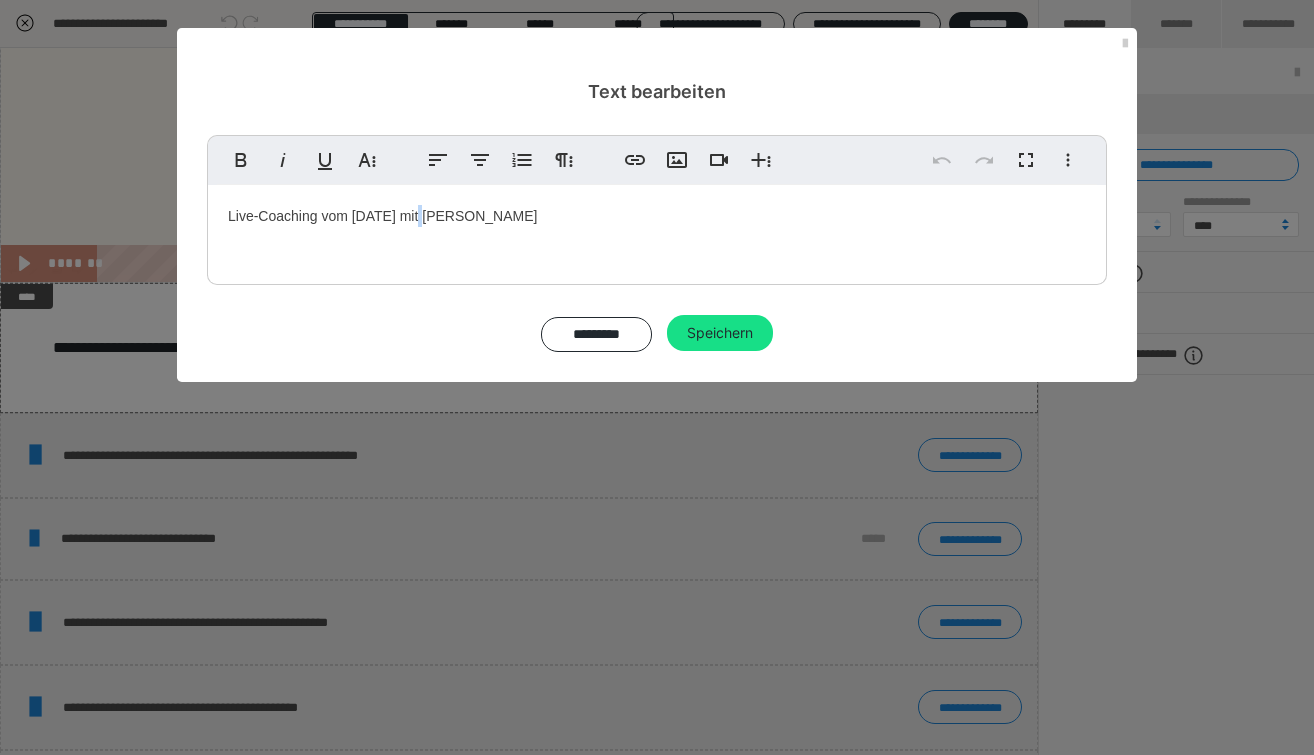 click on "Live-Coaching vom 16.07.2025 mit Peter" at bounding box center [657, 230] 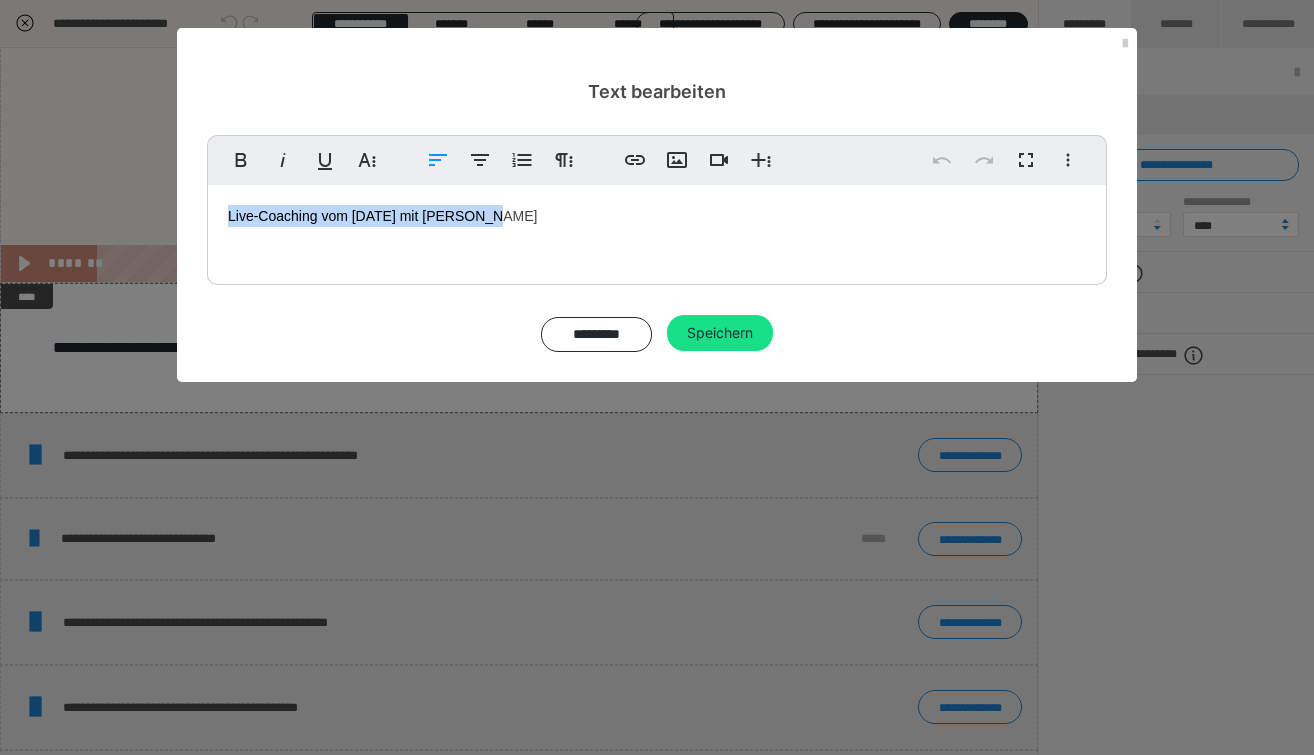click on "Live-Coaching vom 16.07.2025 mit Peter" at bounding box center (657, 230) 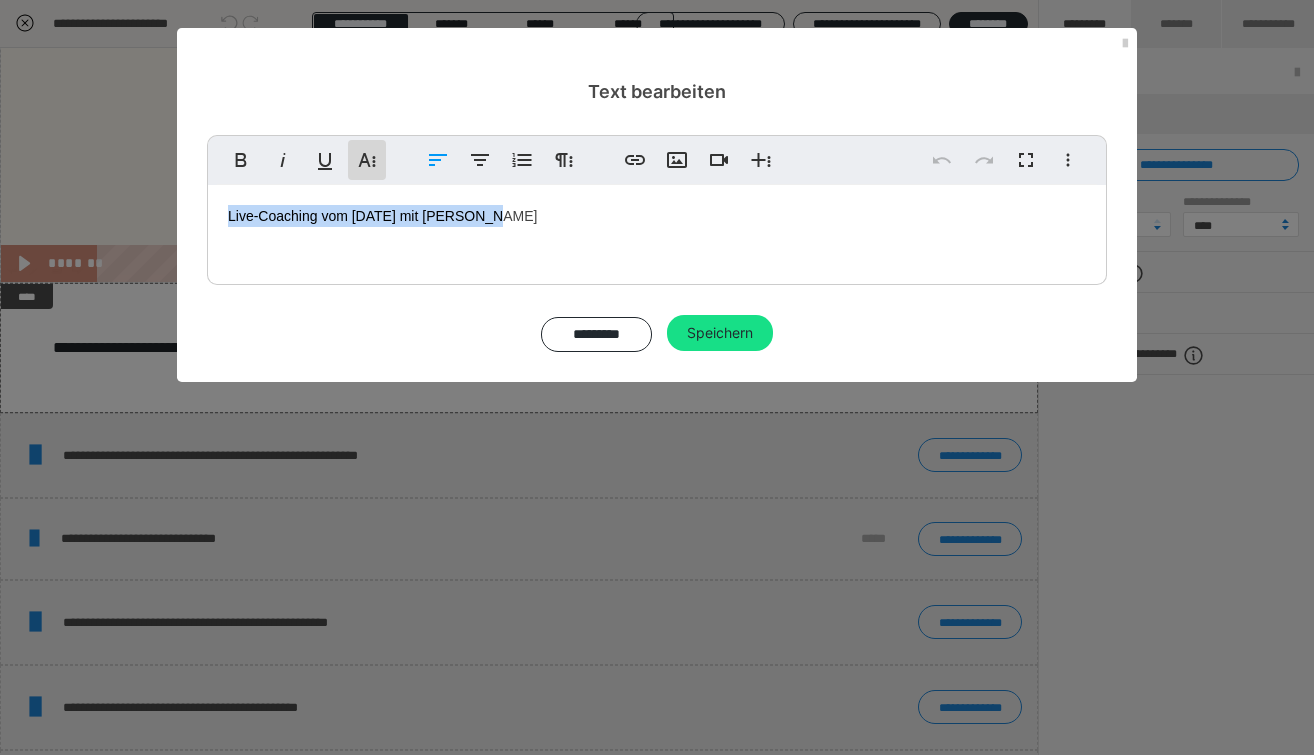click 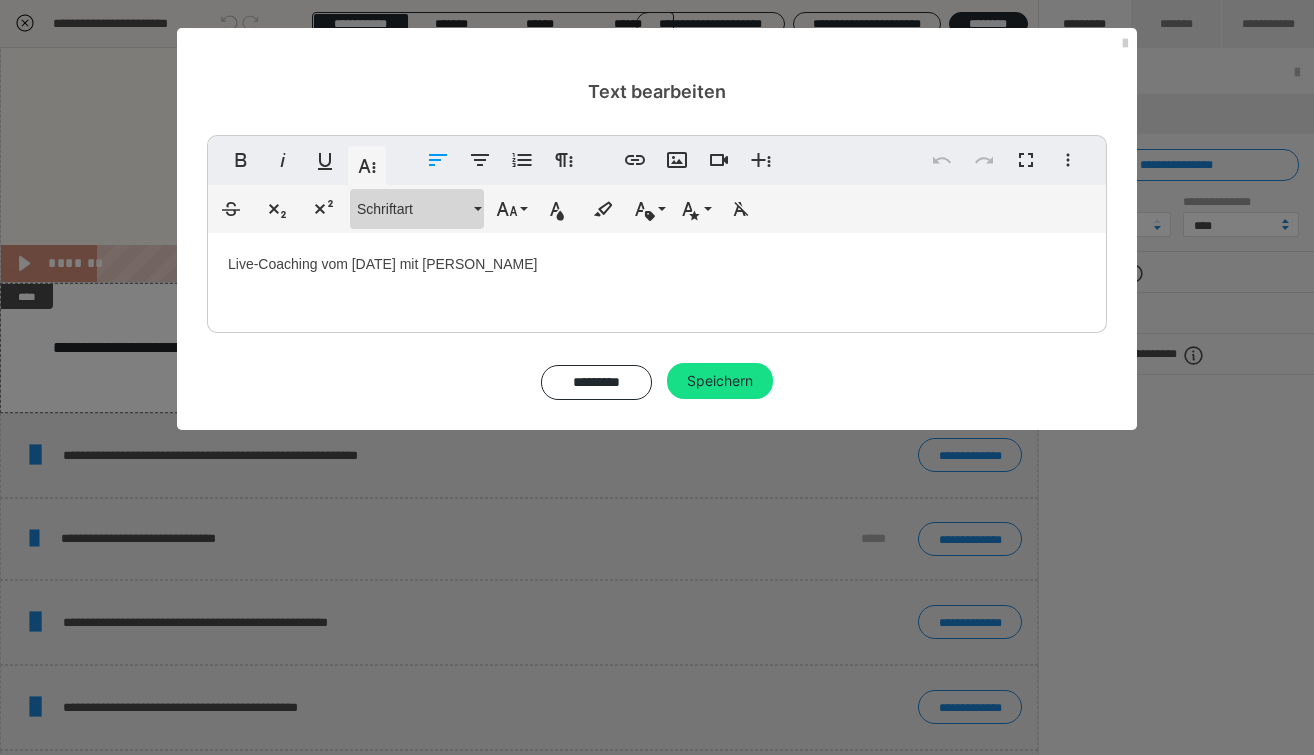 click on "Schriftart" at bounding box center (413, 209) 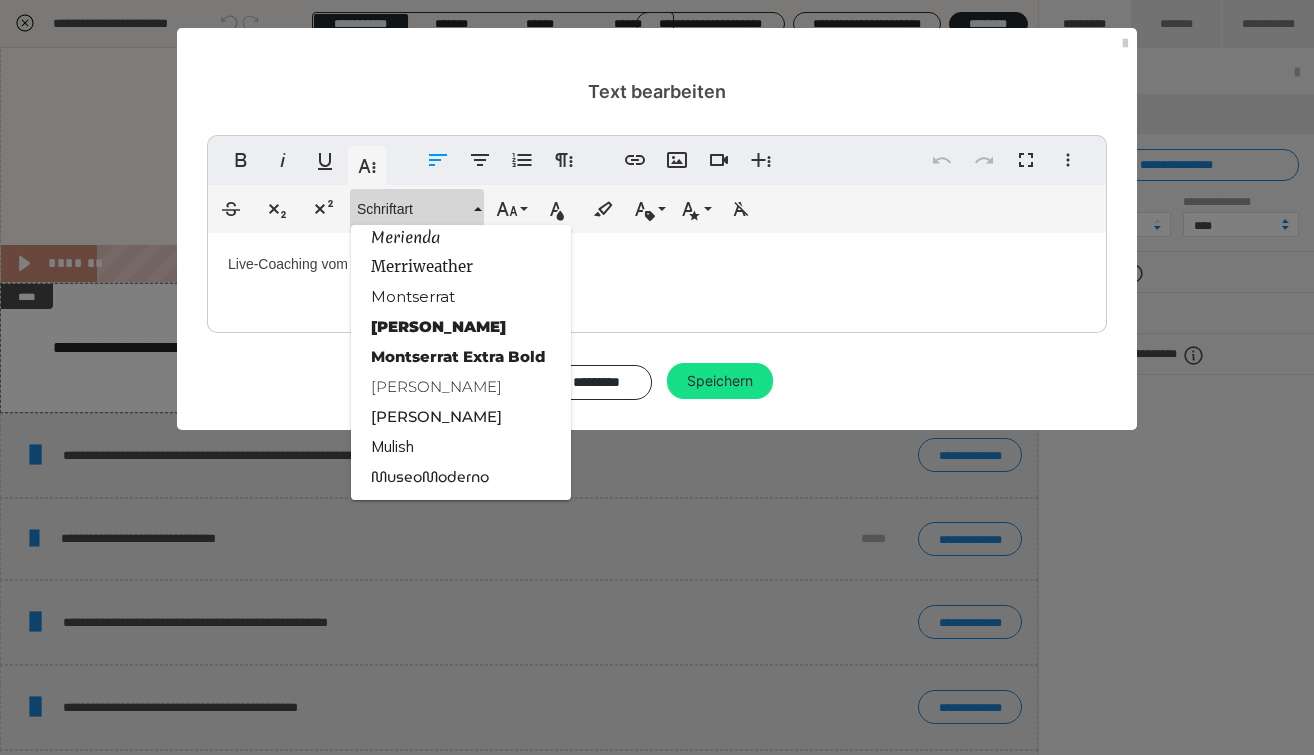scroll, scrollTop: 1837, scrollLeft: 0, axis: vertical 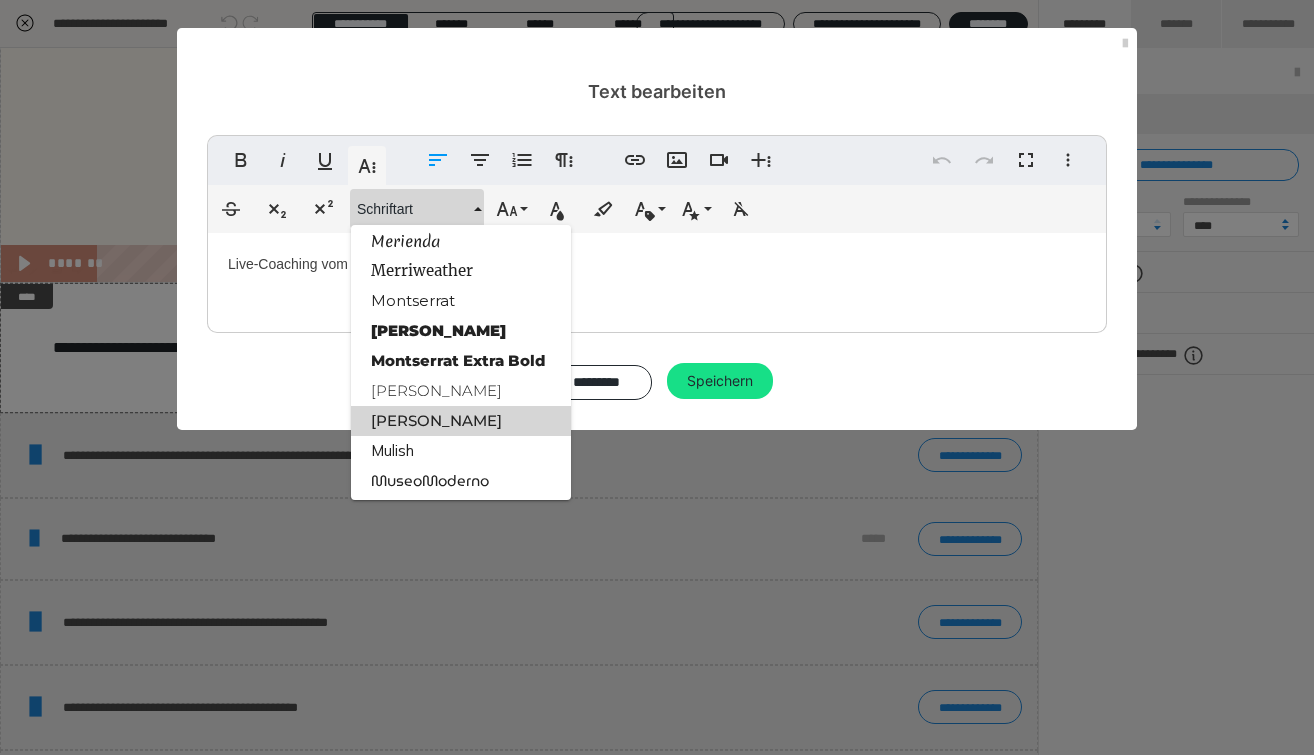 click on "Montserrat Med" at bounding box center [461, 421] 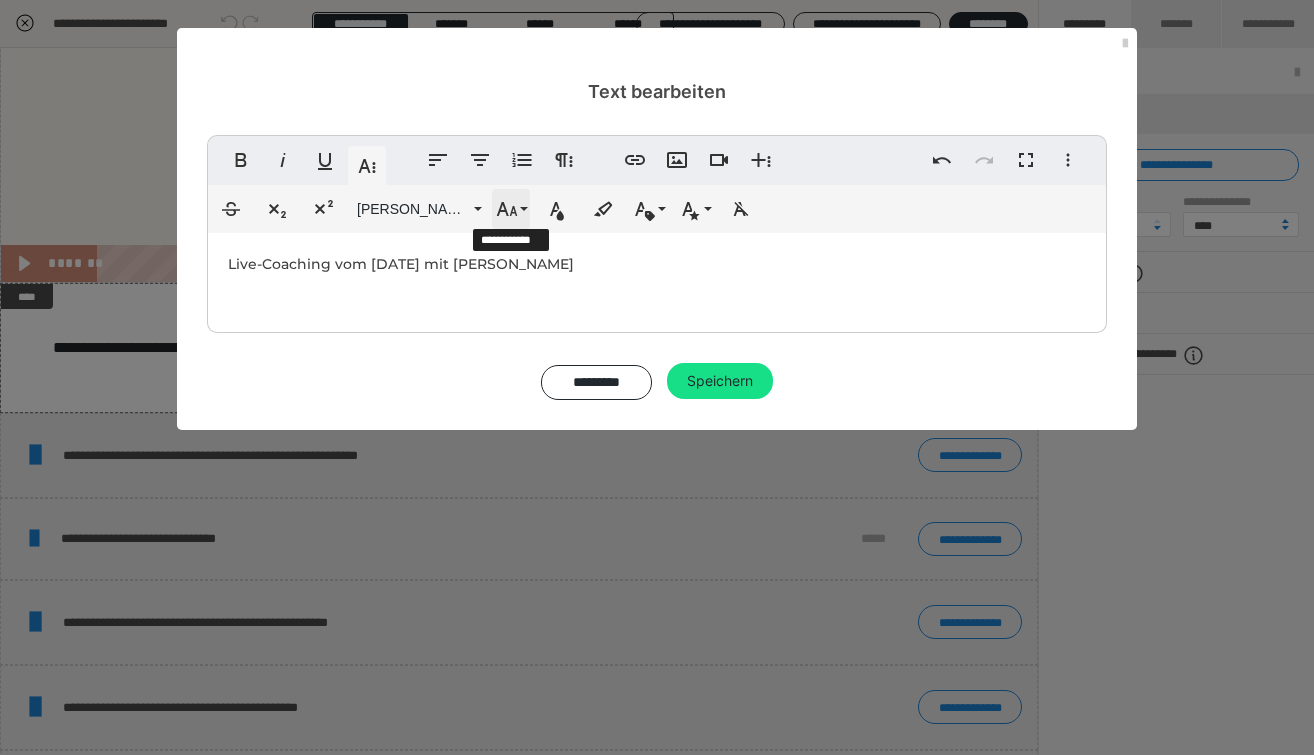 click 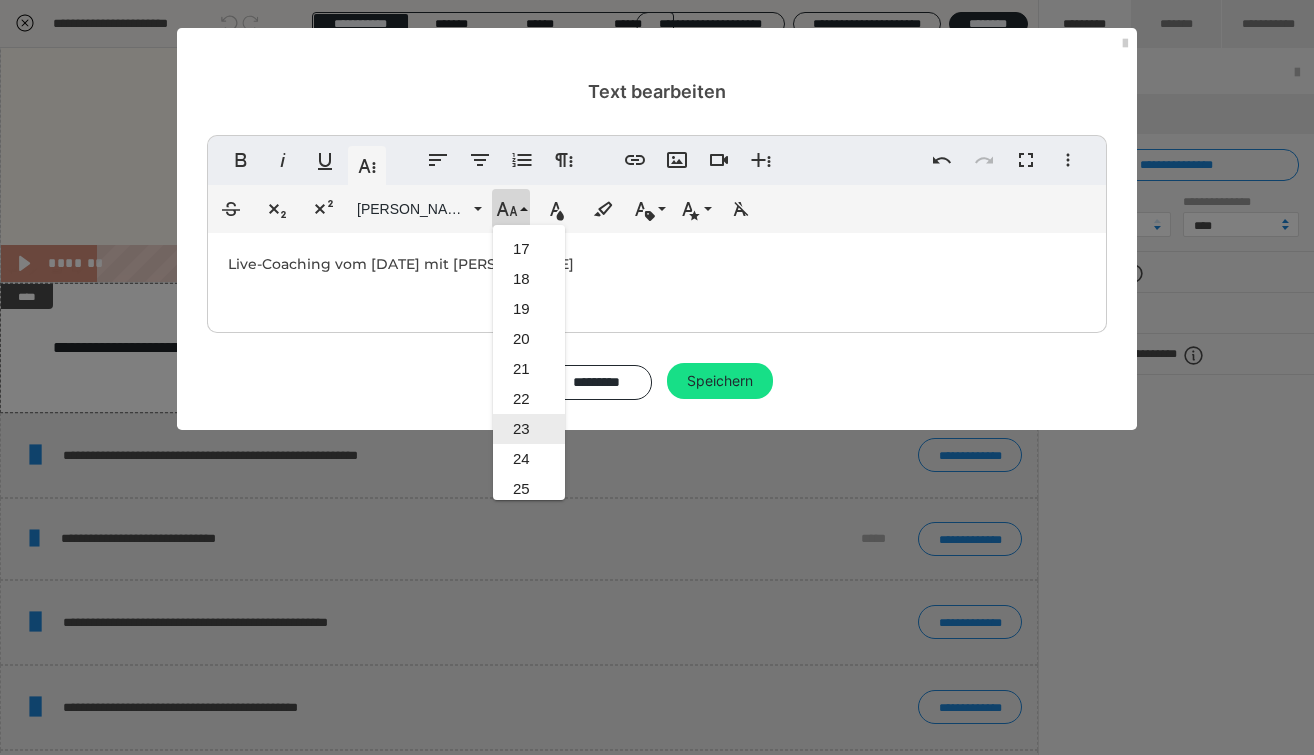 scroll, scrollTop: 474, scrollLeft: 0, axis: vertical 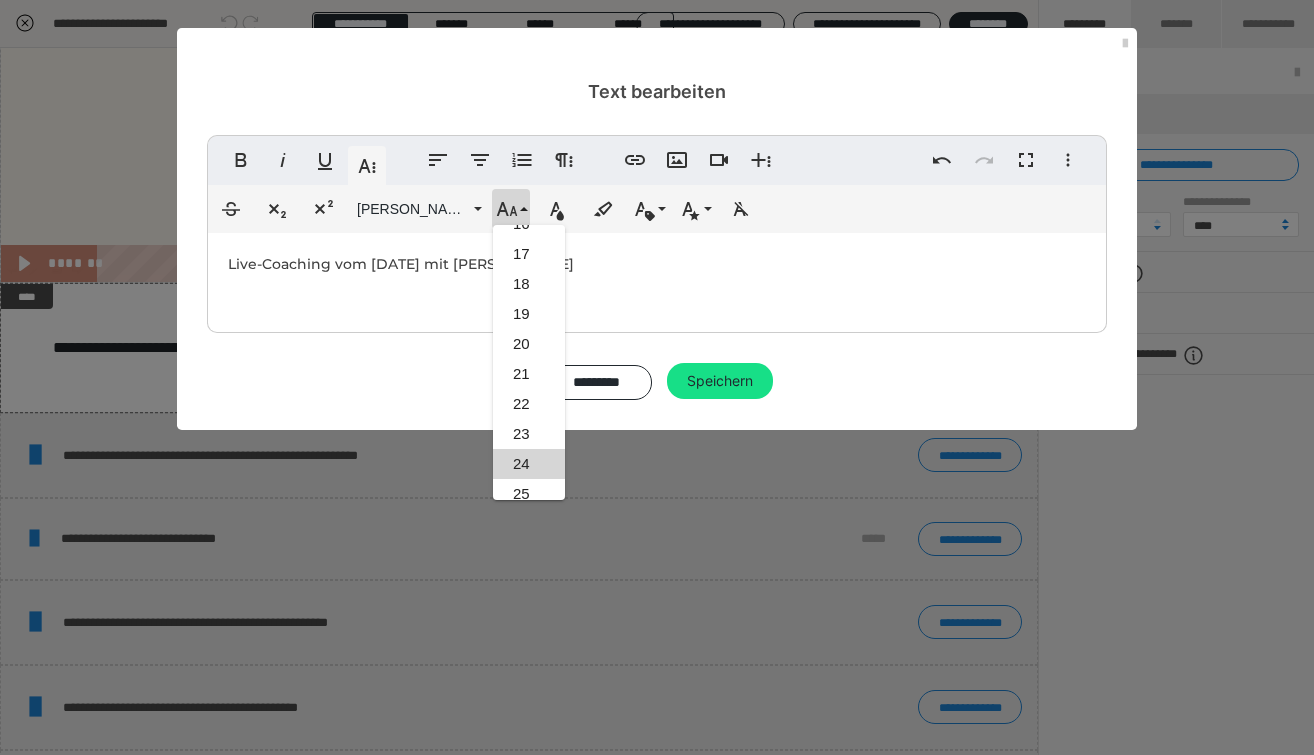 click on "24" at bounding box center [529, 464] 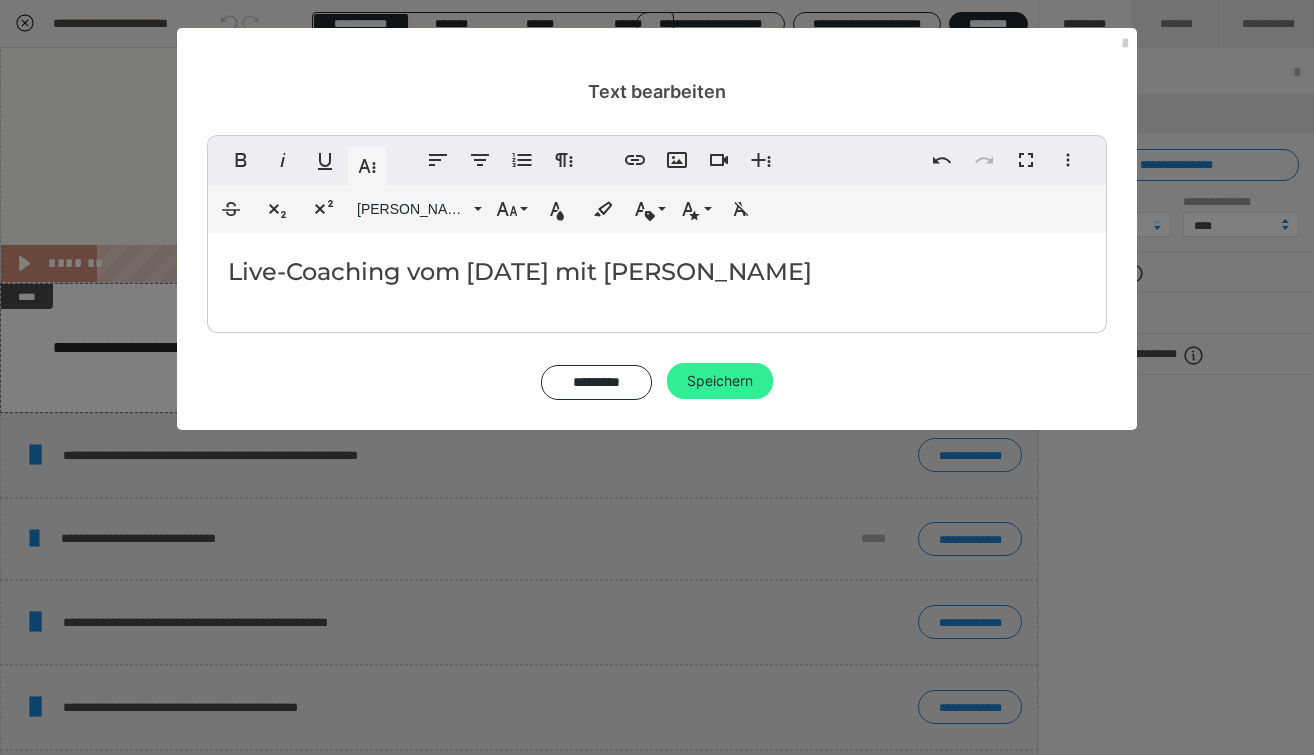 click on "Speichern" at bounding box center (720, 381) 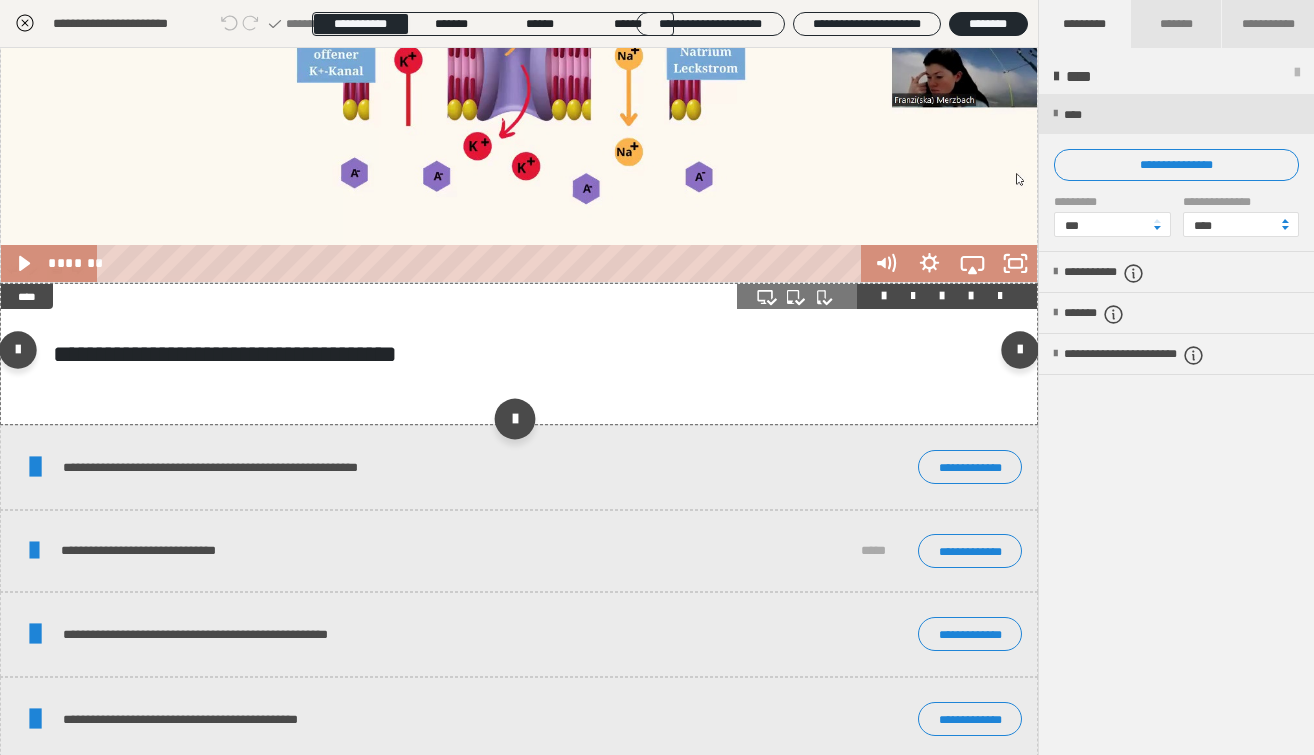 click at bounding box center (514, 419) 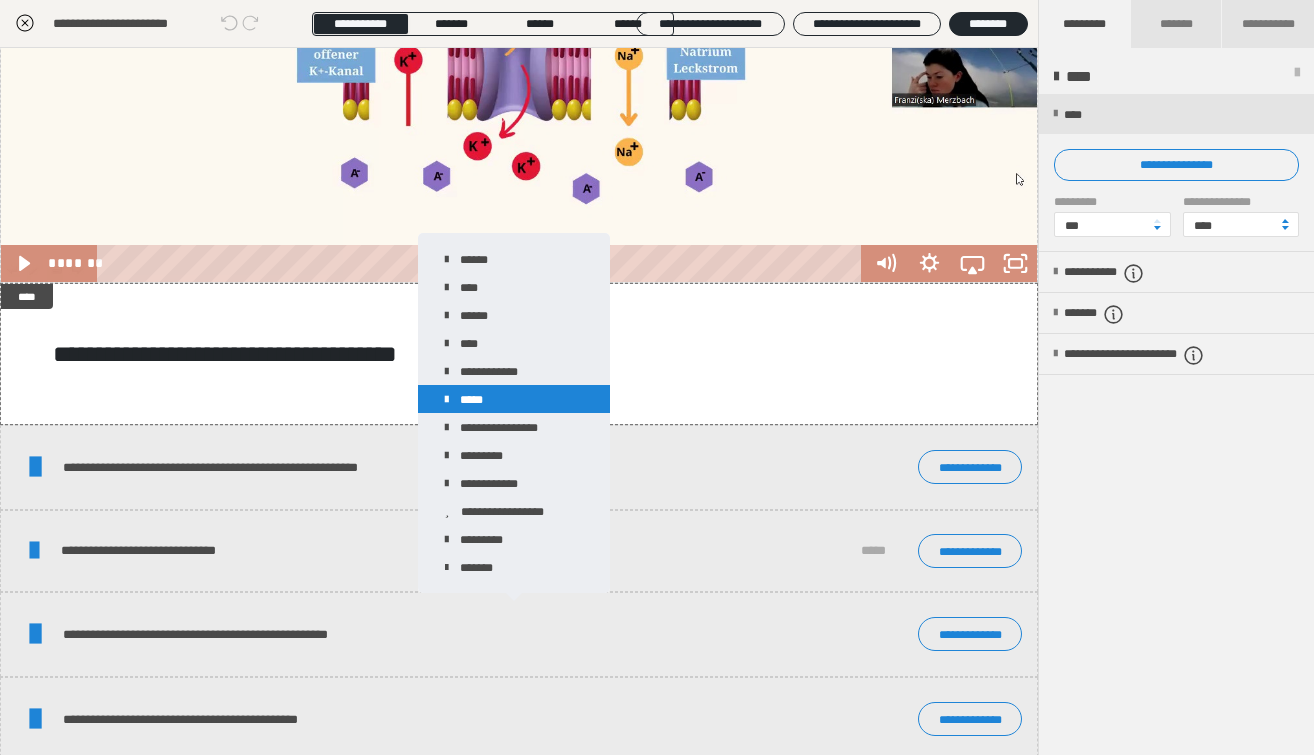 click on "*****" at bounding box center [514, 399] 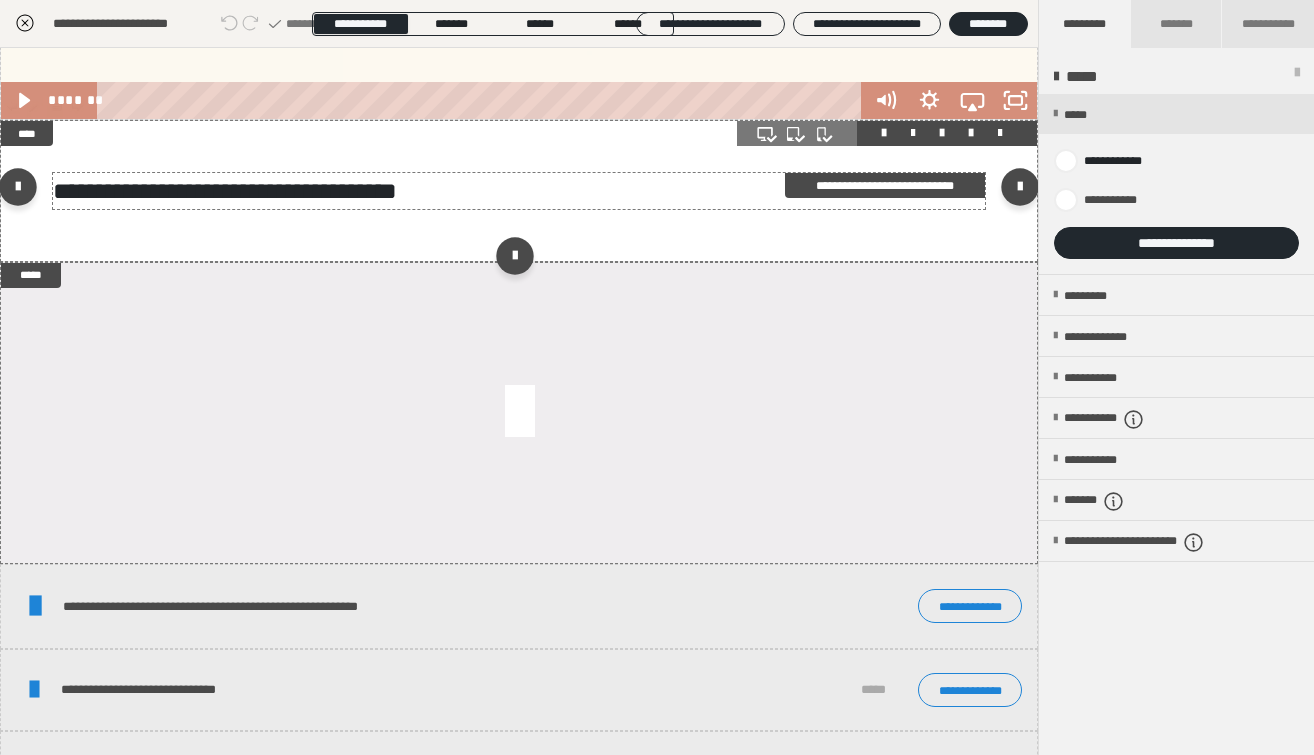scroll, scrollTop: 2395, scrollLeft: 0, axis: vertical 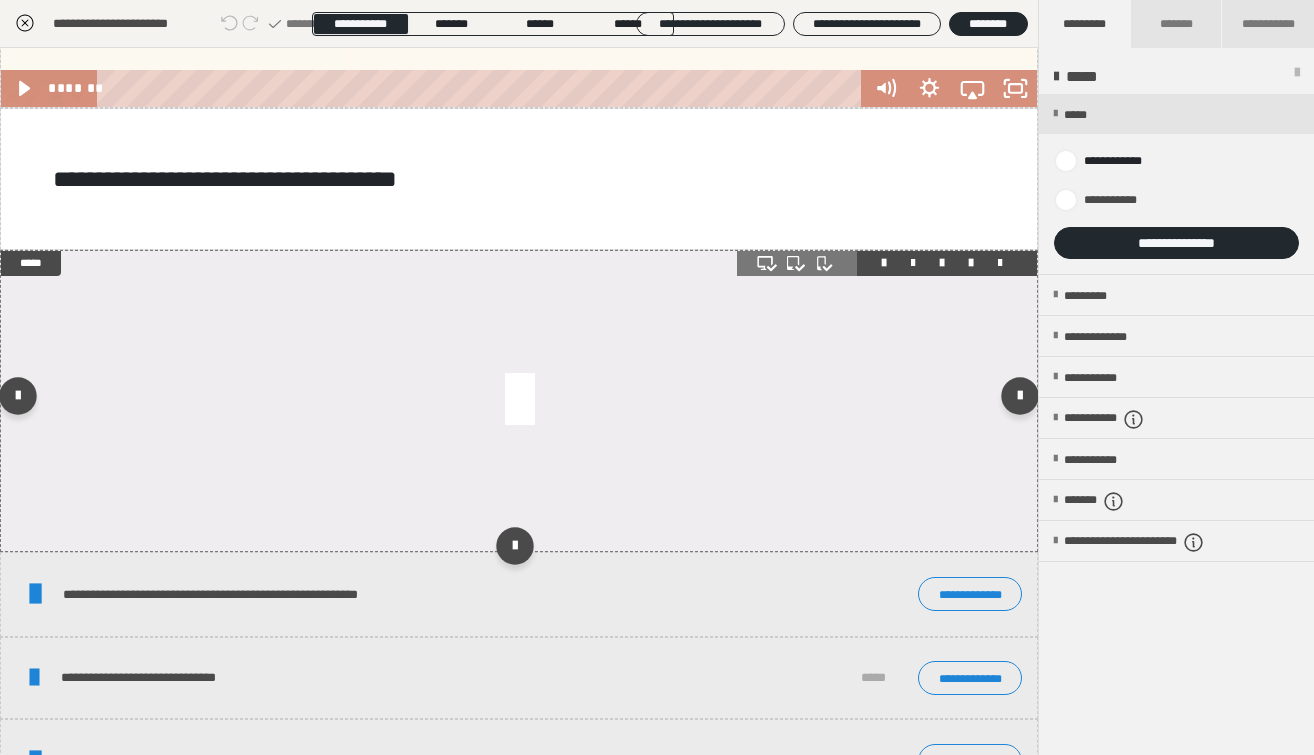 click at bounding box center (519, 401) 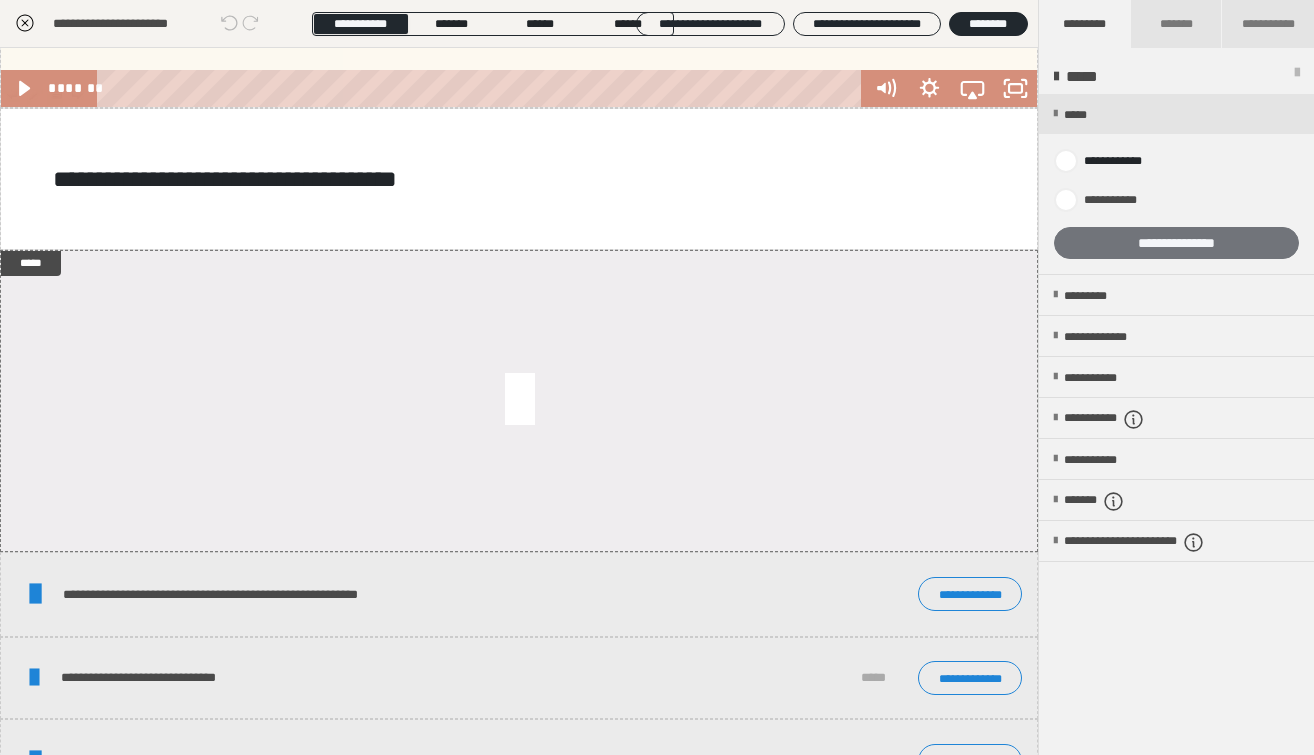 click on "**********" at bounding box center (1176, 243) 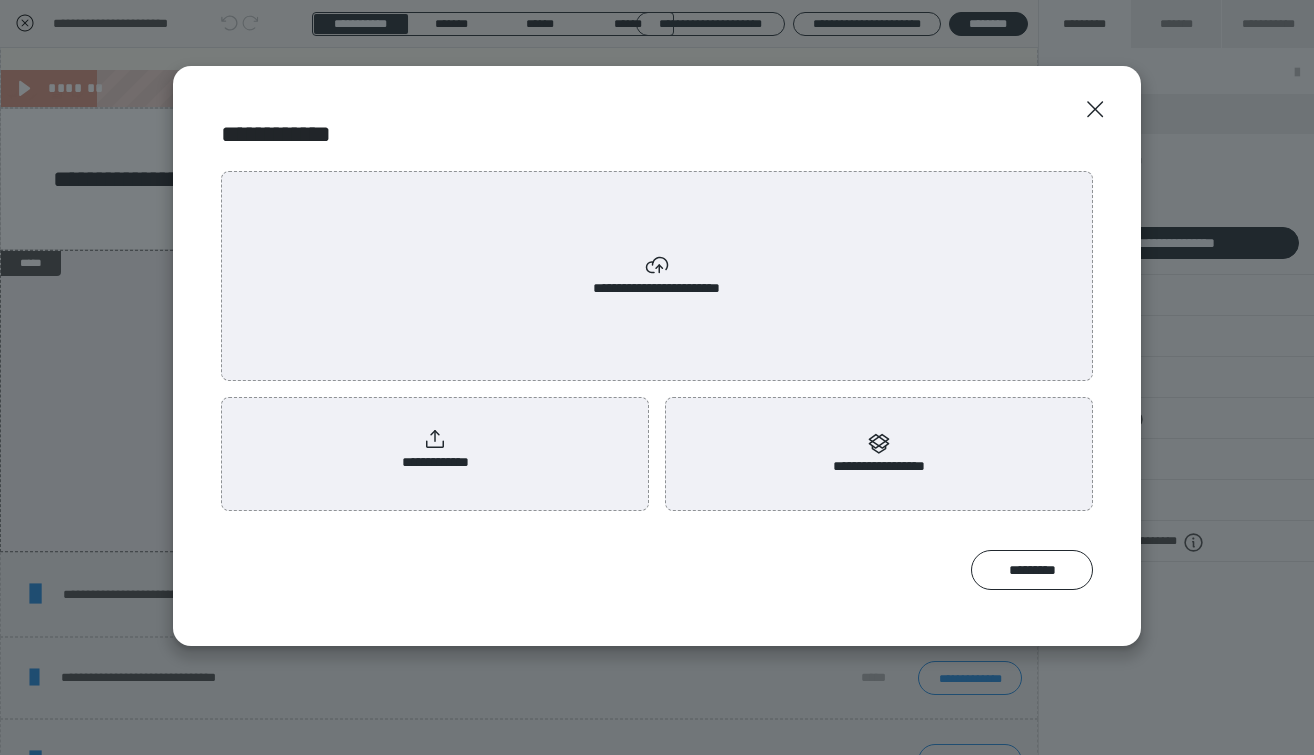 click on "**********" at bounding box center [435, 450] 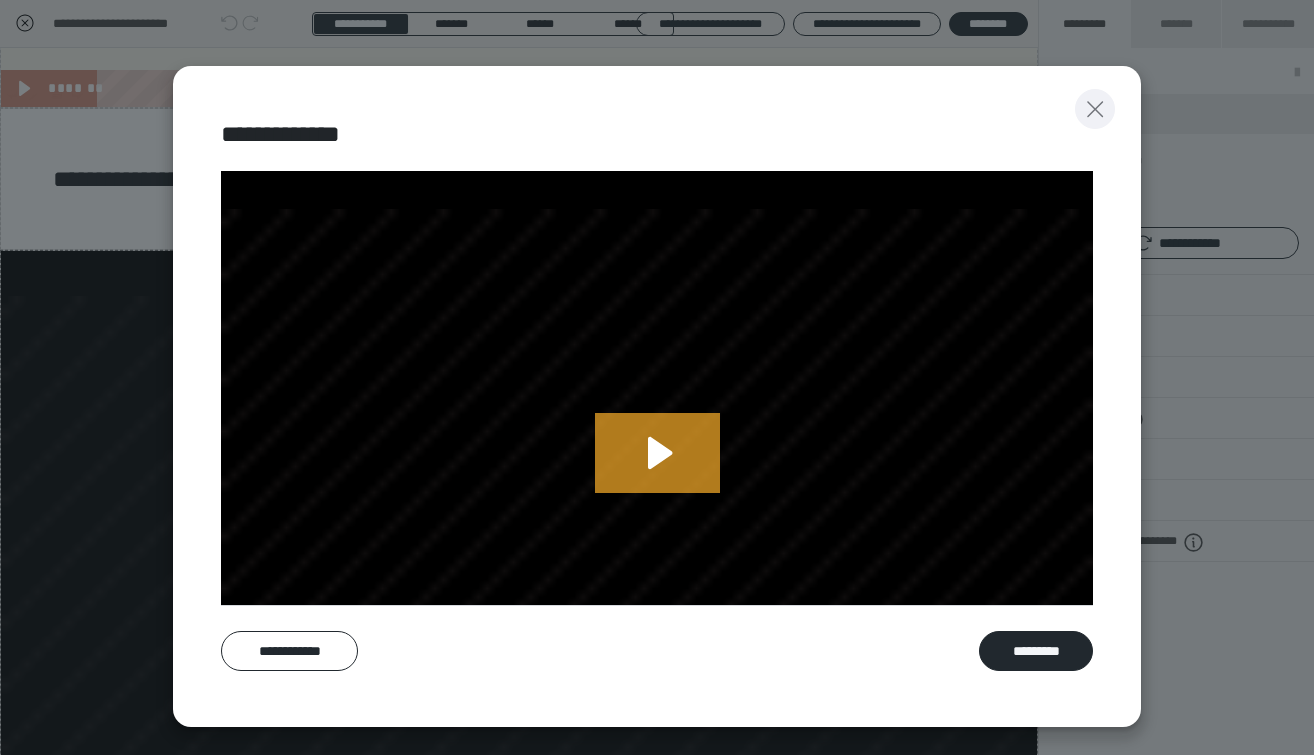 click at bounding box center [1095, 109] 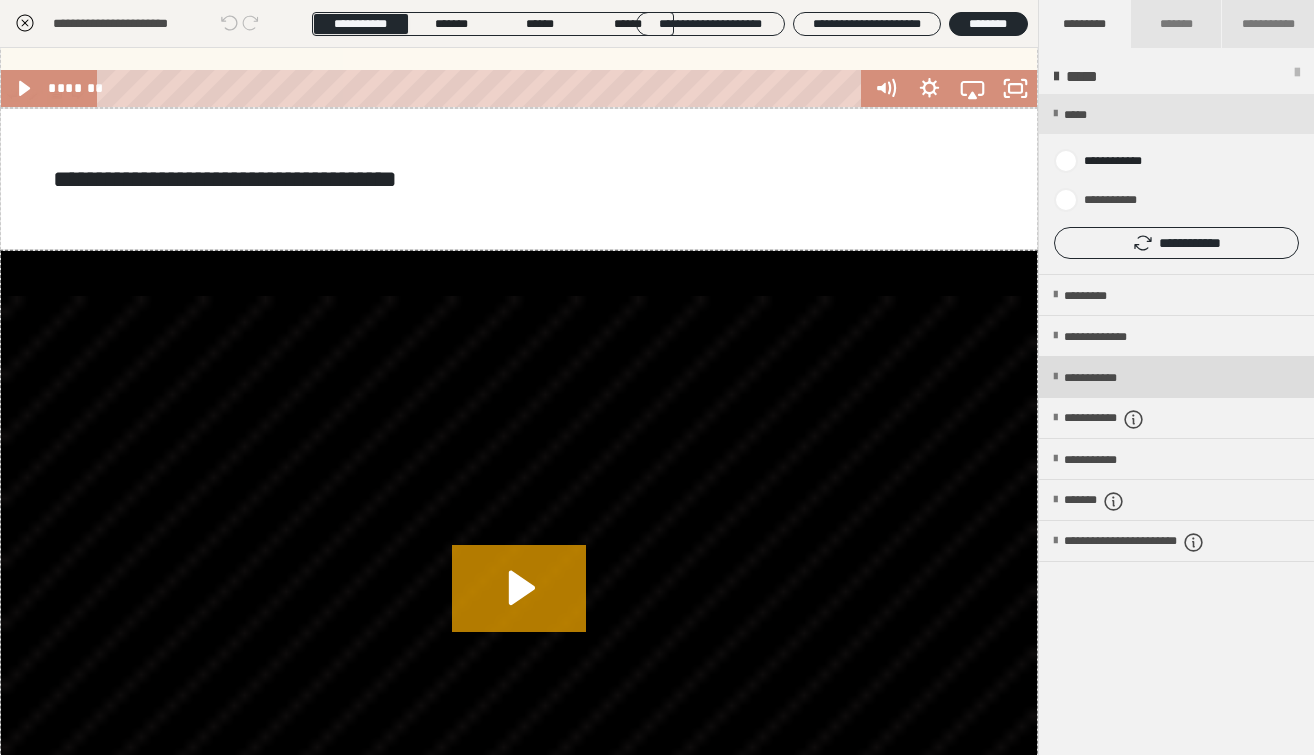 click on "**********" at bounding box center (1108, 378) 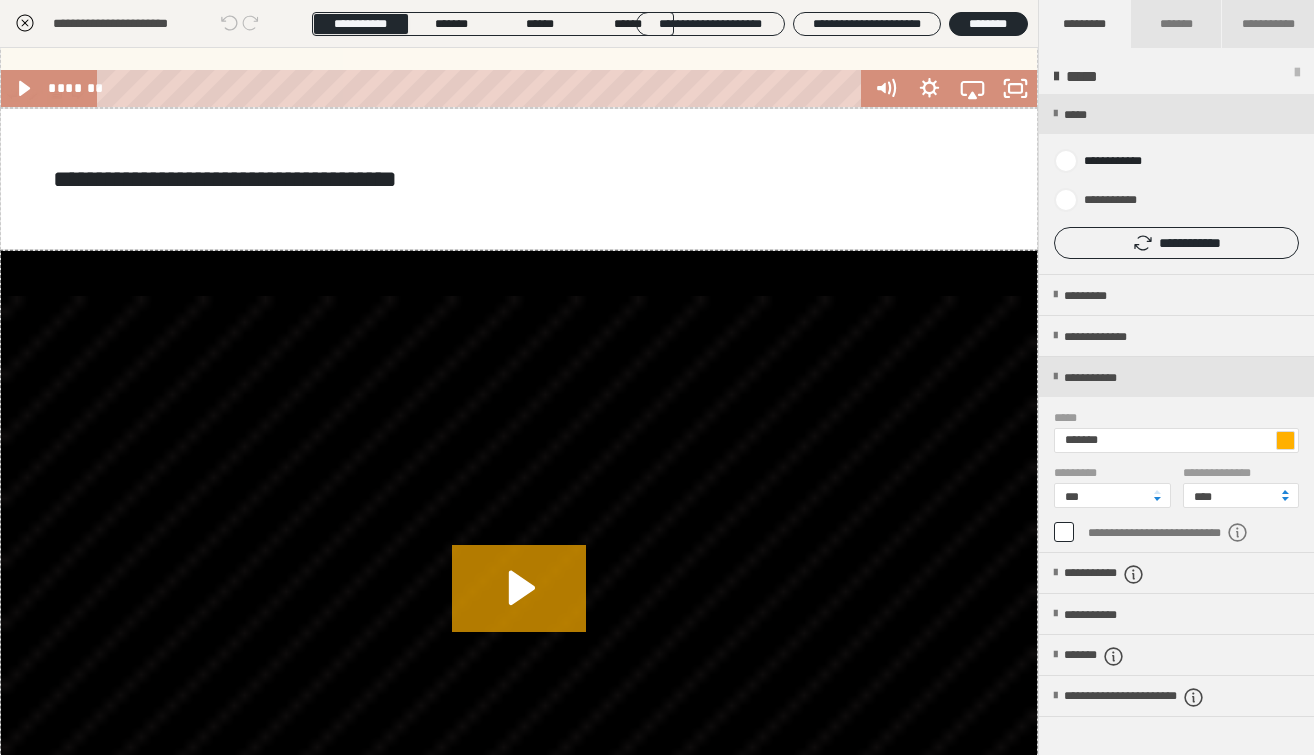 click at bounding box center [1285, 440] 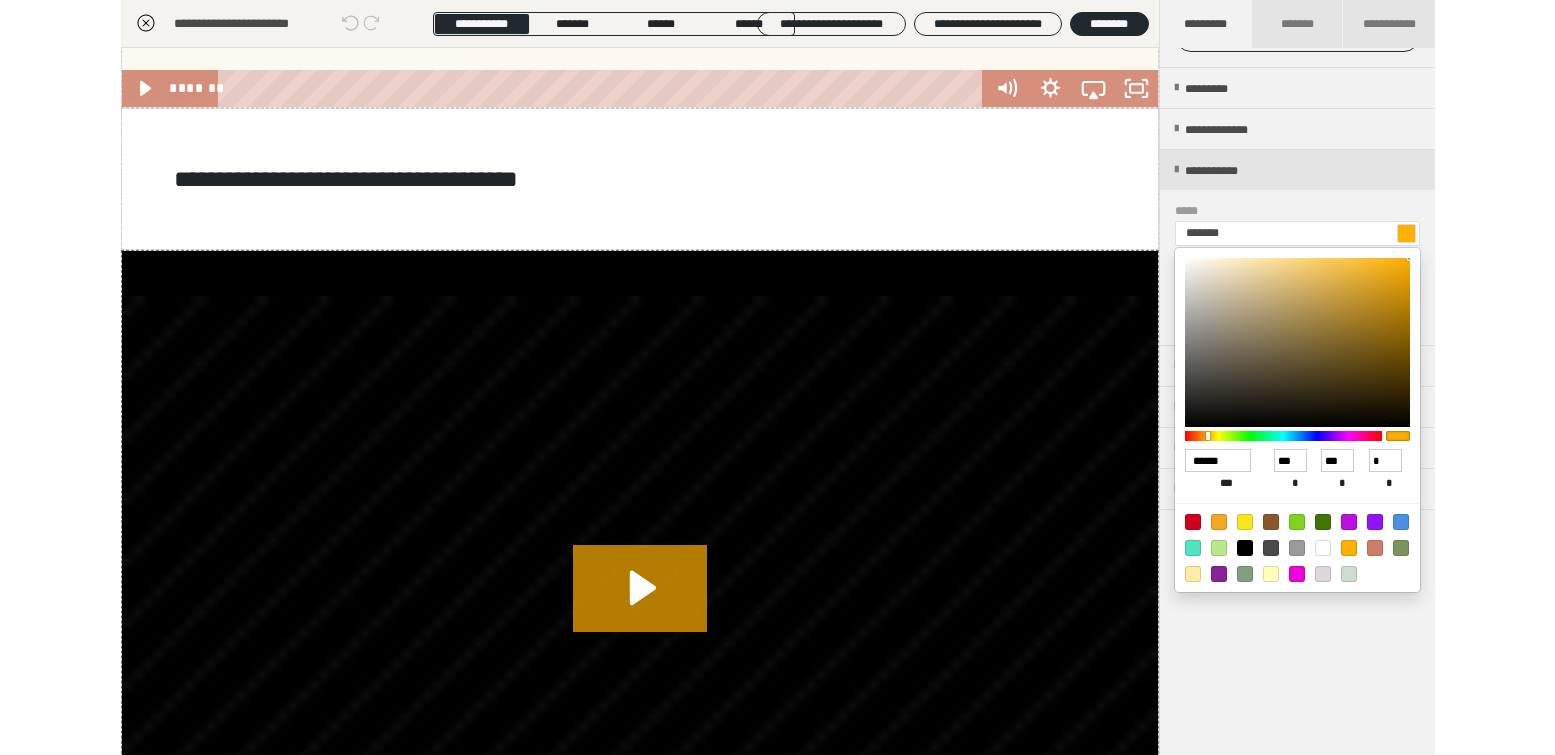 scroll, scrollTop: 211, scrollLeft: 0, axis: vertical 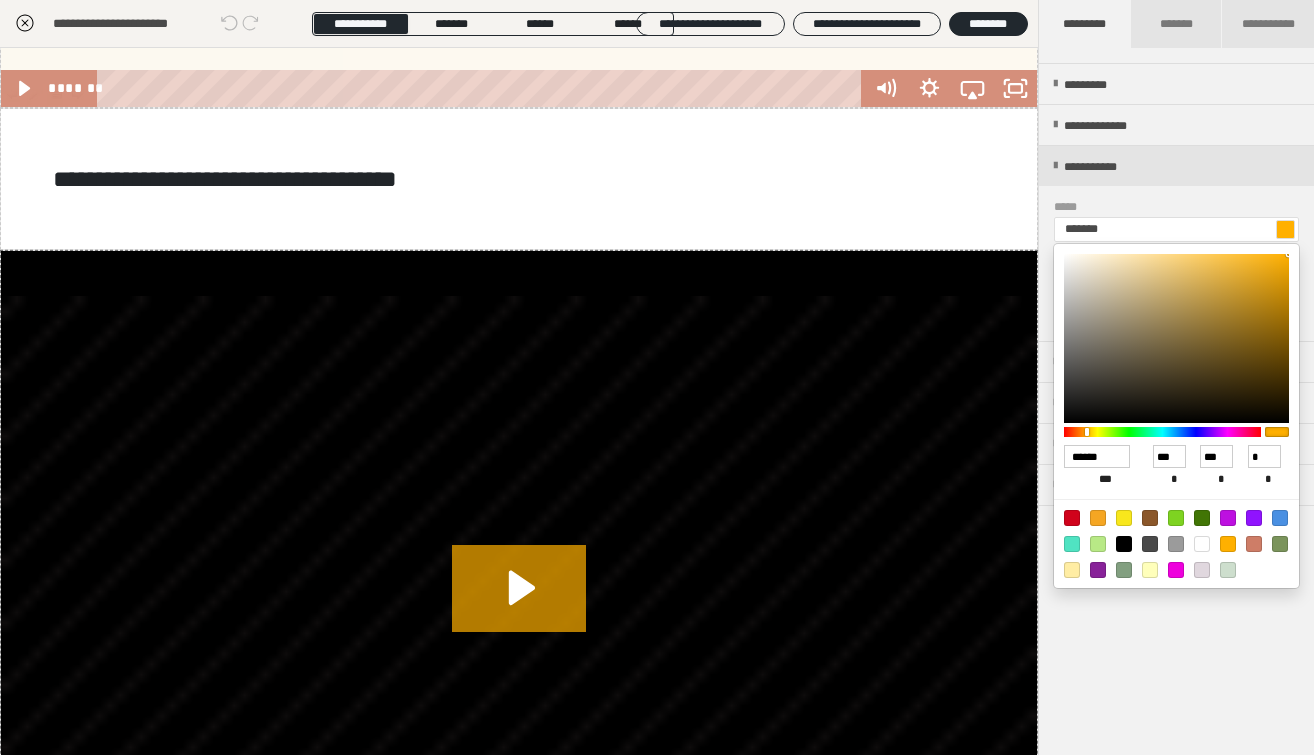 click at bounding box center (1254, 544) 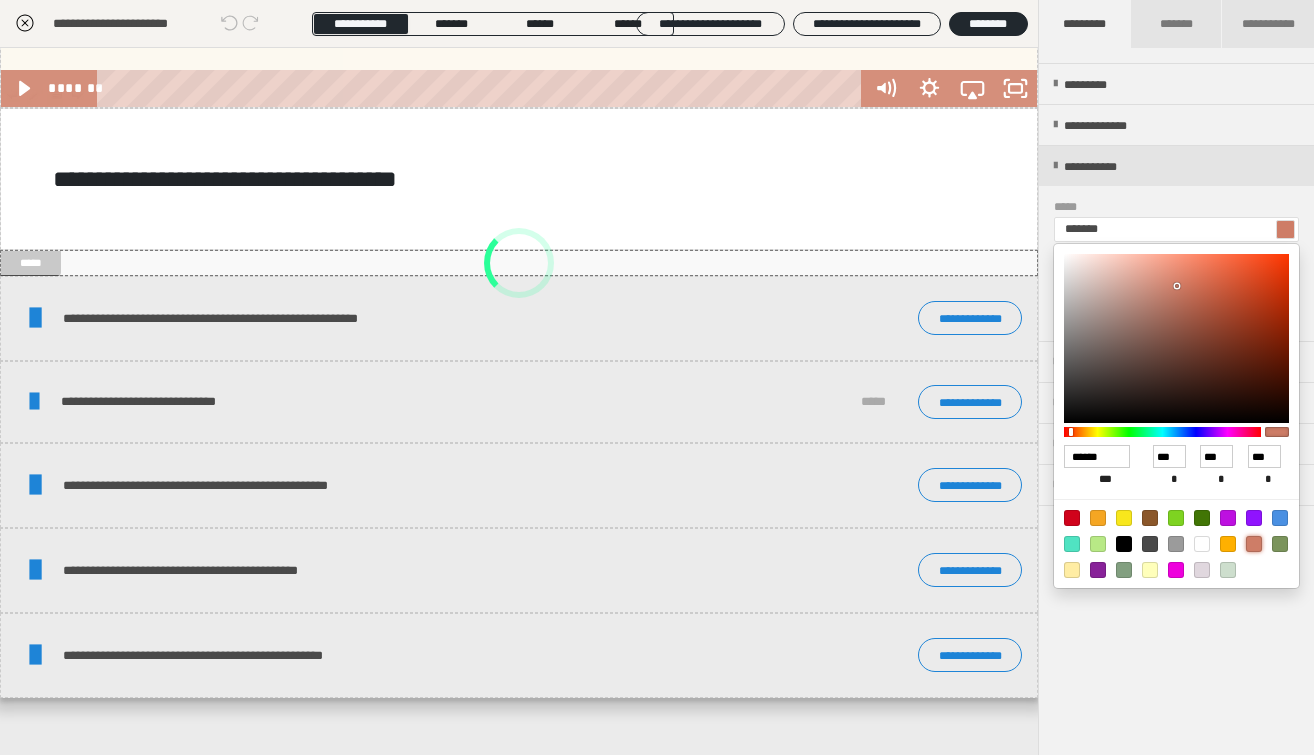 type on "*******" 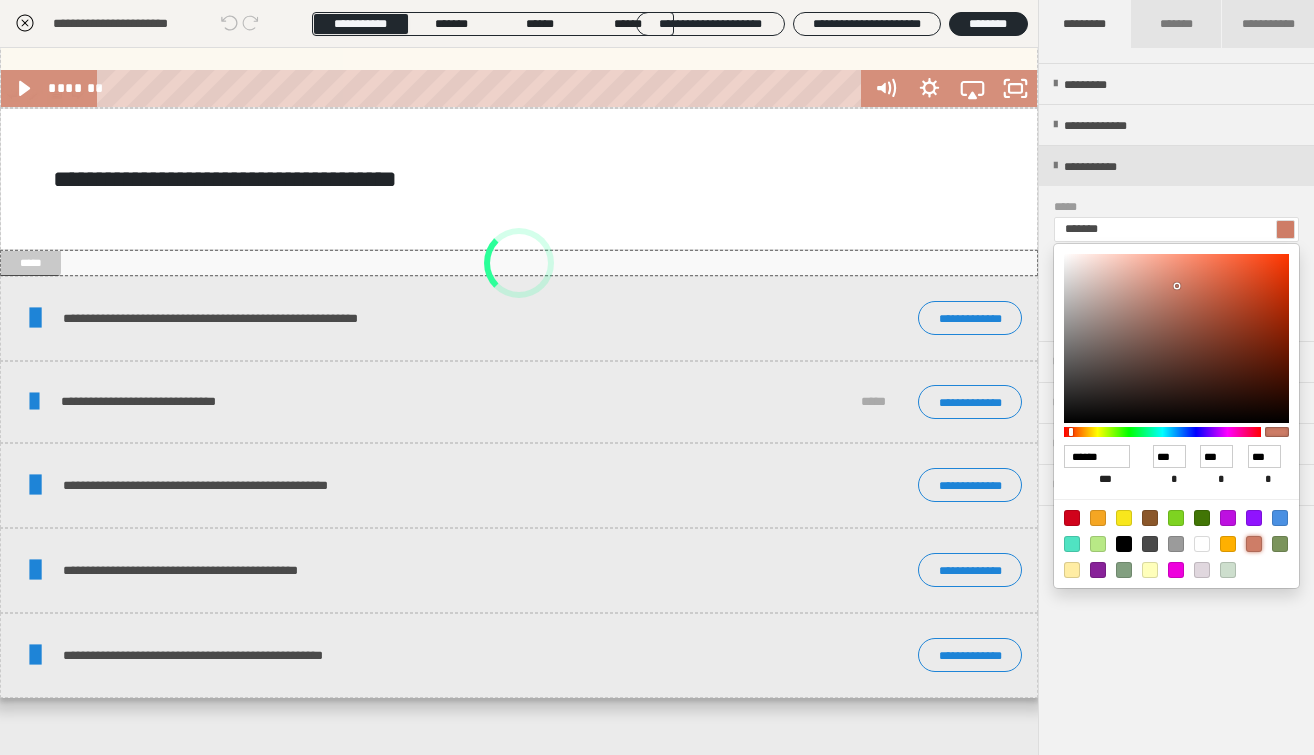 type on "******" 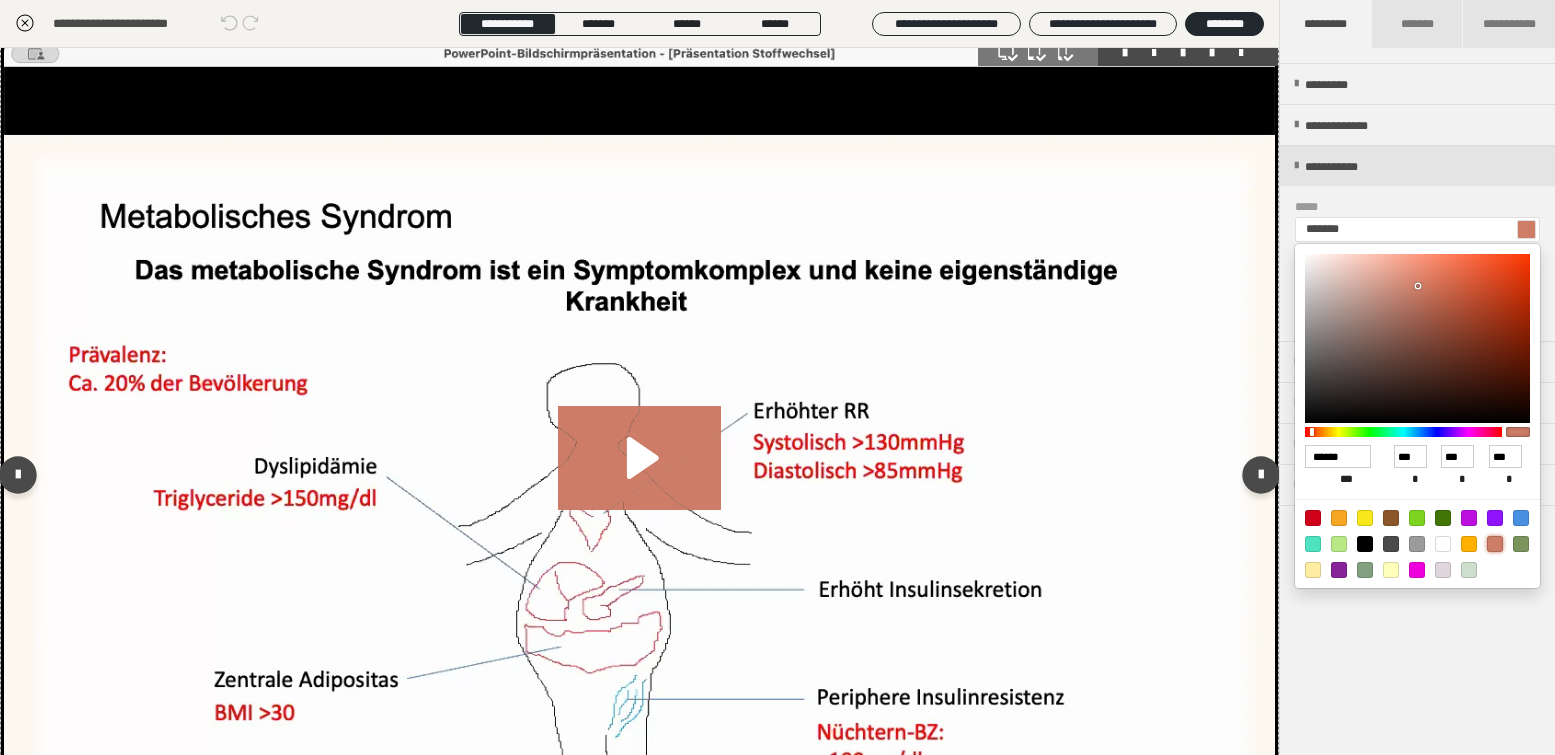 scroll, scrollTop: 2934, scrollLeft: 0, axis: vertical 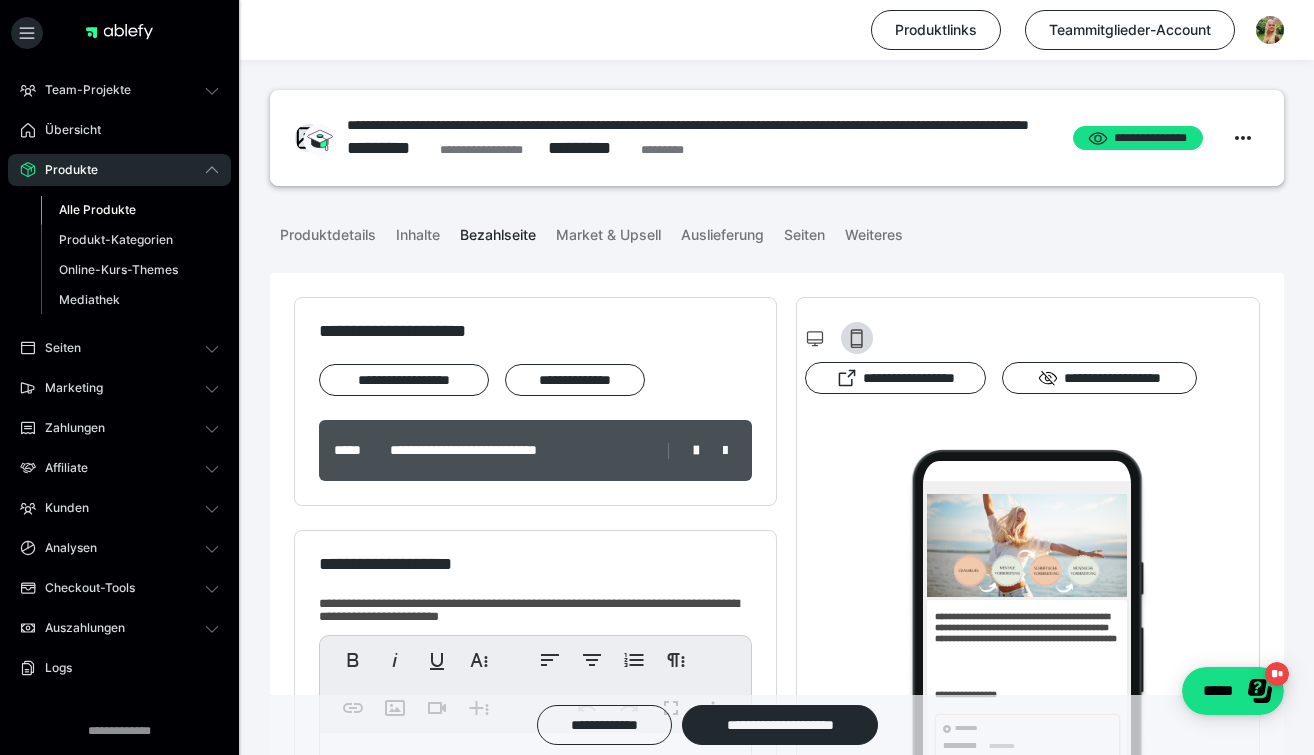 click on "Alle Produkte" at bounding box center [97, 209] 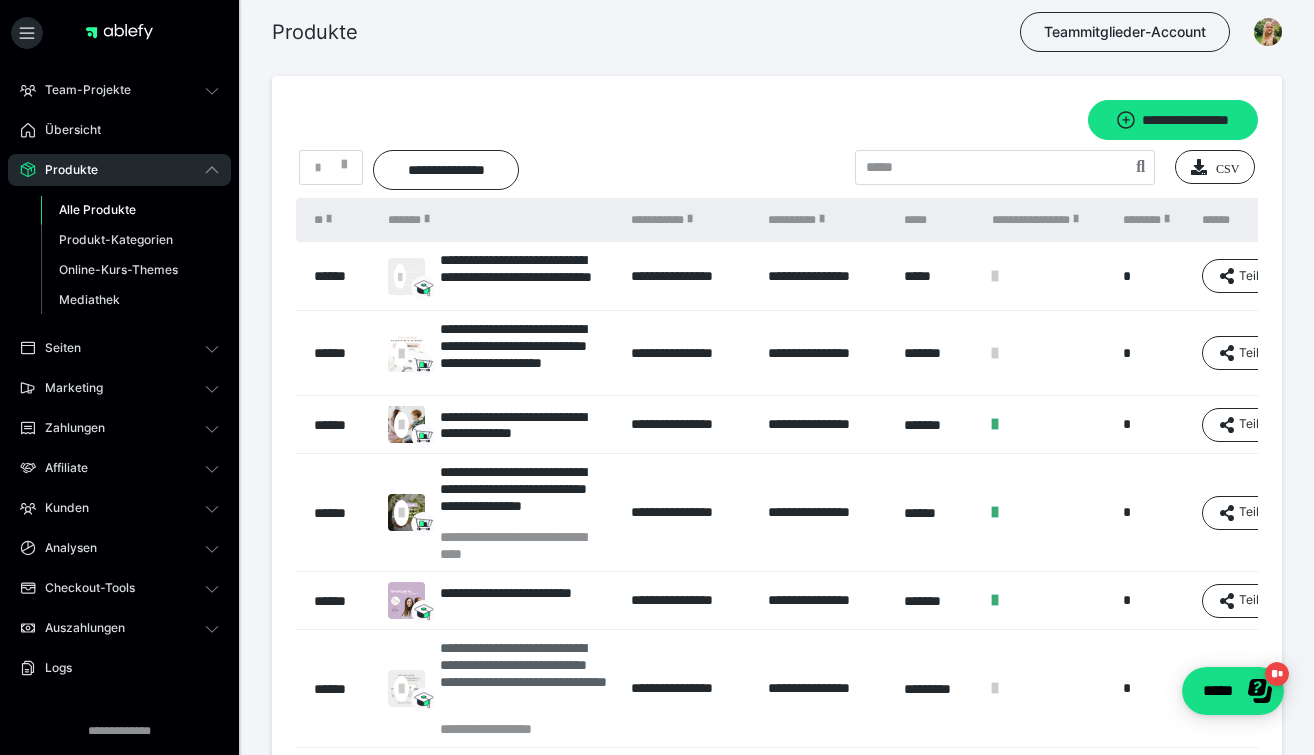 click on "**********" at bounding box center (525, 680) 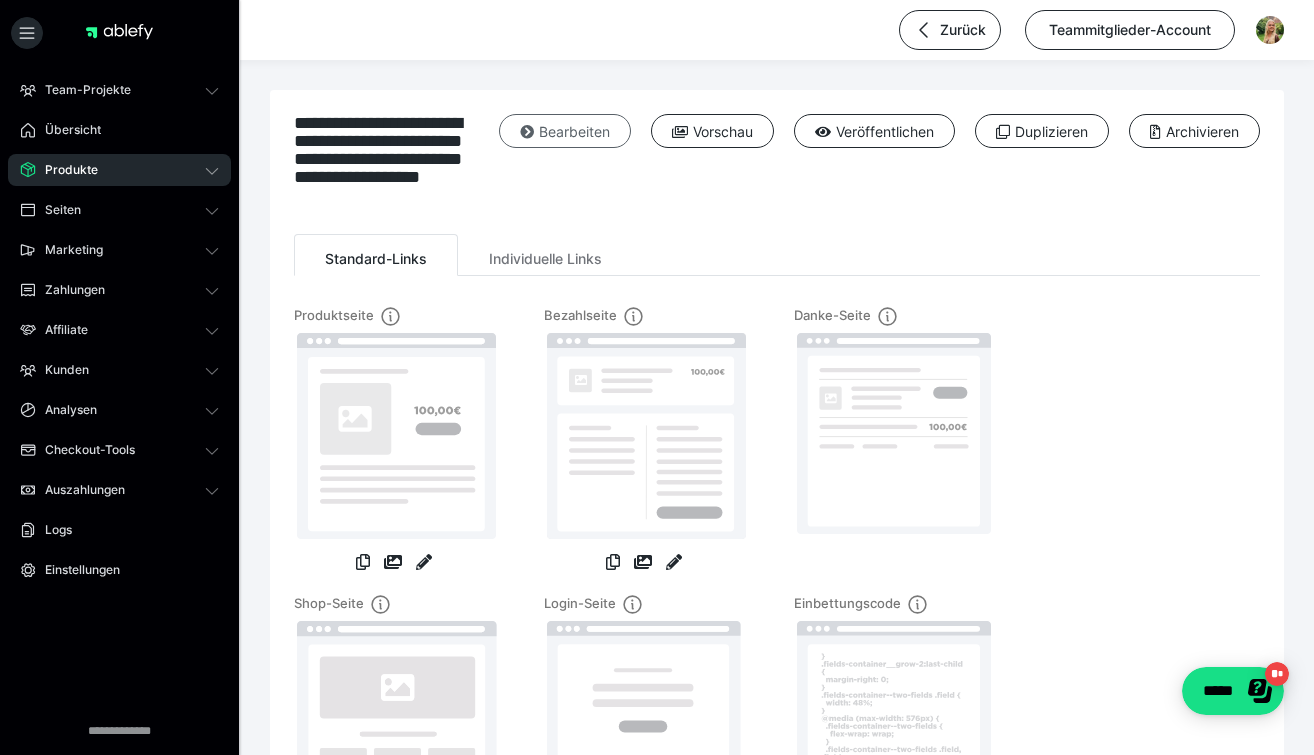 click on "Bearbeiten" at bounding box center [565, 131] 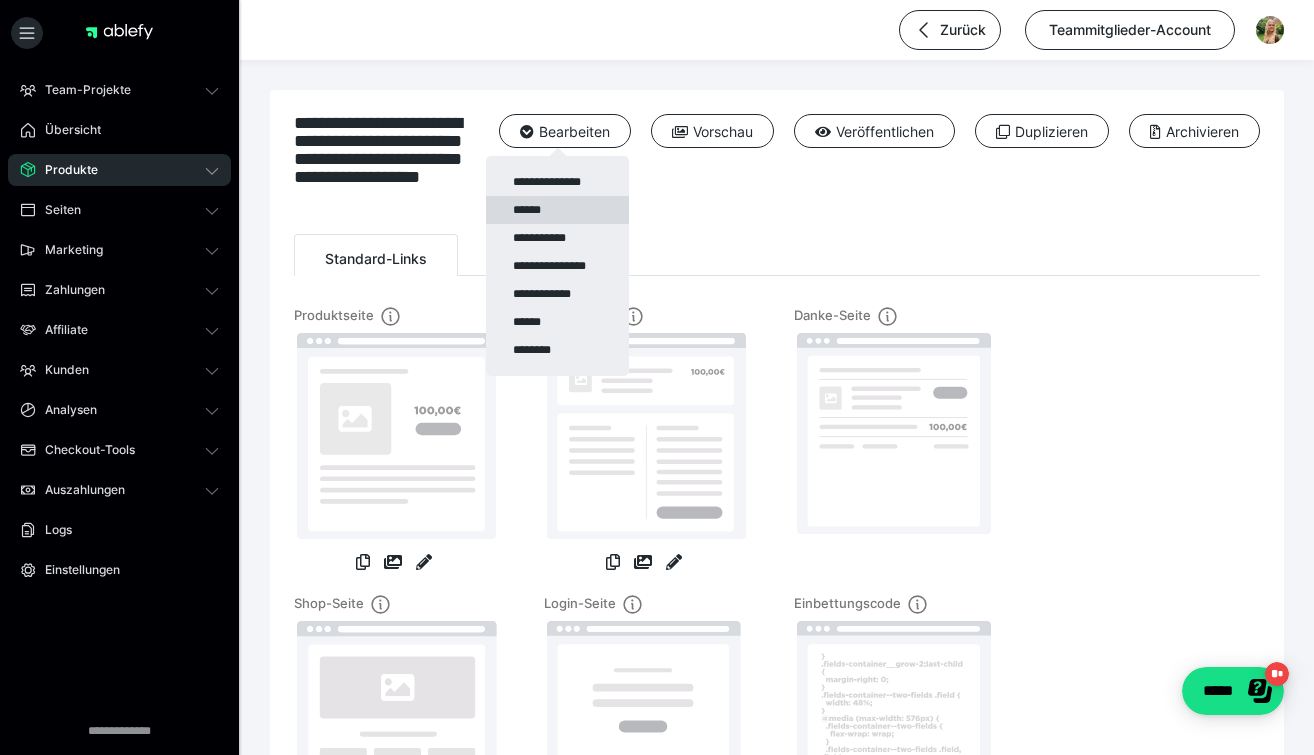 click on "******" at bounding box center (557, 210) 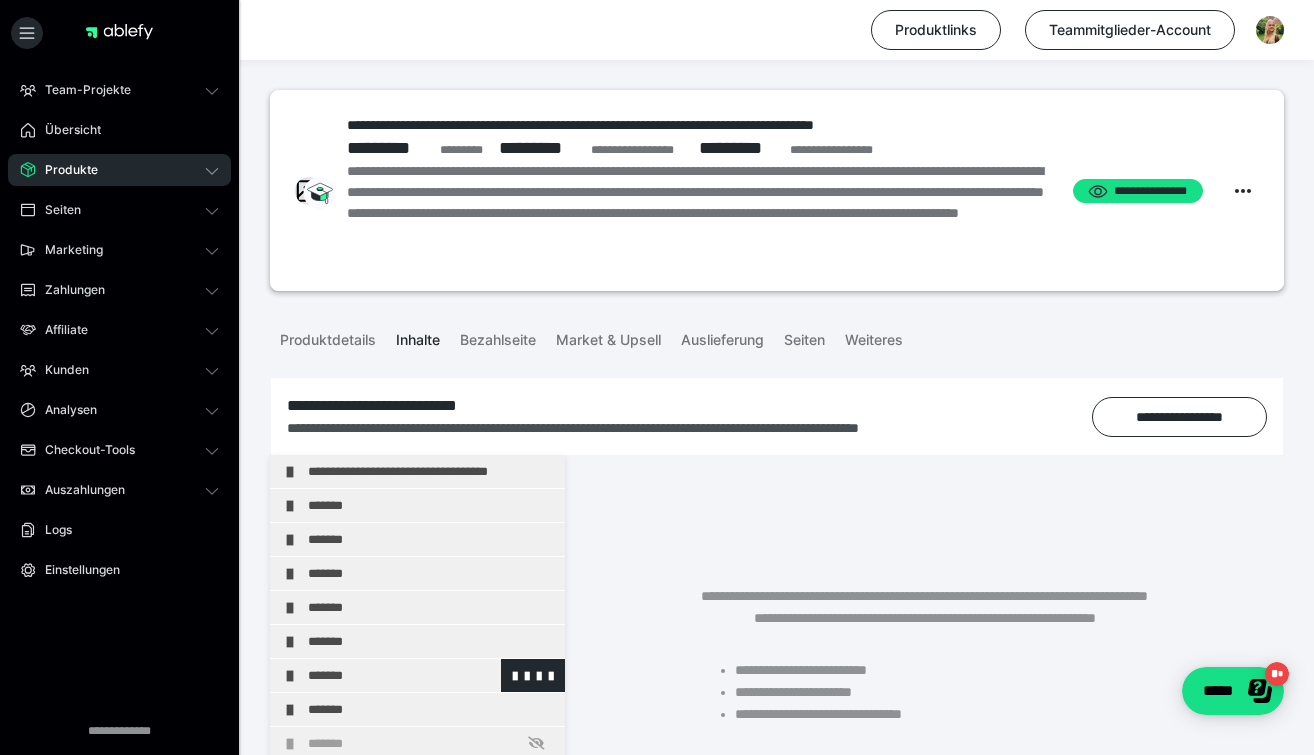 click on "*******" at bounding box center (431, 675) 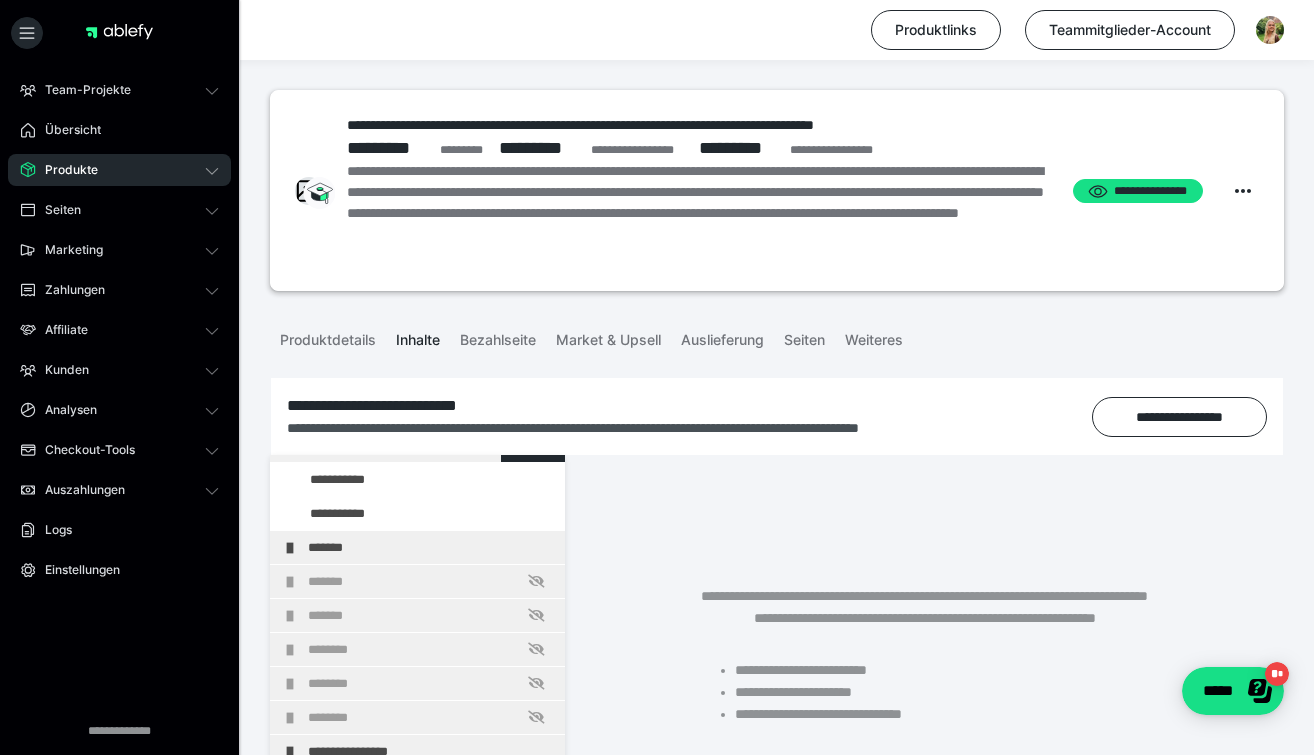 click on "*******" at bounding box center [426, 445] 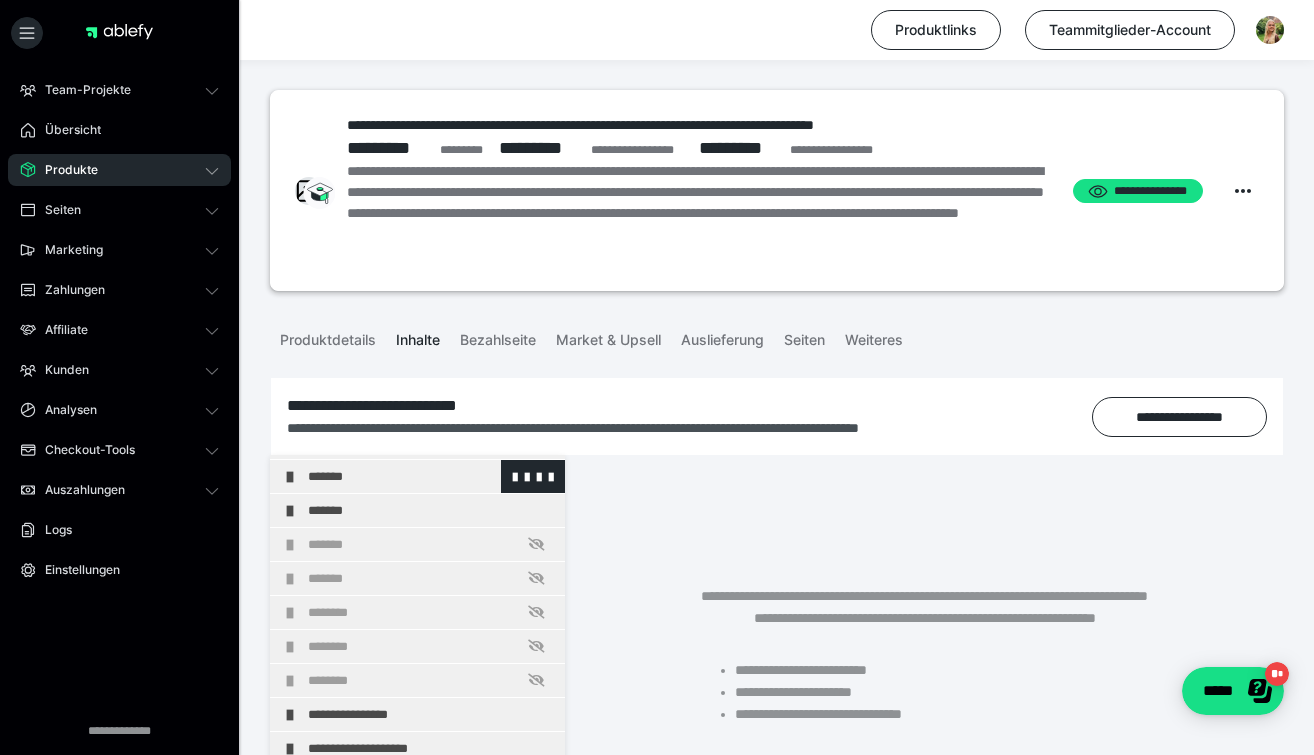 scroll, scrollTop: 198, scrollLeft: 0, axis: vertical 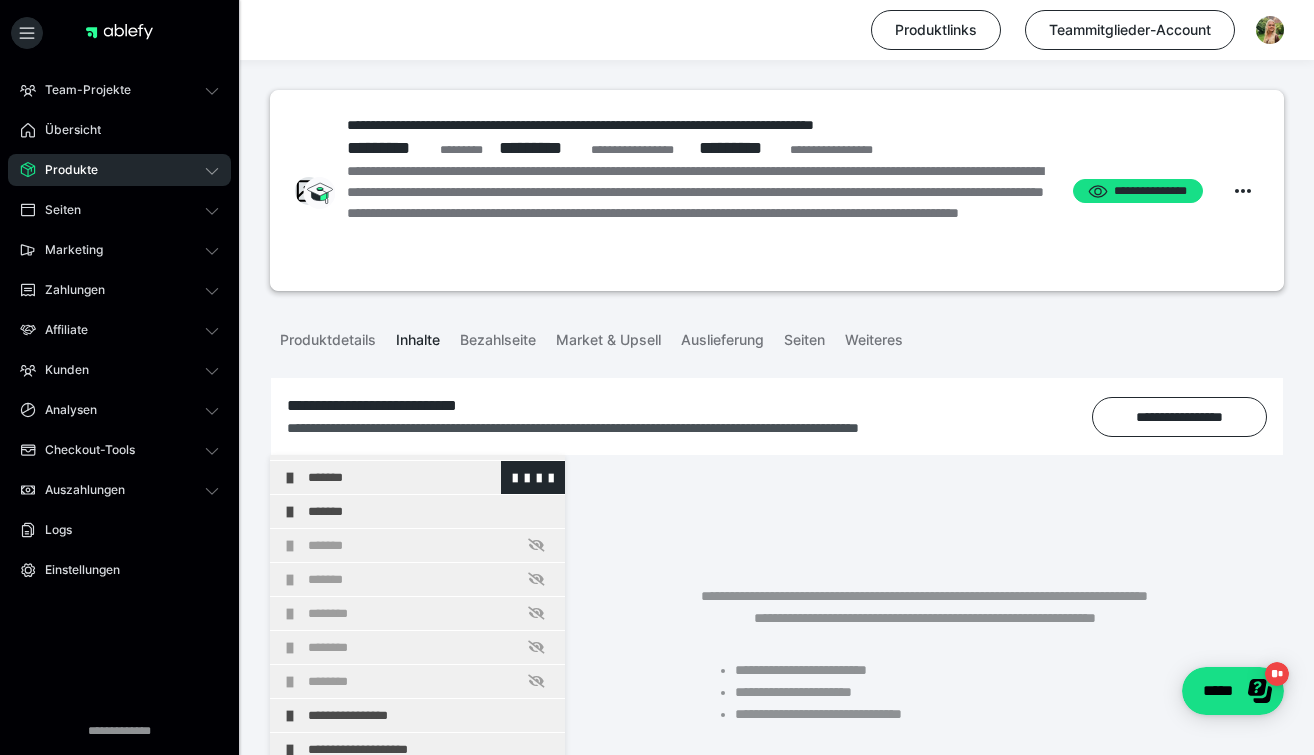 click on "*******" at bounding box center (431, 477) 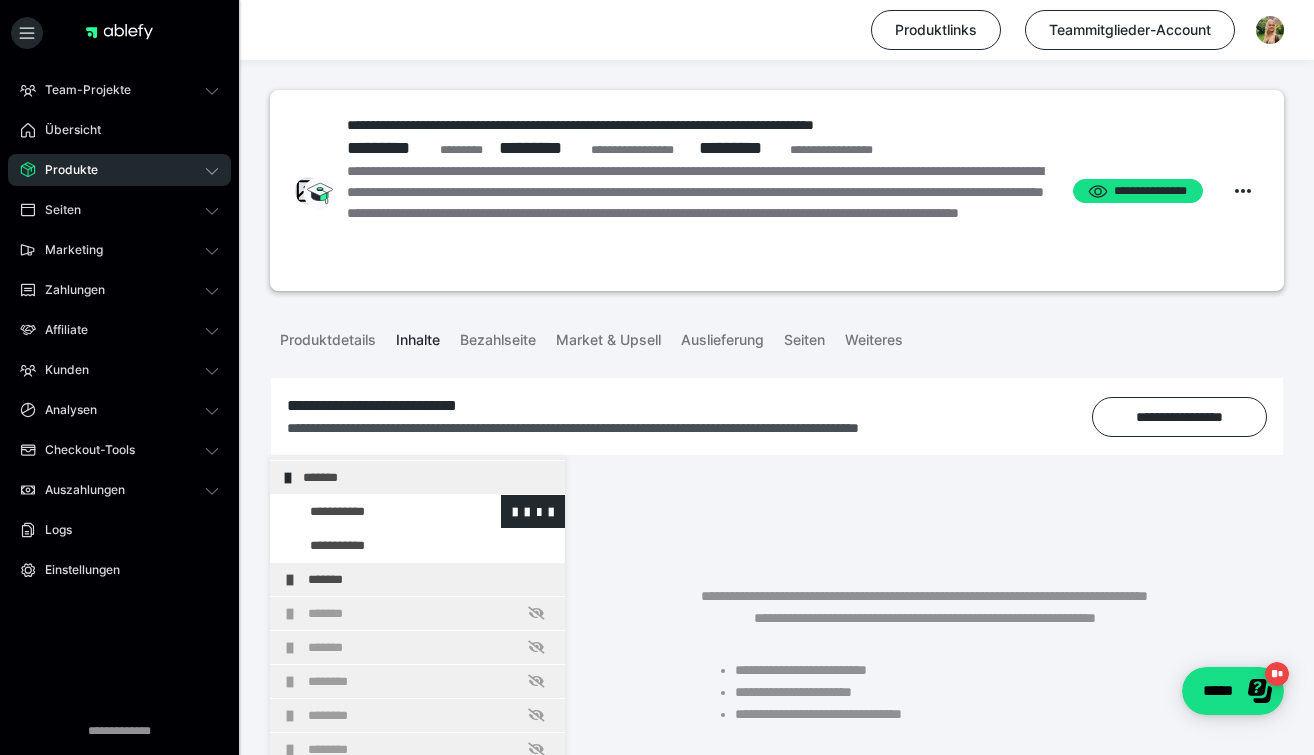 scroll, scrollTop: 194, scrollLeft: 0, axis: vertical 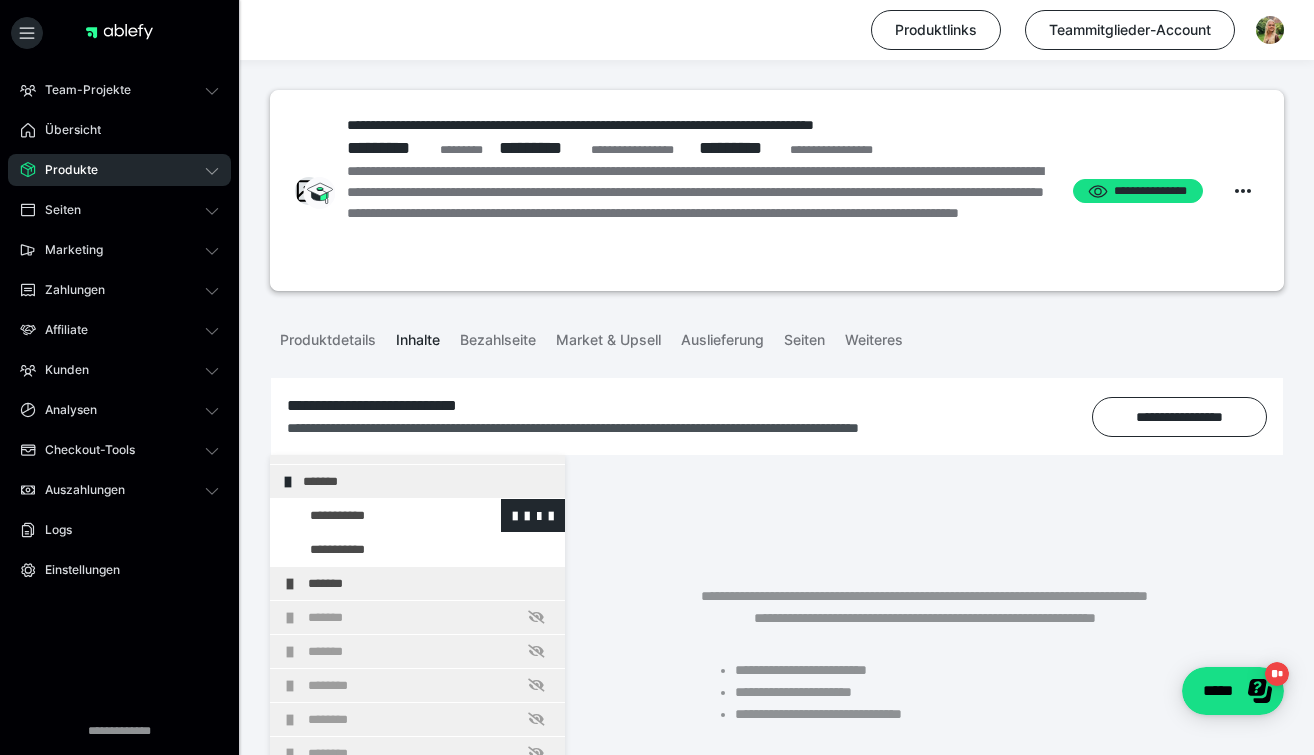 click at bounding box center (375, 515) 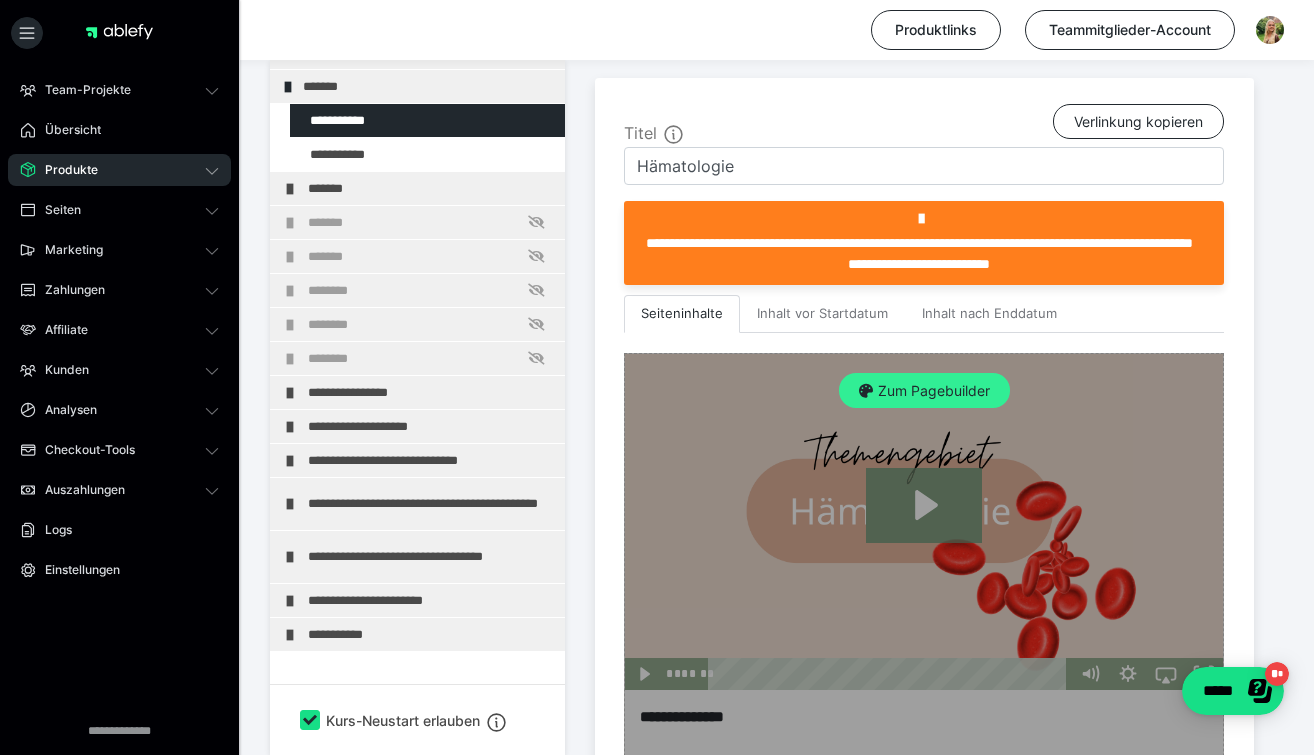 click on "Zum Pagebuilder" at bounding box center [924, 391] 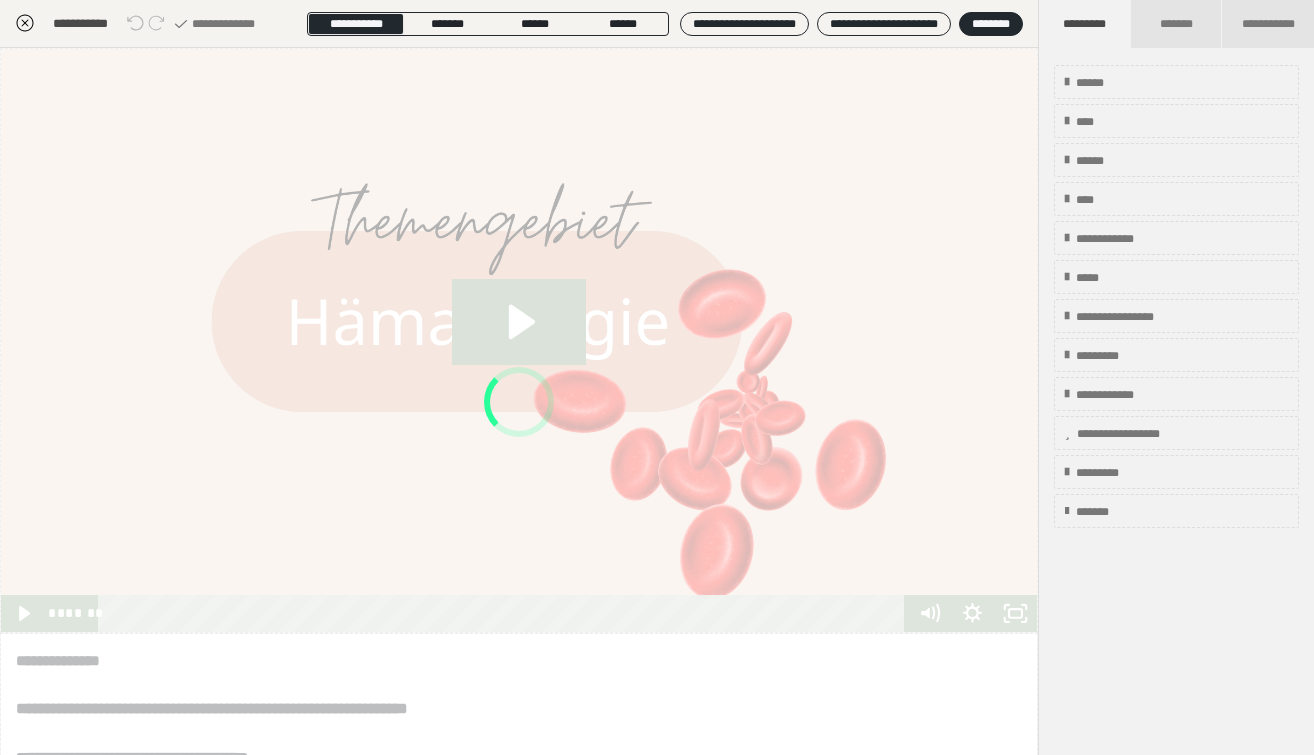 scroll, scrollTop: 395, scrollLeft: 0, axis: vertical 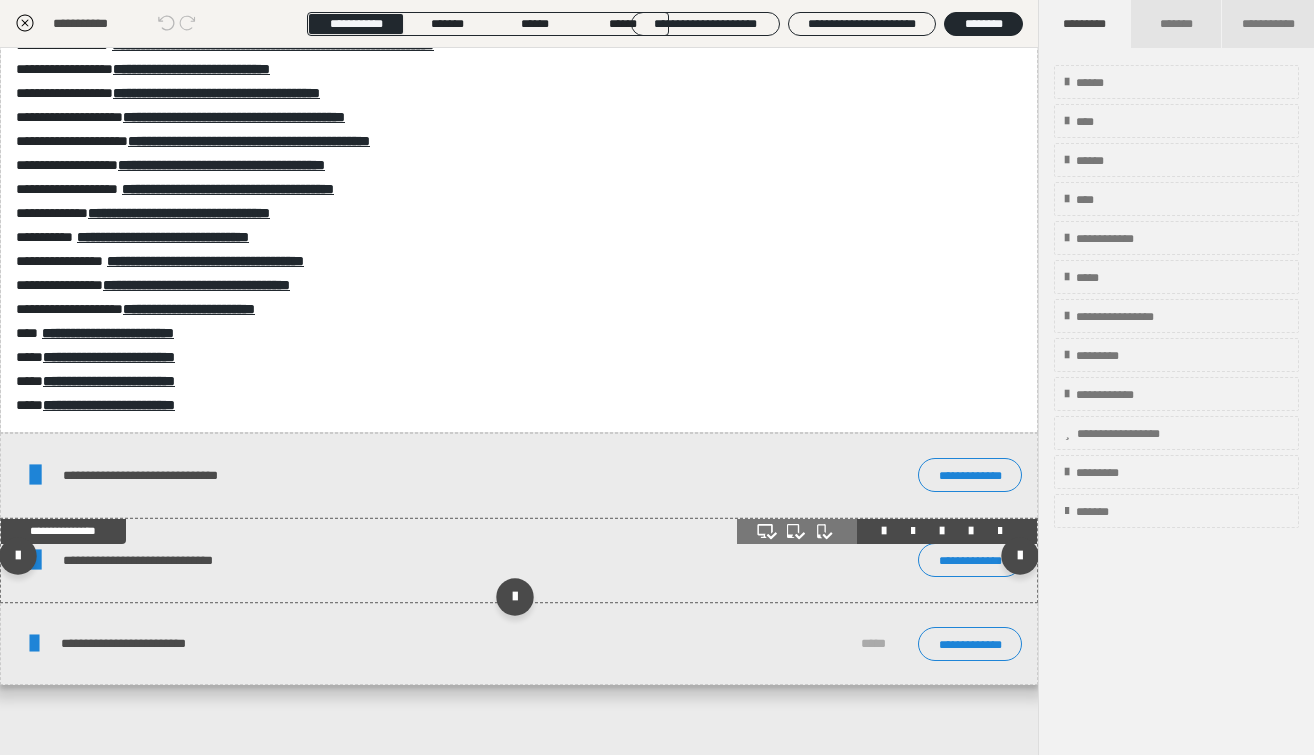click on "**********" at bounding box center [180, 560] 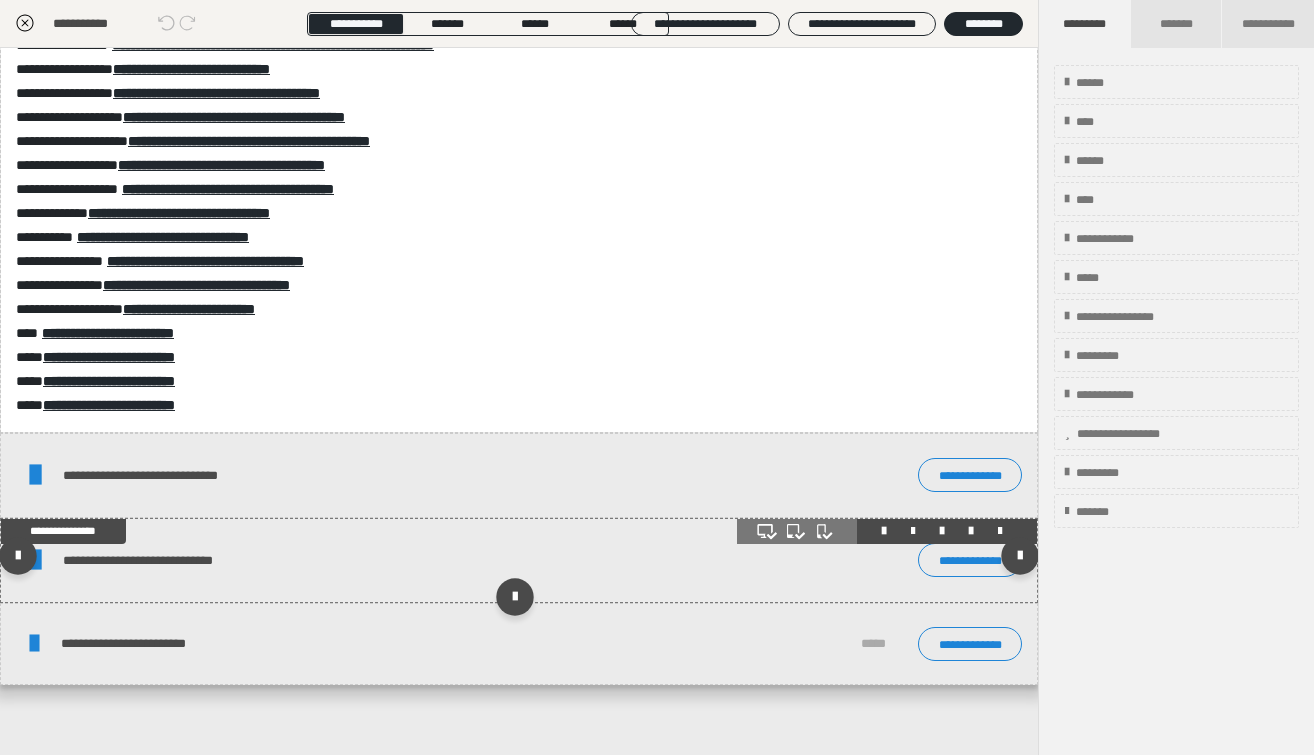 click on "**********" at bounding box center (180, 560) 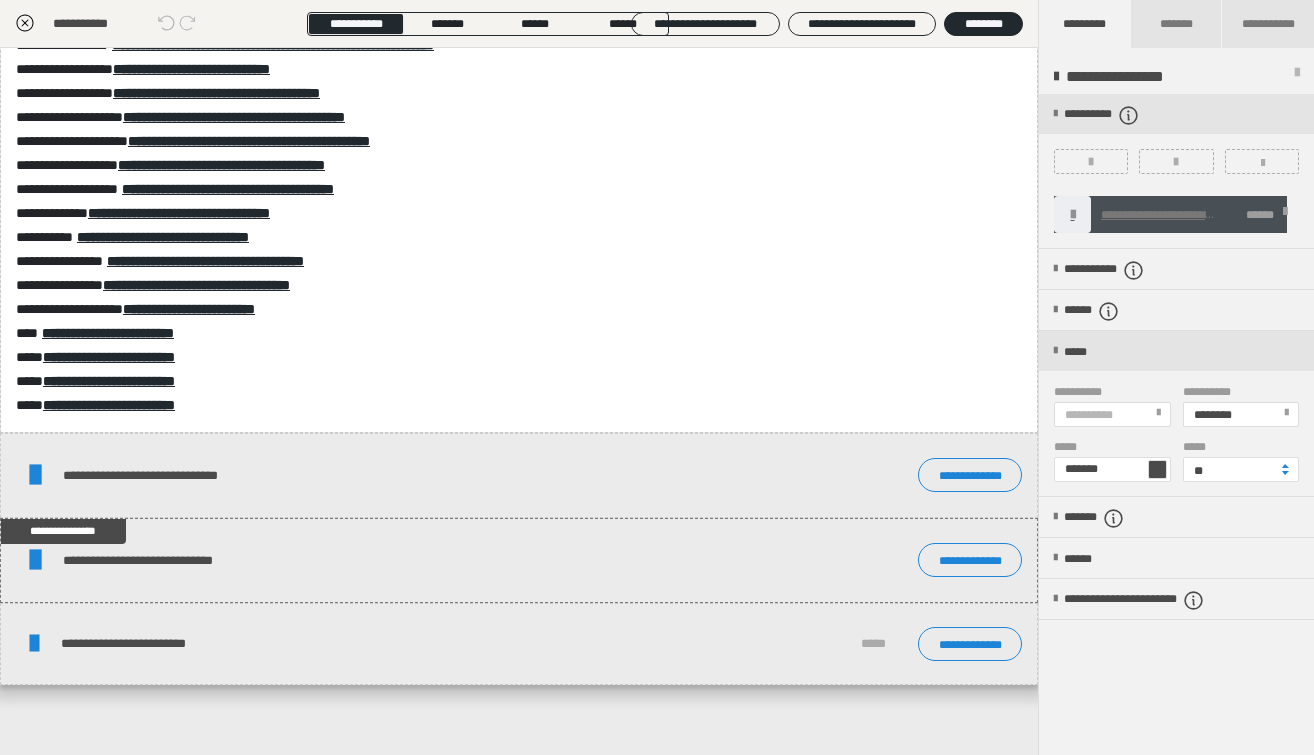 click at bounding box center (1073, 215) 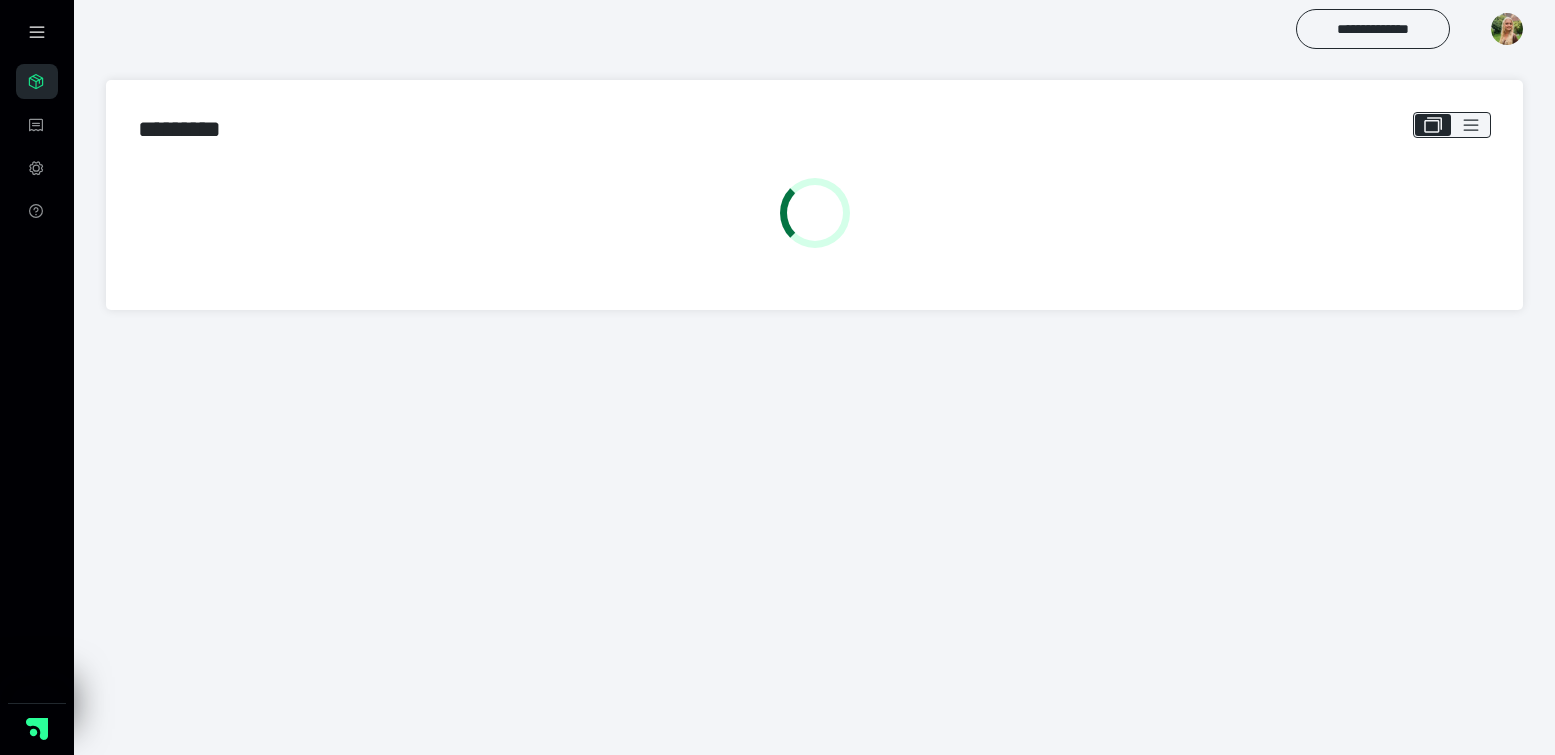 scroll, scrollTop: 0, scrollLeft: 0, axis: both 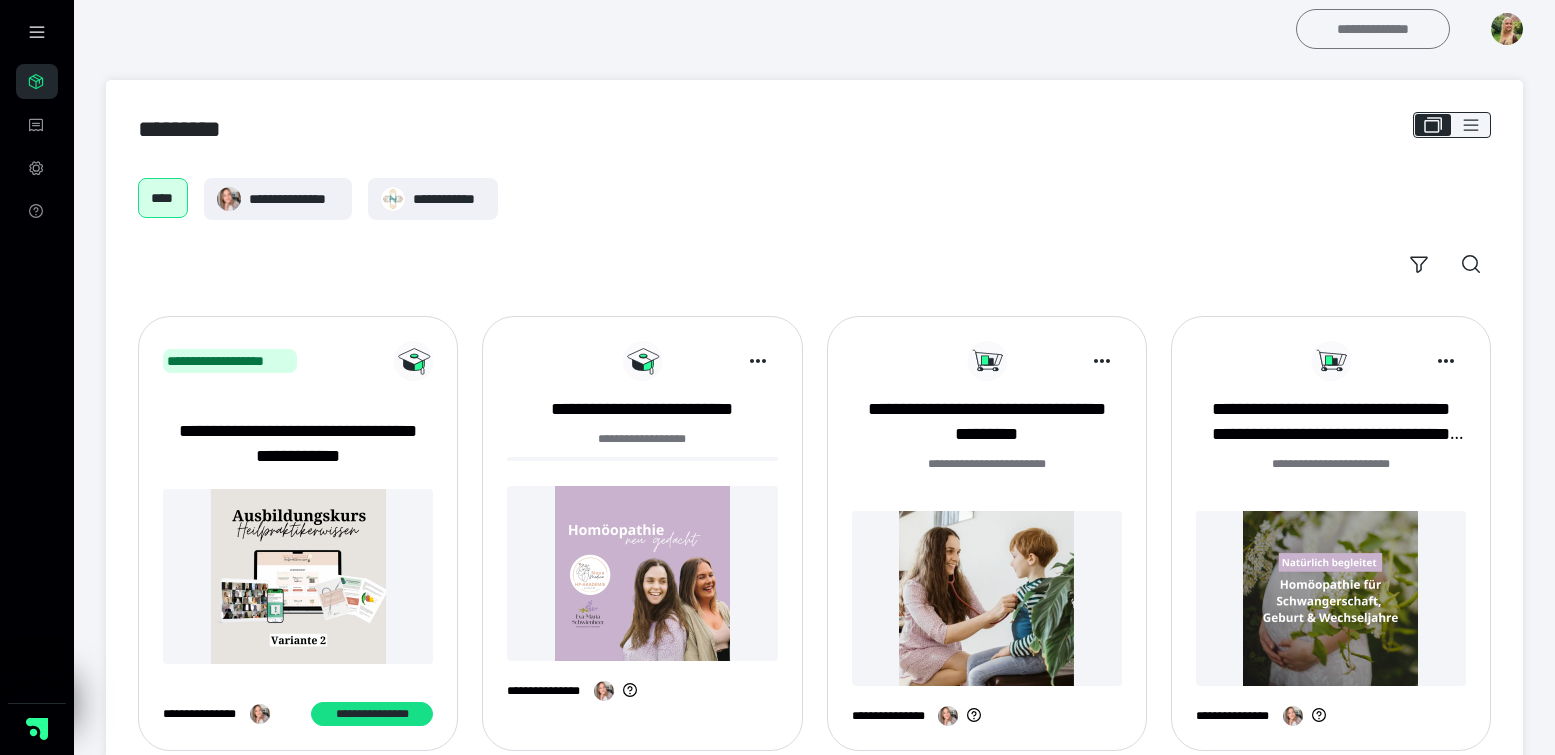 click on "**********" at bounding box center (1373, 29) 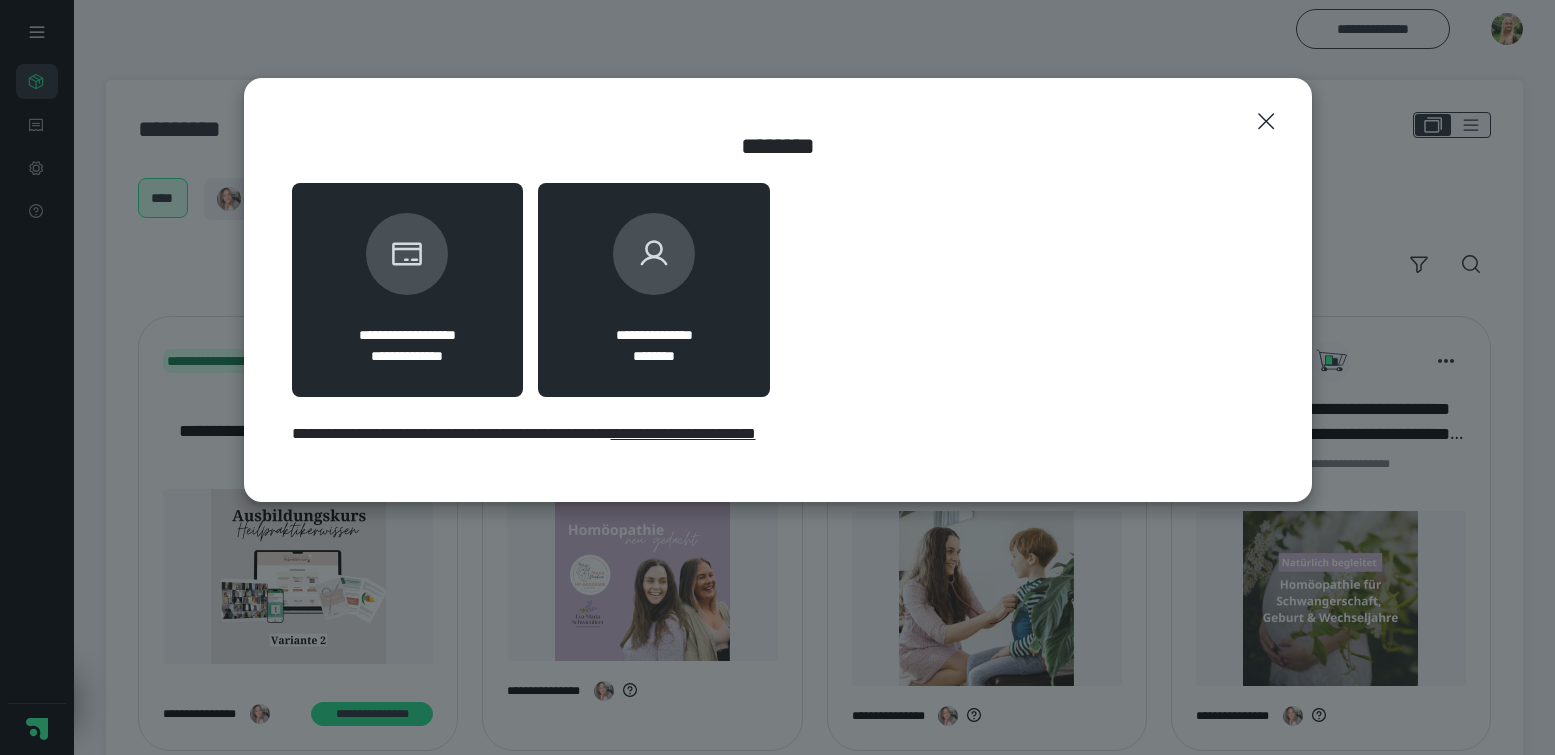 click on "**********" at bounding box center [654, 290] 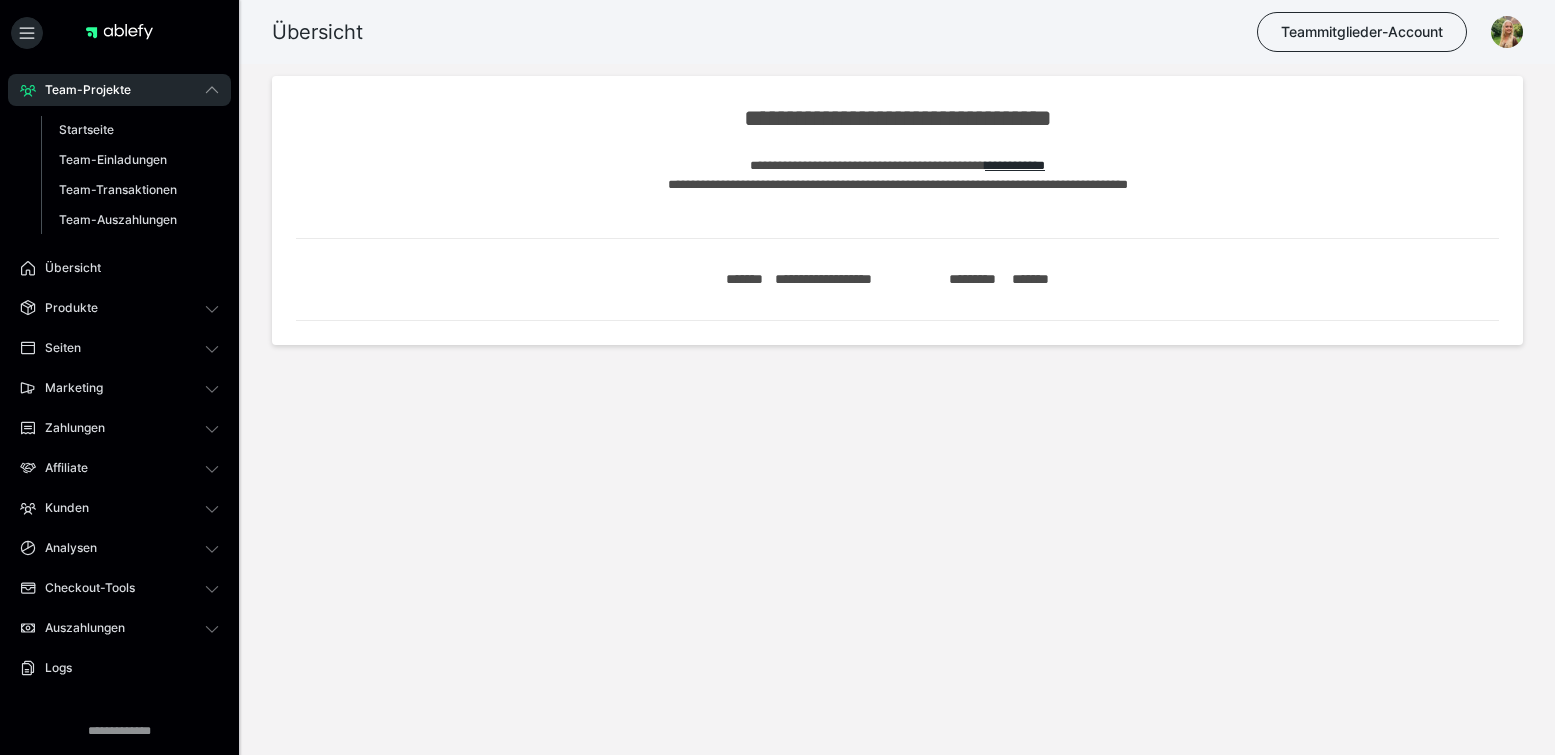 scroll, scrollTop: 0, scrollLeft: 0, axis: both 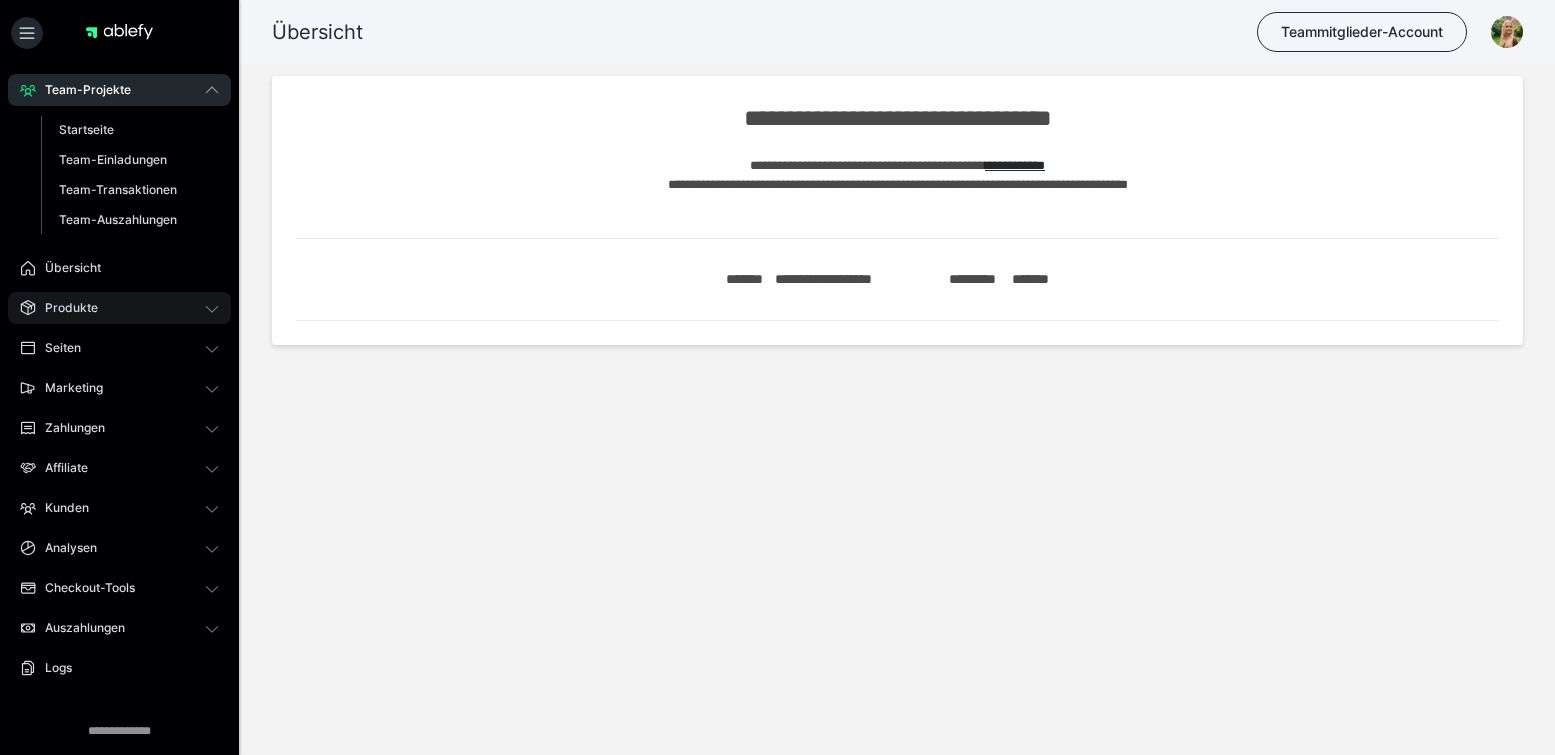 click on "Produkte" at bounding box center [119, 308] 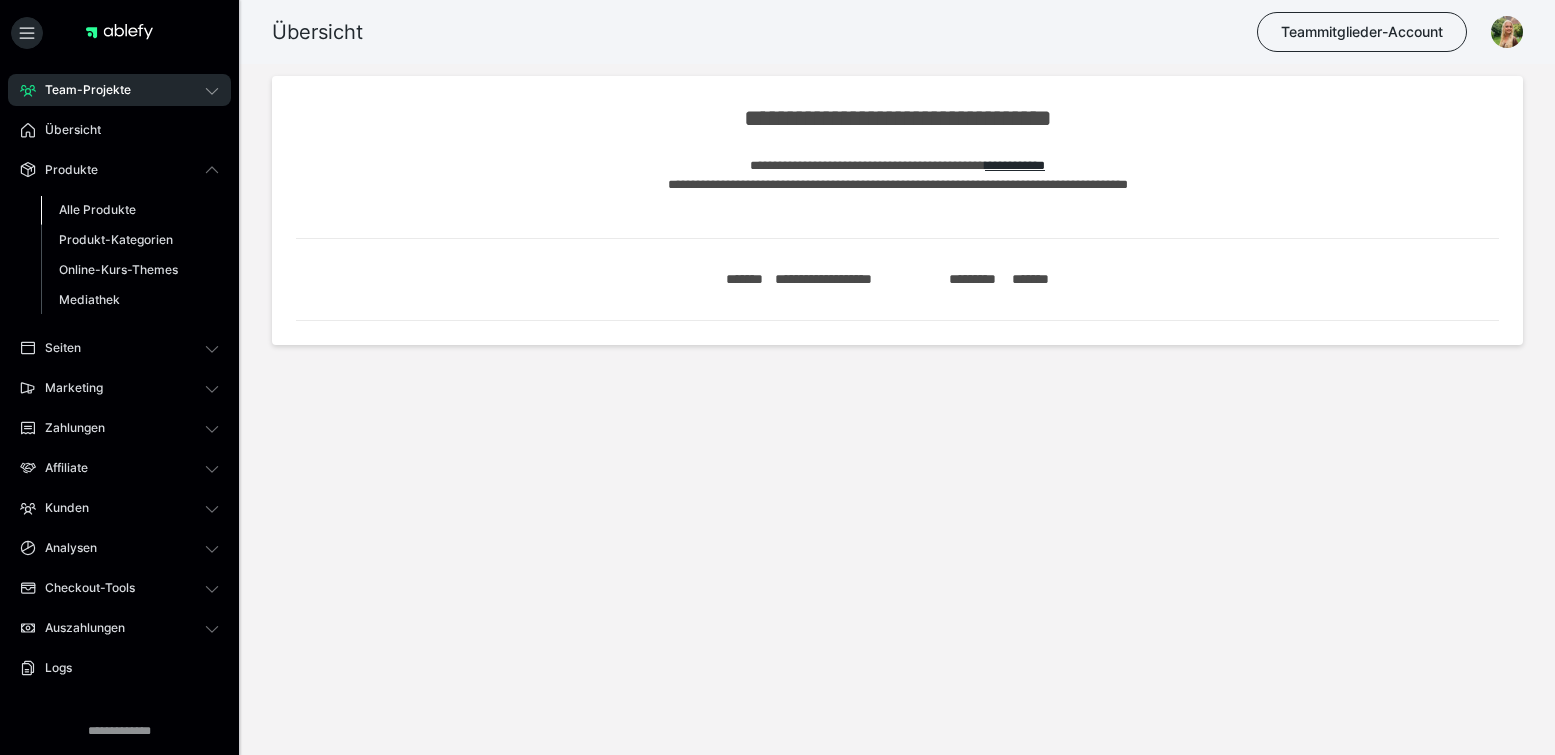 click on "Alle Produkte" at bounding box center [97, 209] 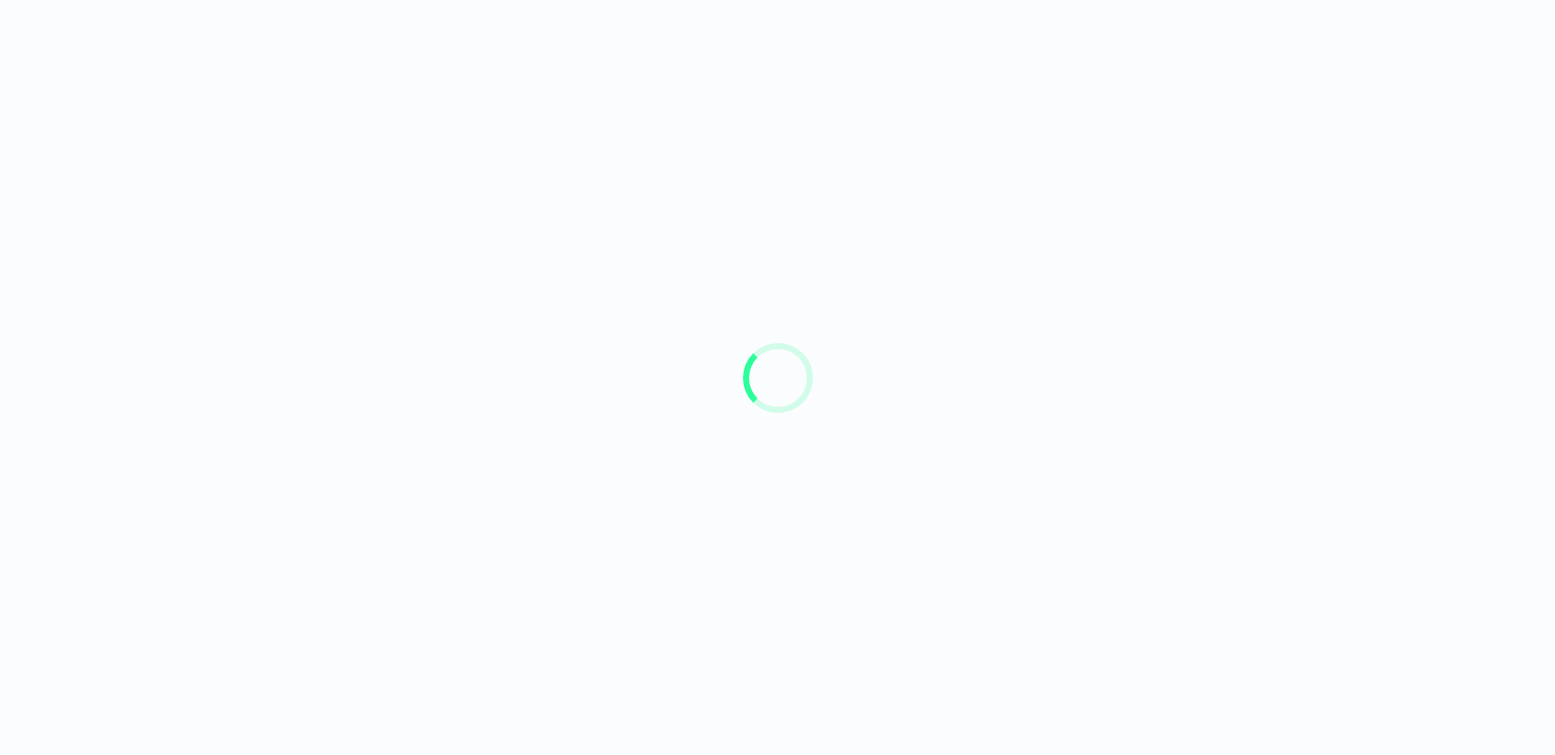 scroll, scrollTop: 0, scrollLeft: 0, axis: both 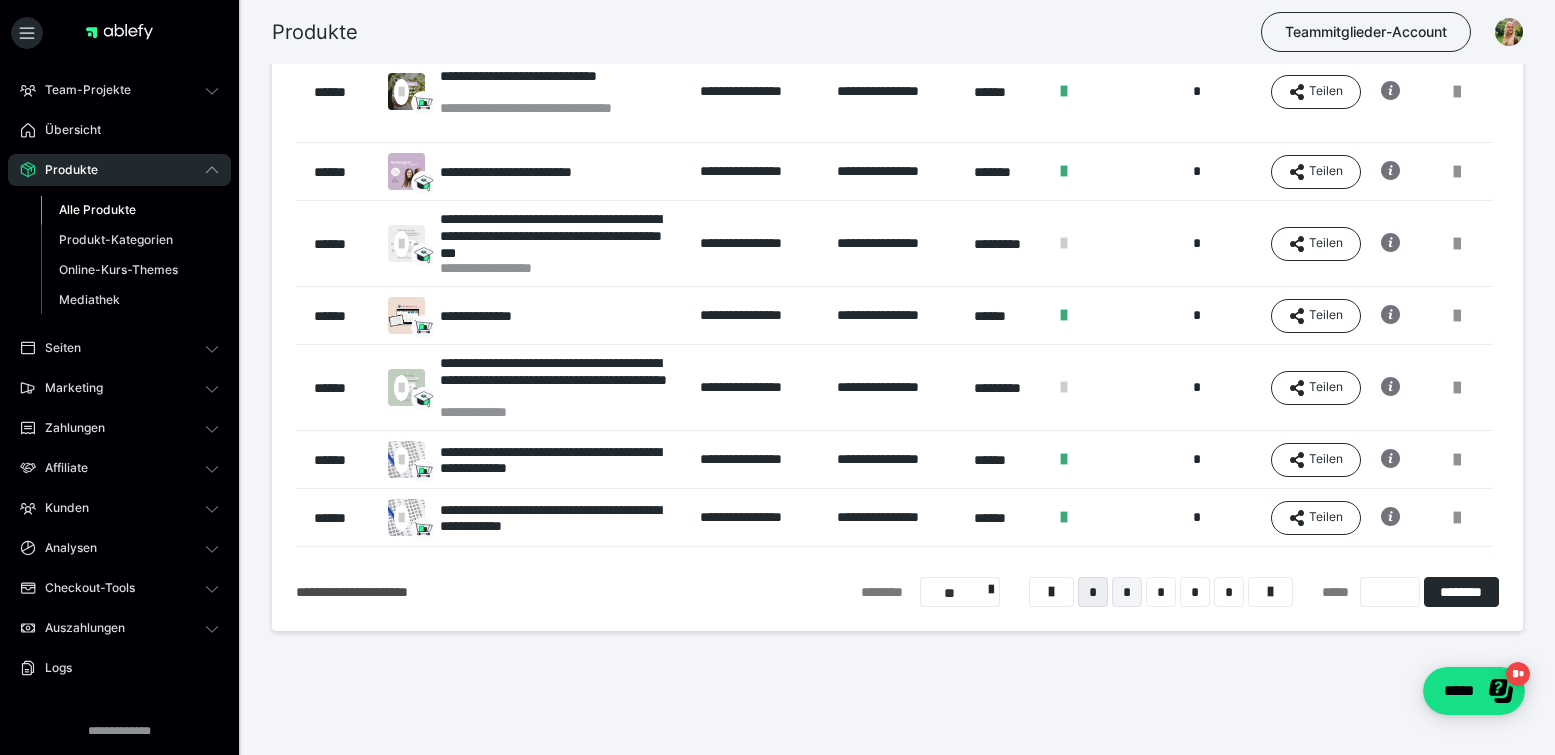 click on "*" at bounding box center (1127, 592) 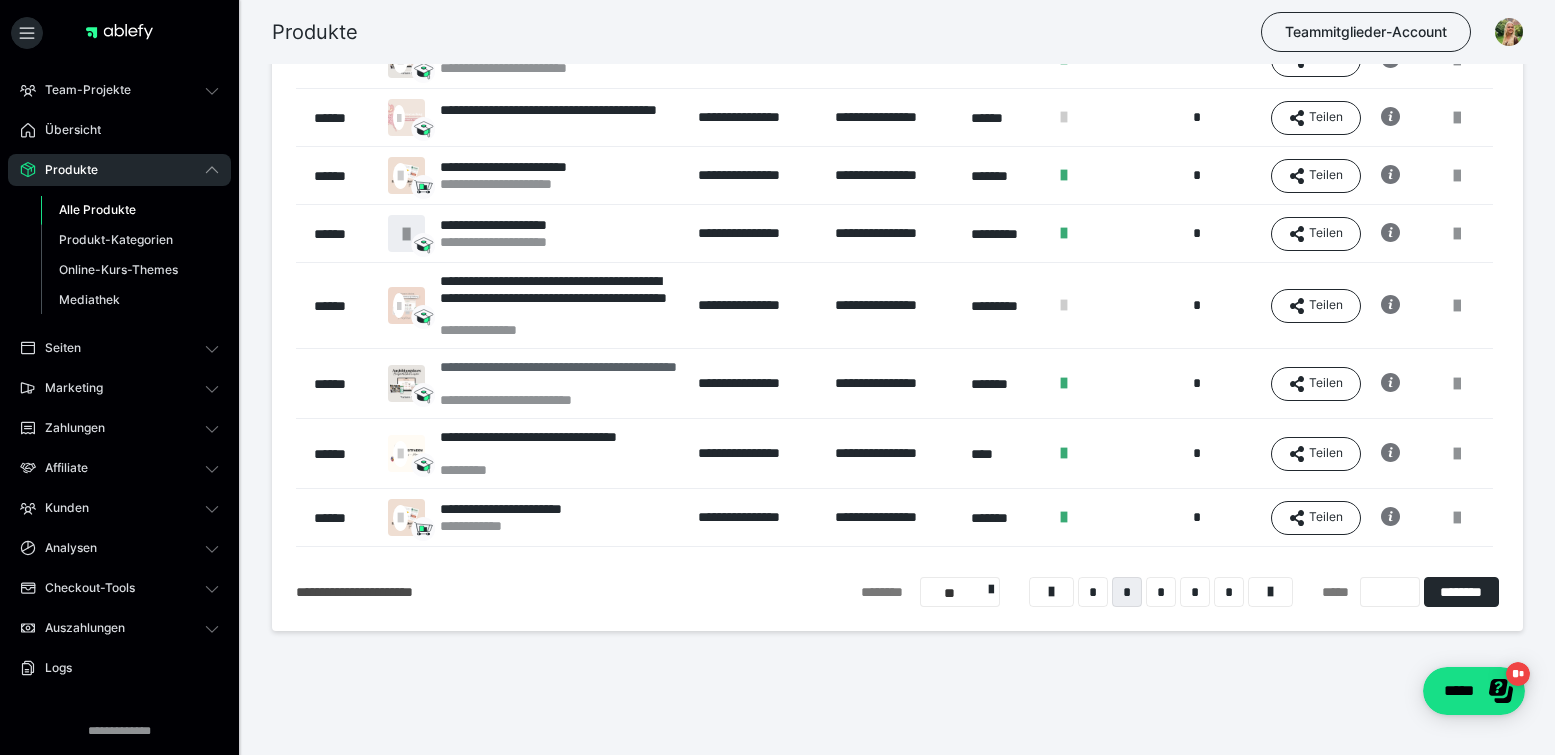 scroll, scrollTop: 355, scrollLeft: 0, axis: vertical 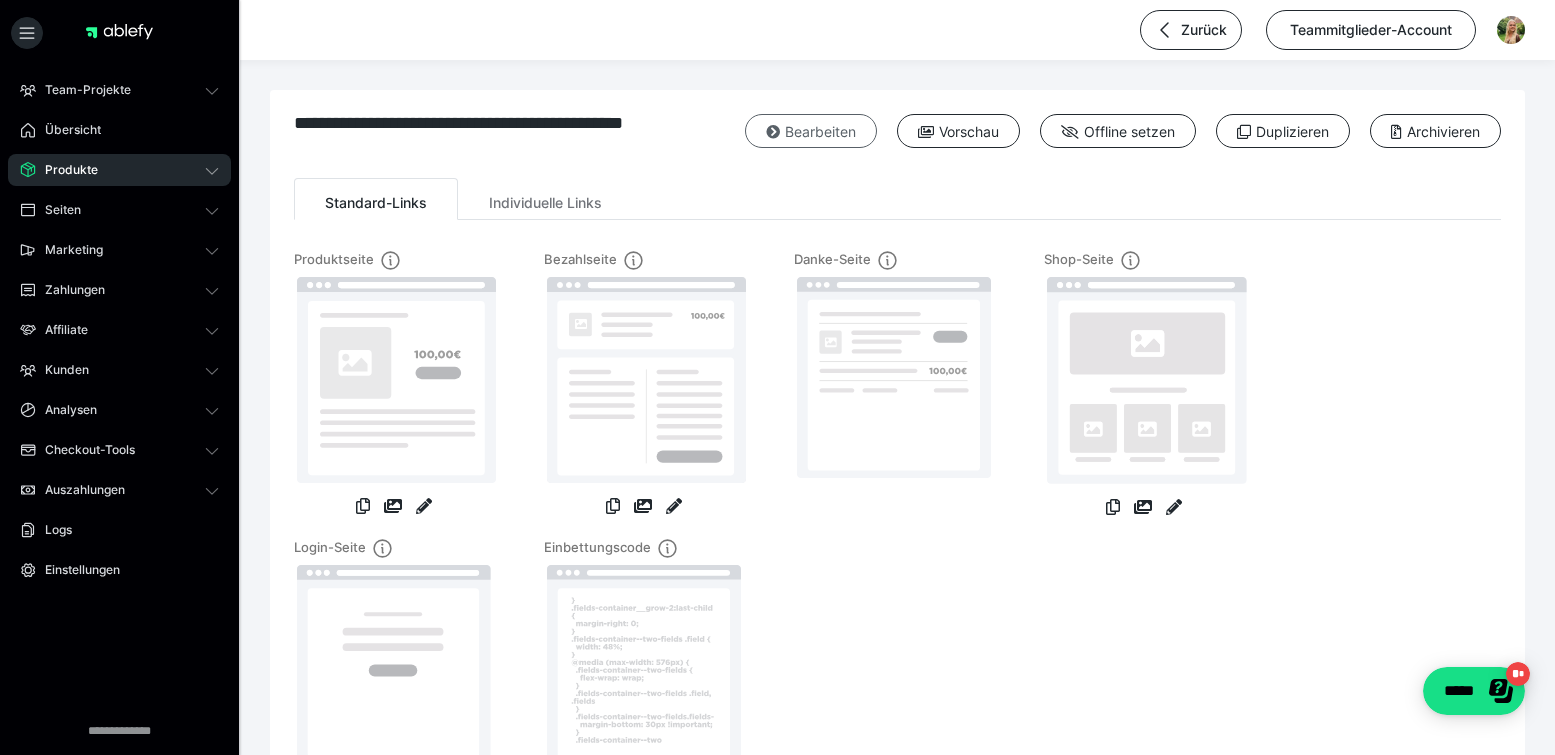 click on "Bearbeiten" at bounding box center [811, 131] 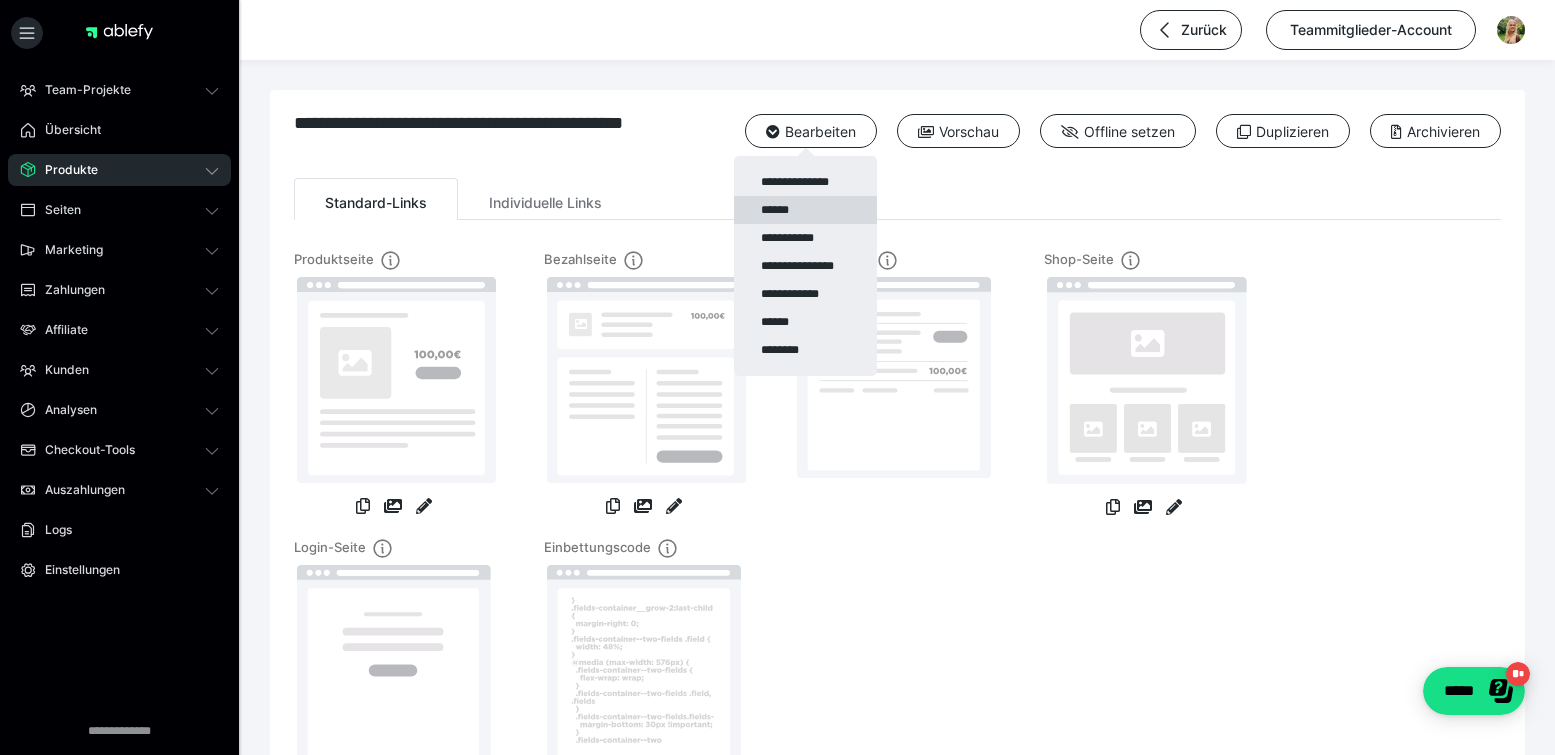 click on "******" at bounding box center (805, 210) 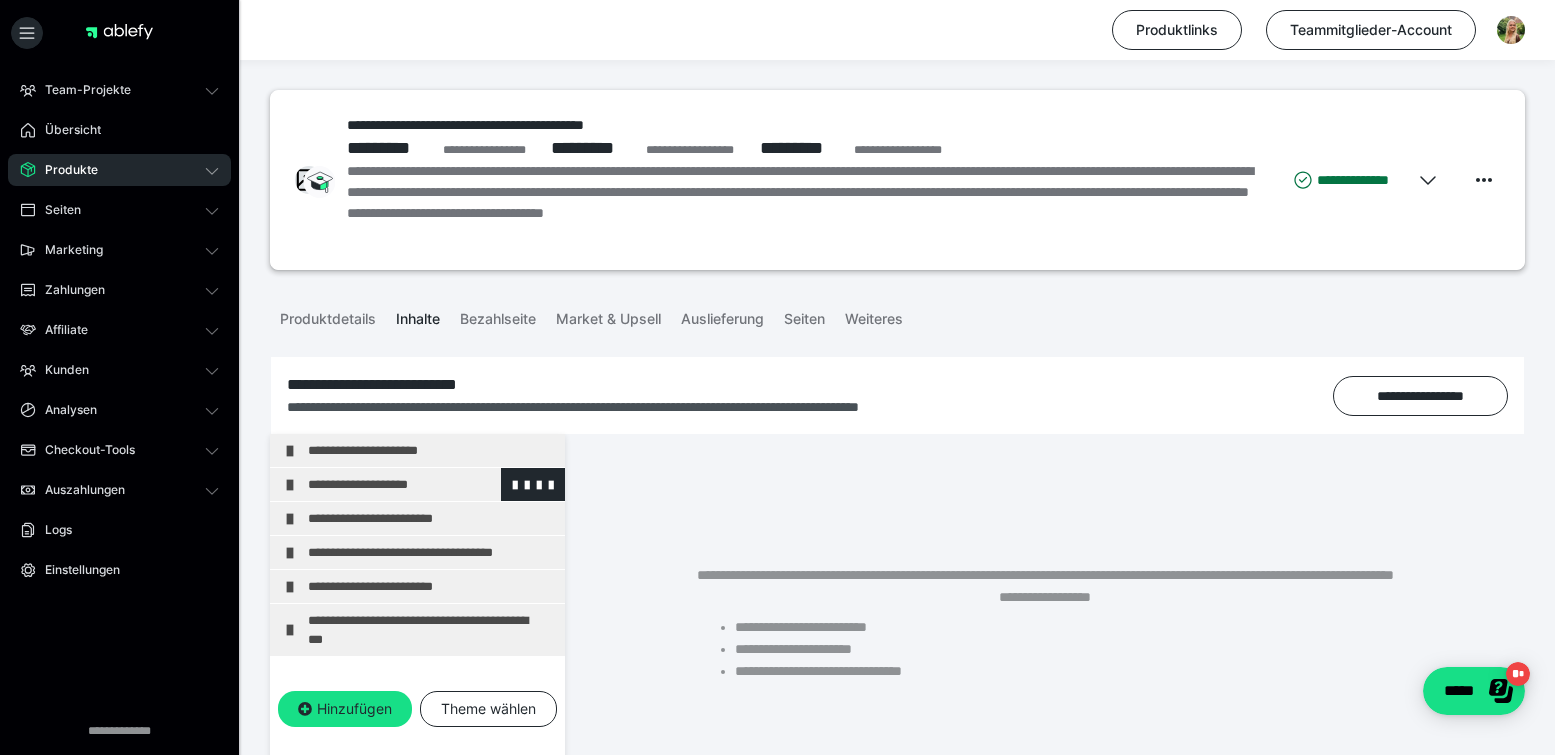 click on "**********" at bounding box center (431, 484) 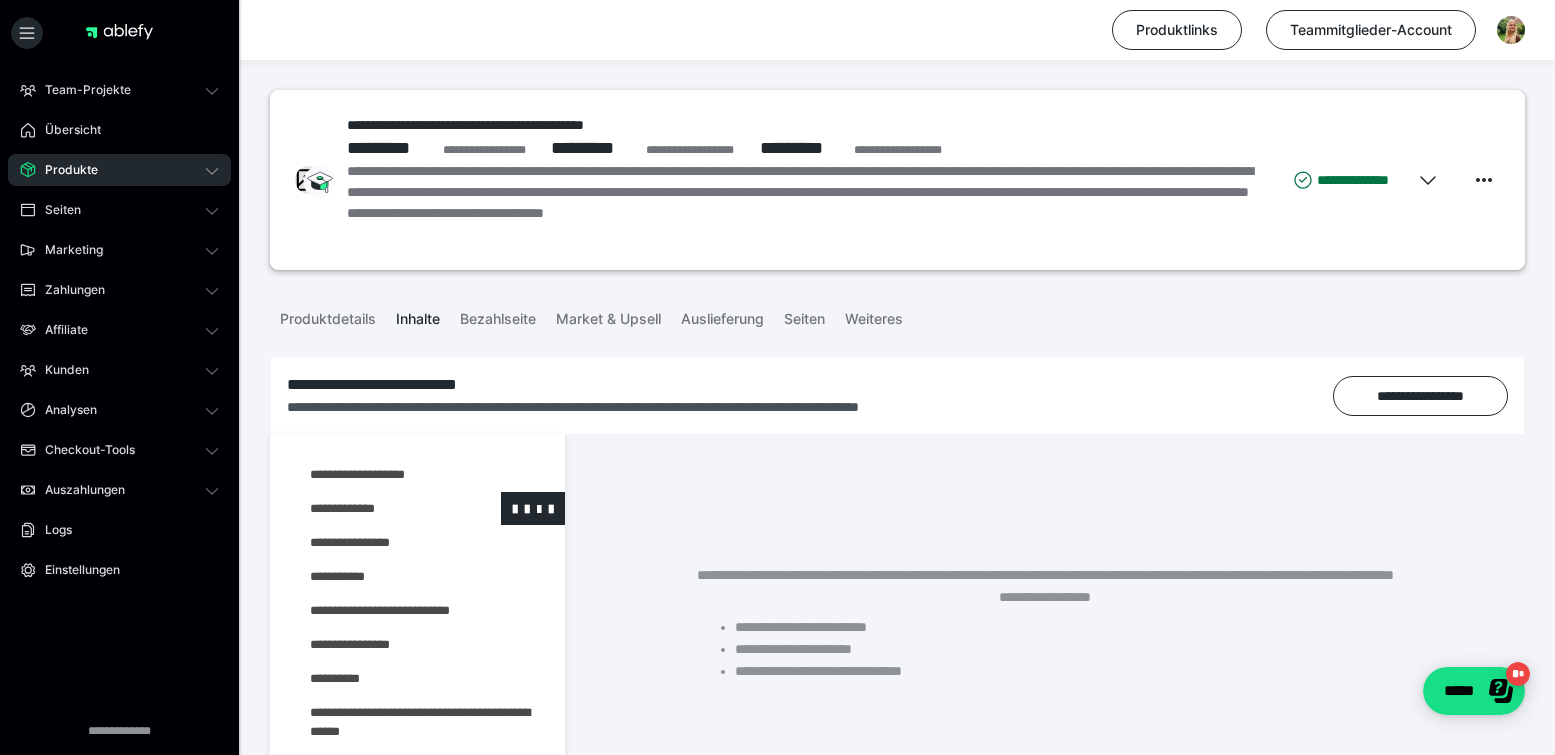 scroll, scrollTop: 541, scrollLeft: 0, axis: vertical 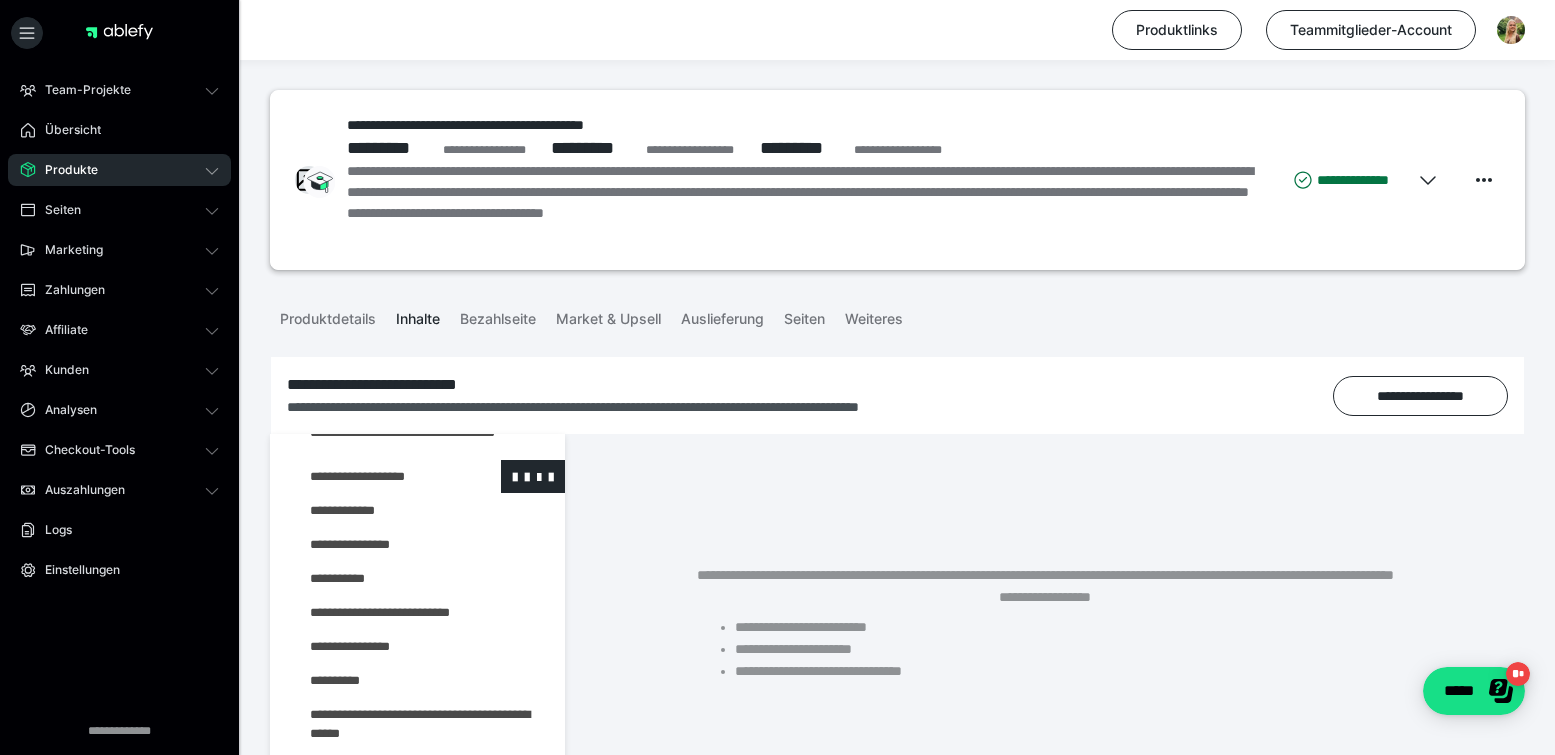 click at bounding box center (375, 476) 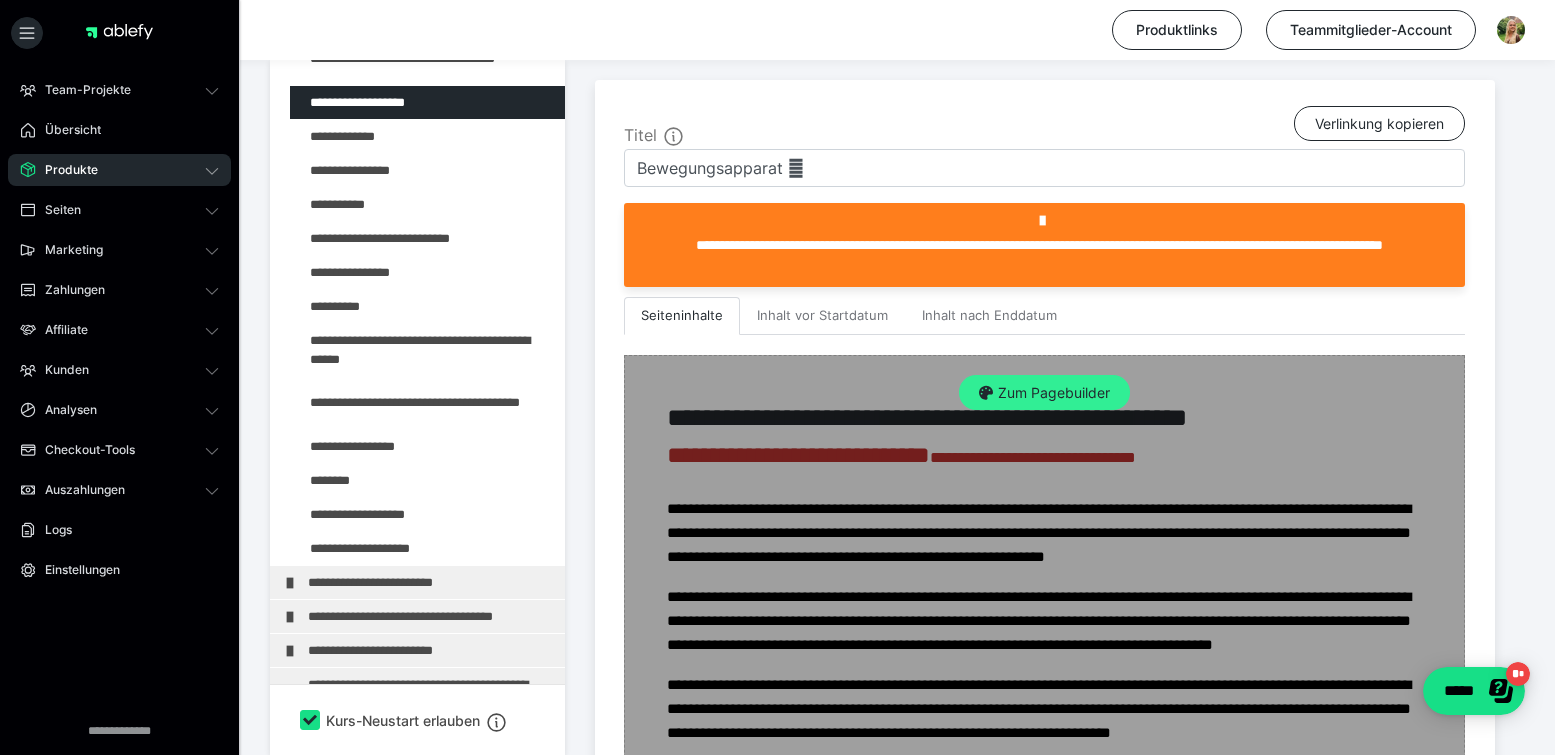 click on "Zum Pagebuilder" at bounding box center (1044, 393) 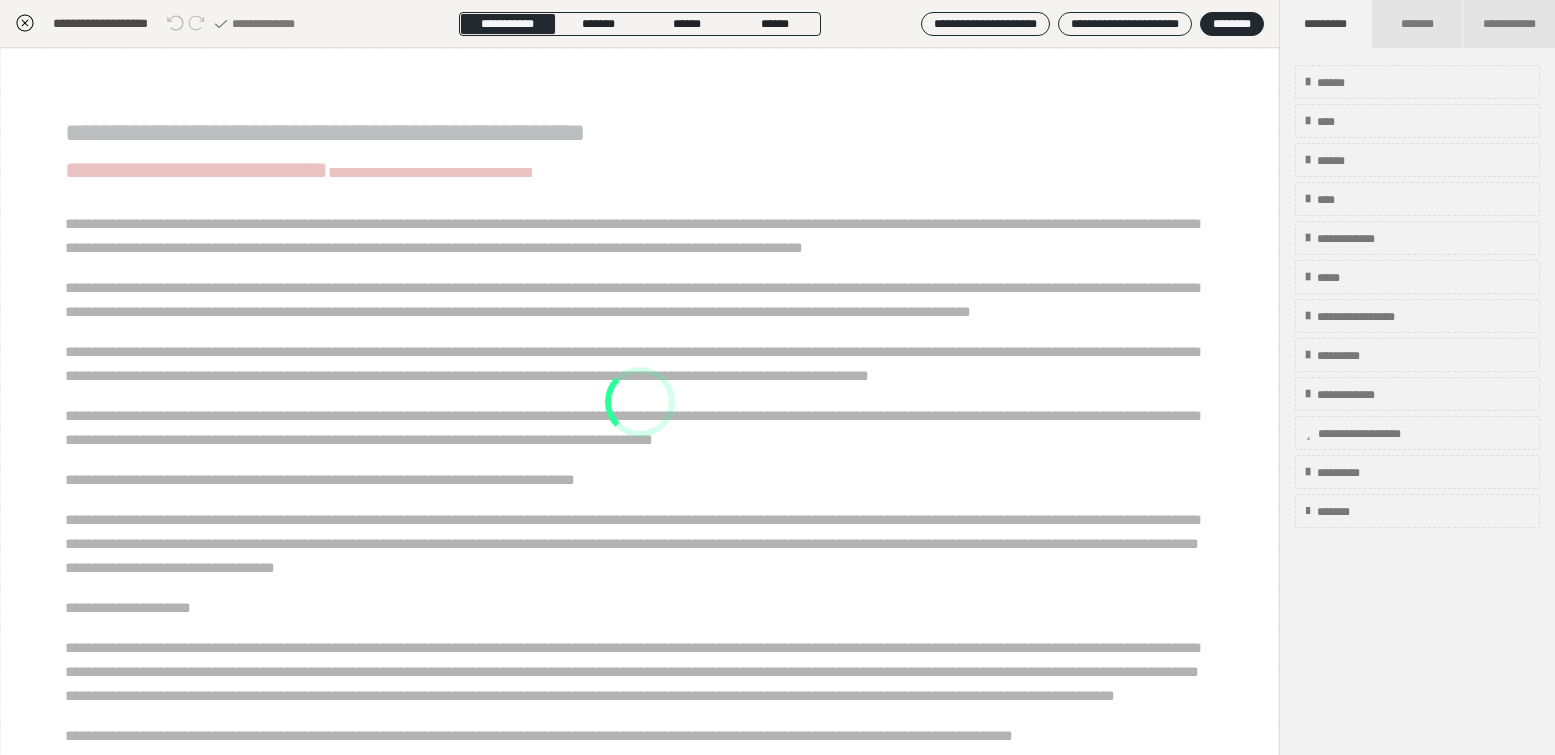 scroll, scrollTop: 374, scrollLeft: 0, axis: vertical 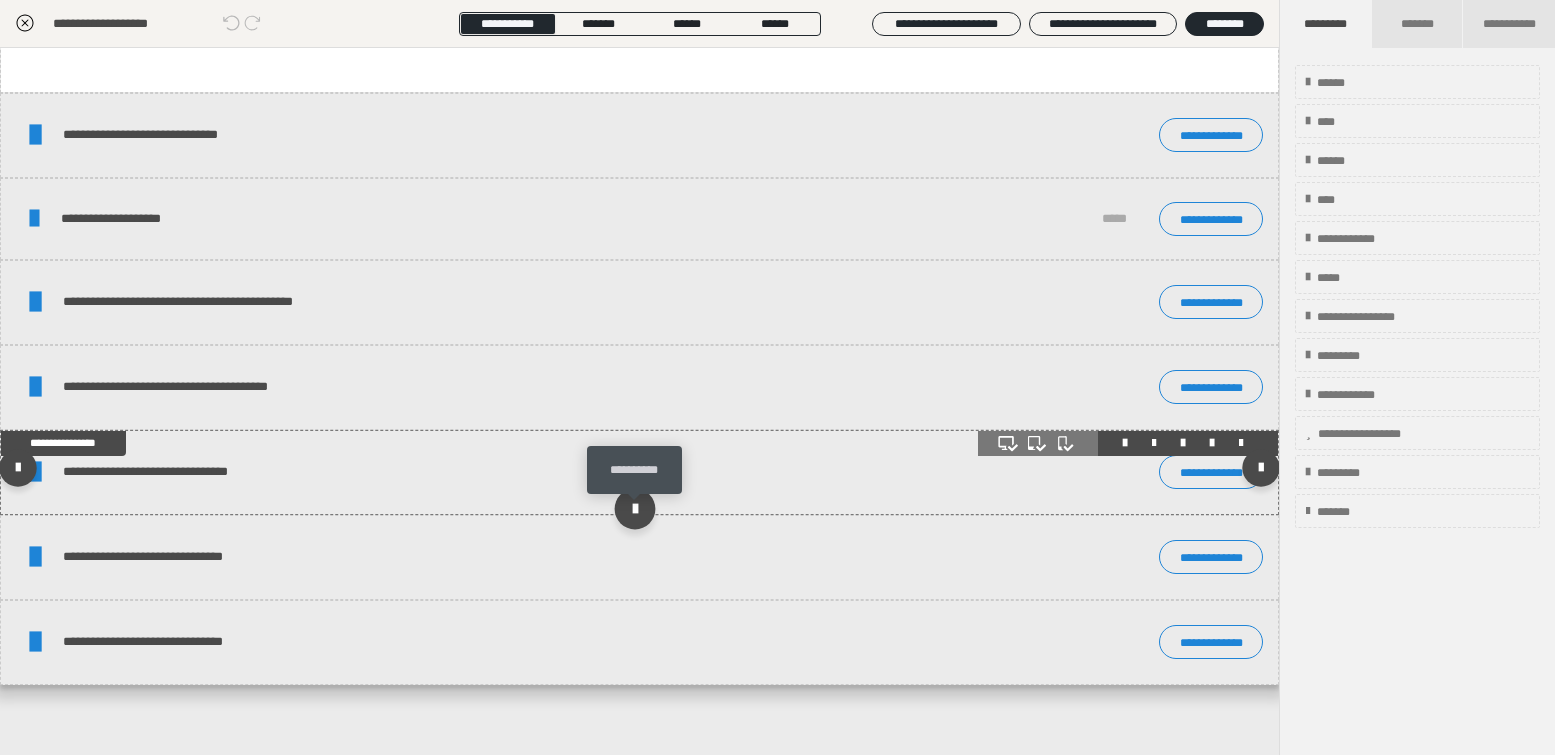 click at bounding box center [635, 509] 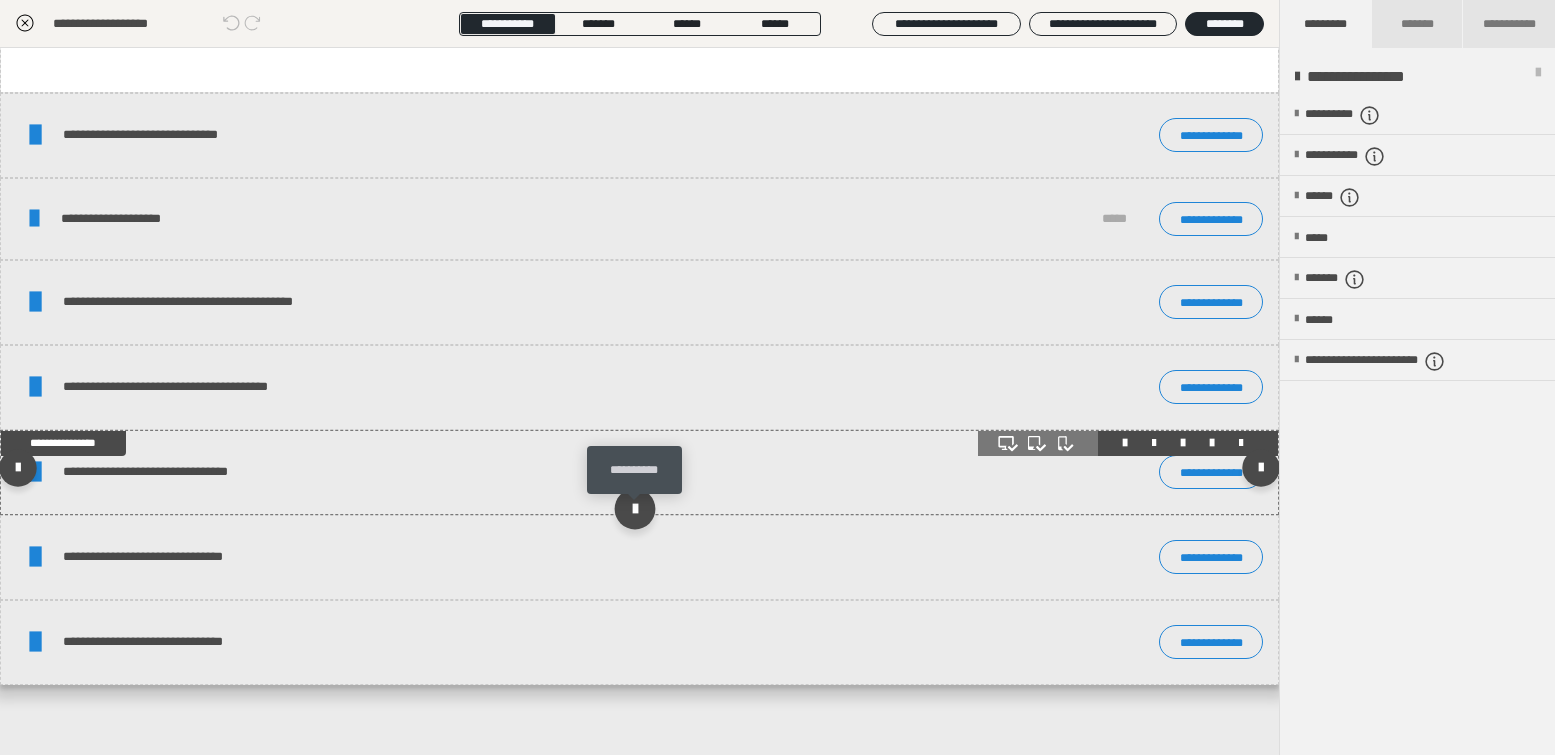 scroll, scrollTop: 2052, scrollLeft: 0, axis: vertical 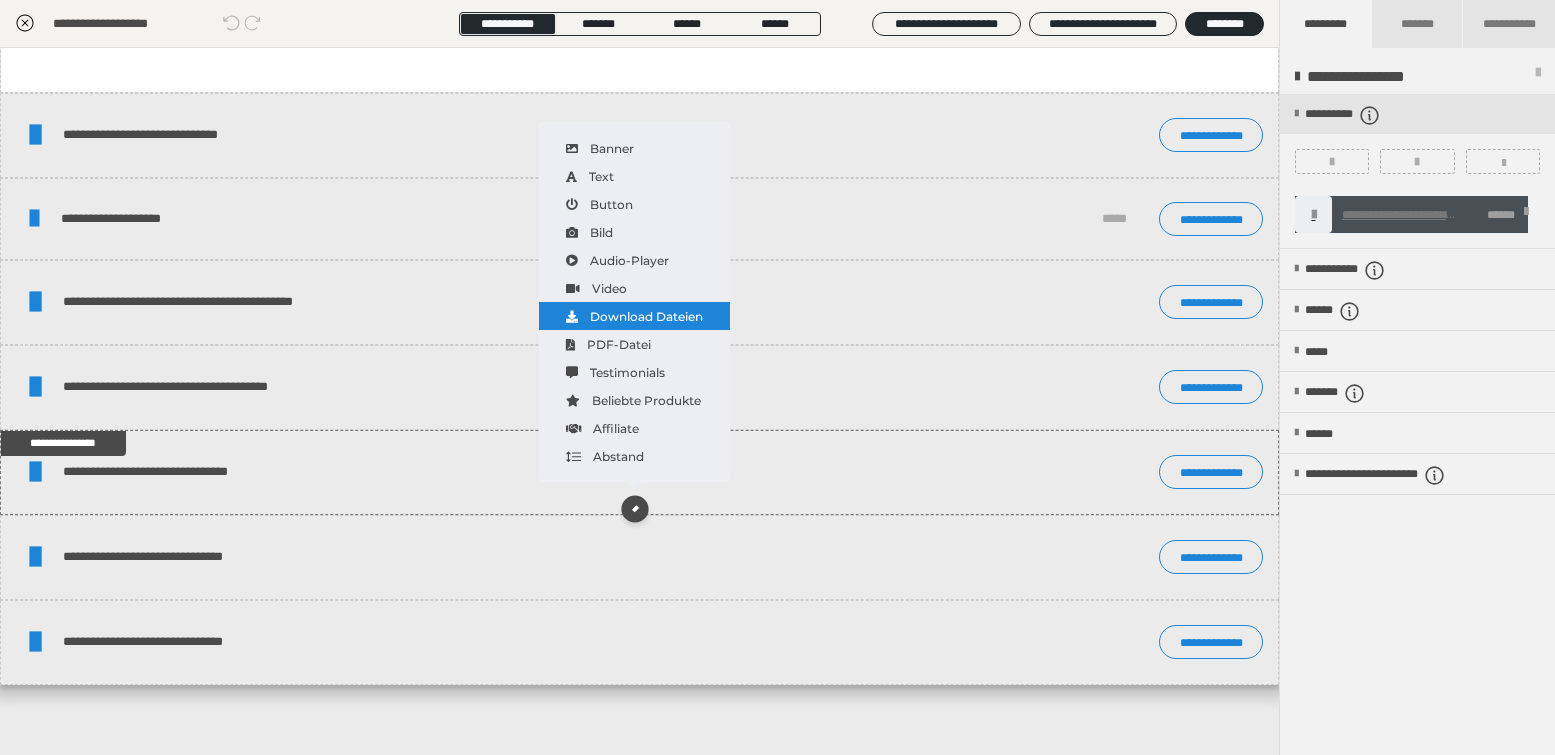 click on "Download Dateien" at bounding box center (634, 316) 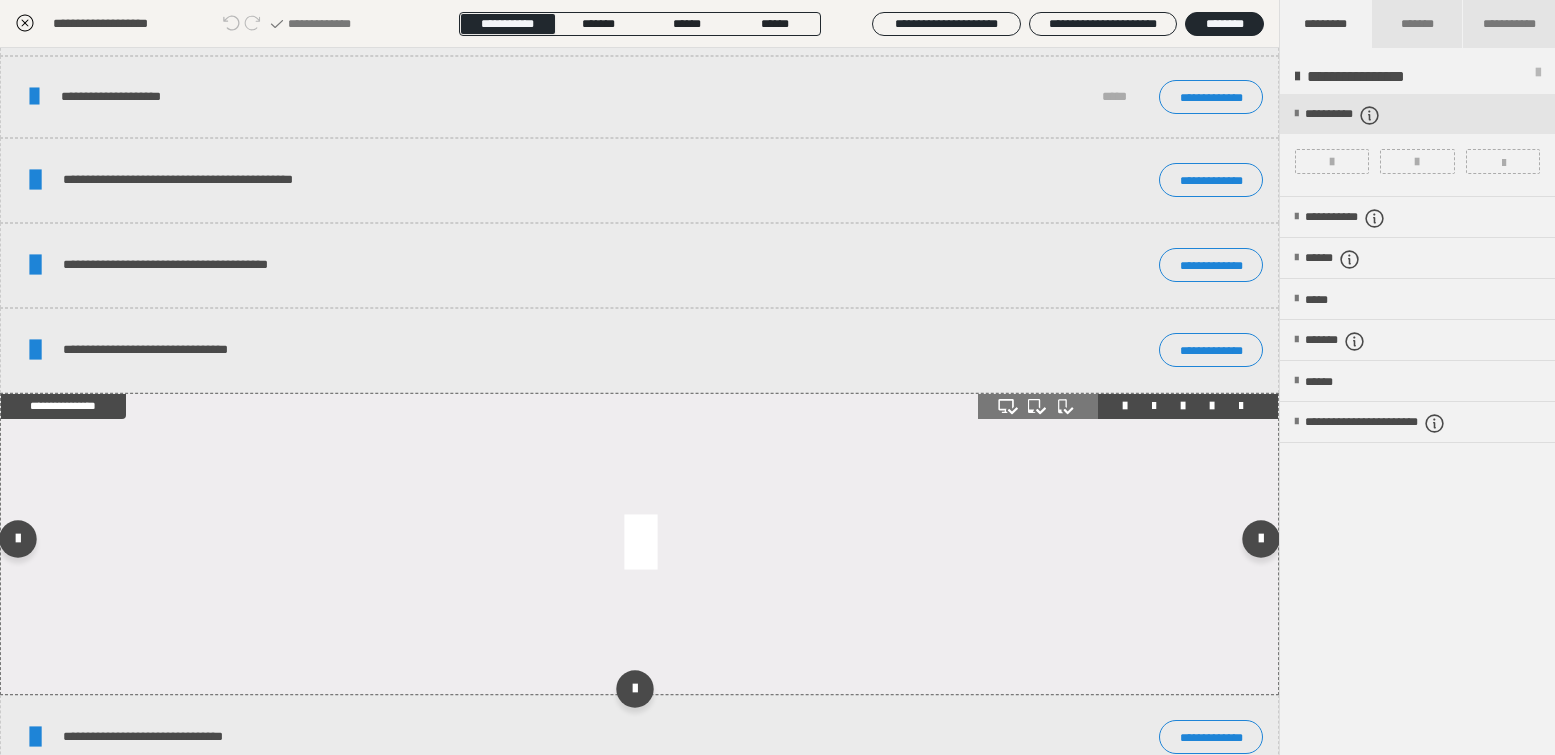 click at bounding box center [639, 544] 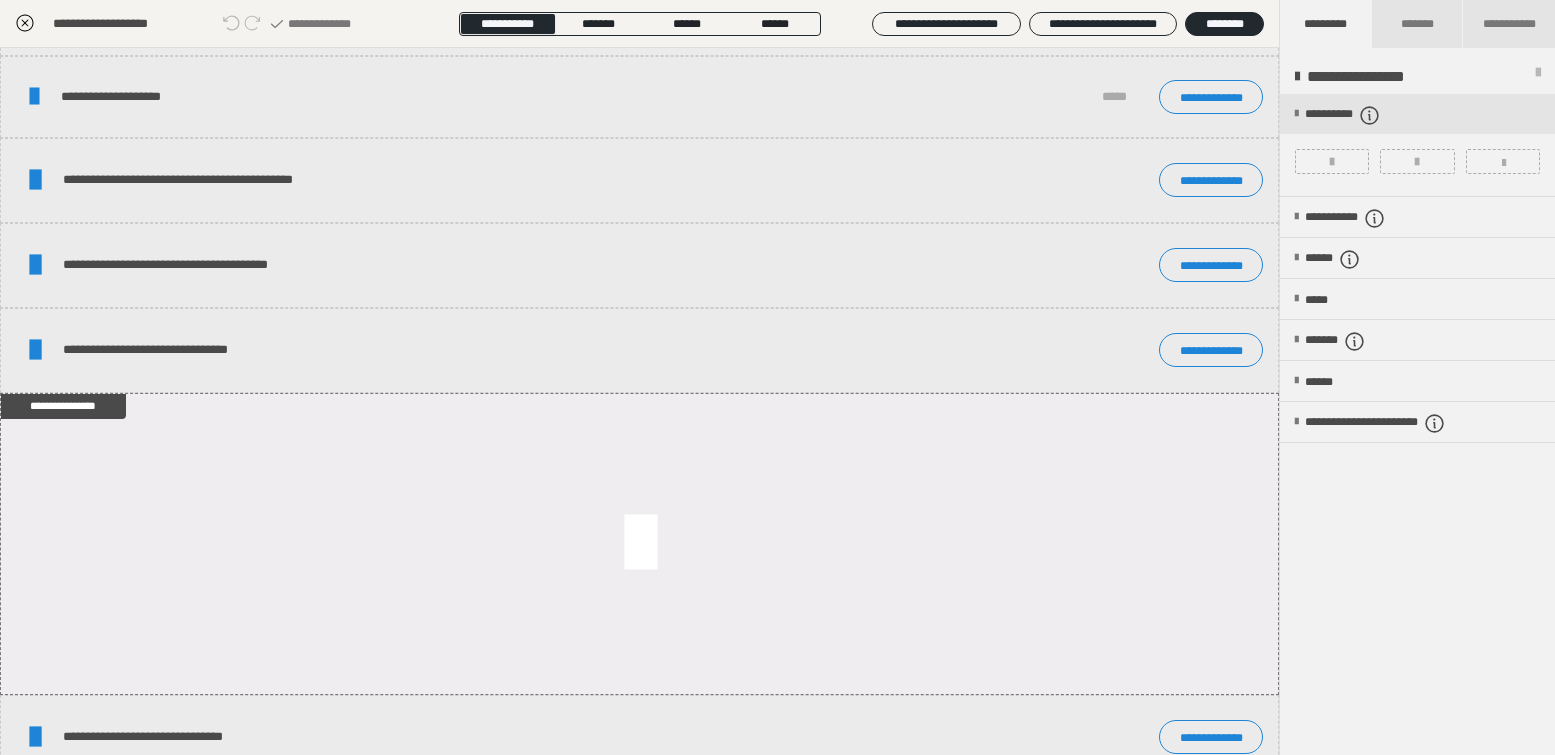 click on "**********" at bounding box center (1417, 145) 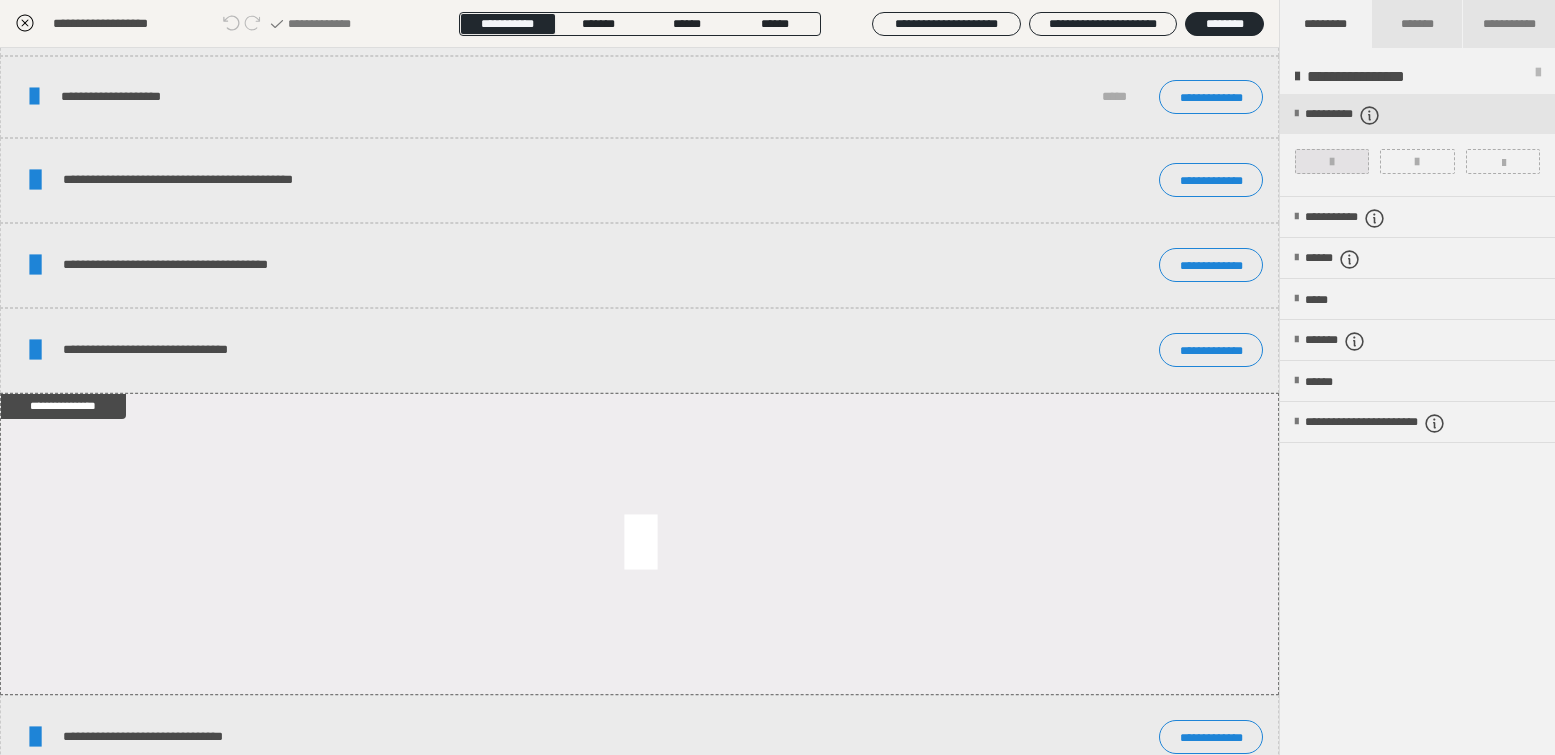 click at bounding box center [1332, 161] 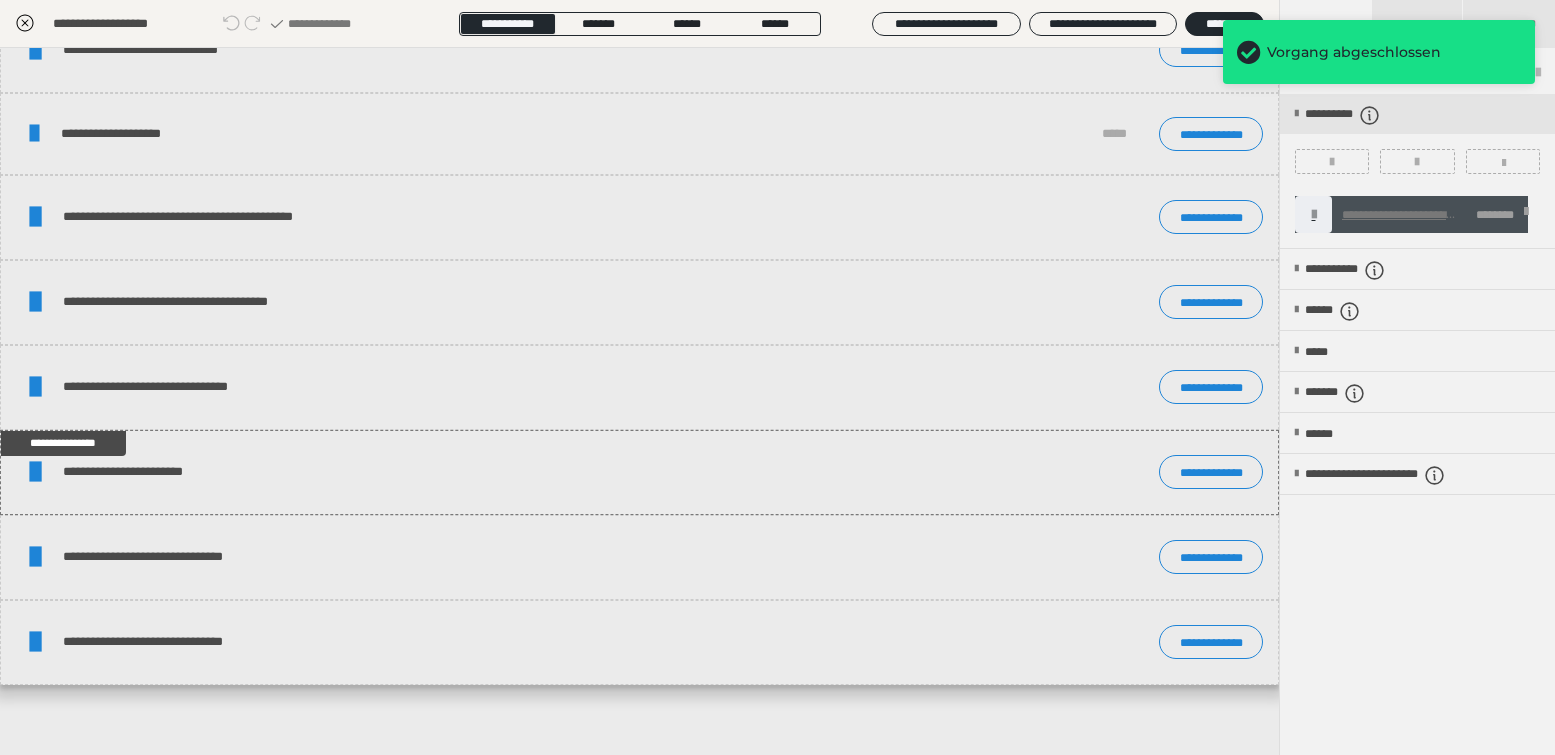 click 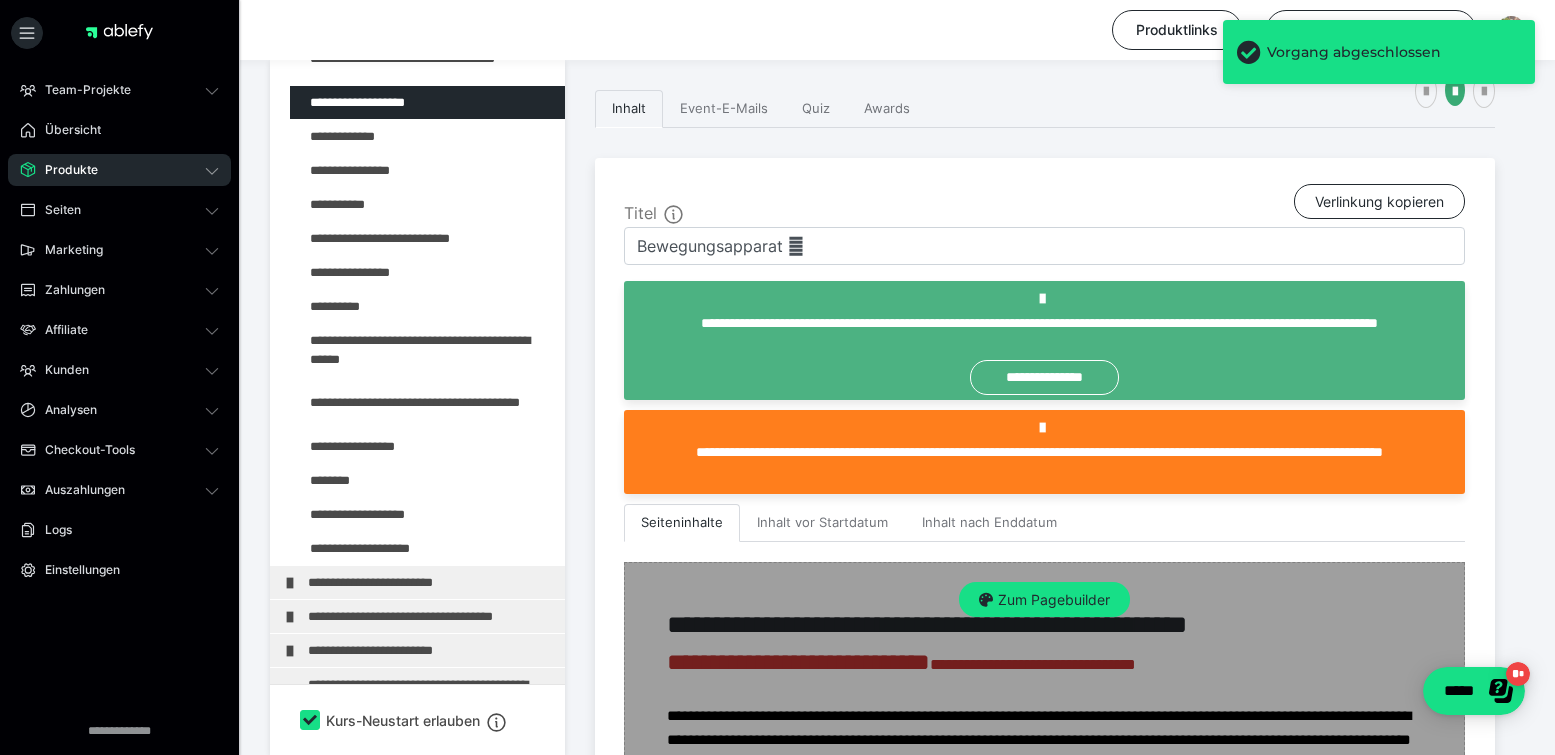 scroll, scrollTop: 465, scrollLeft: 0, axis: vertical 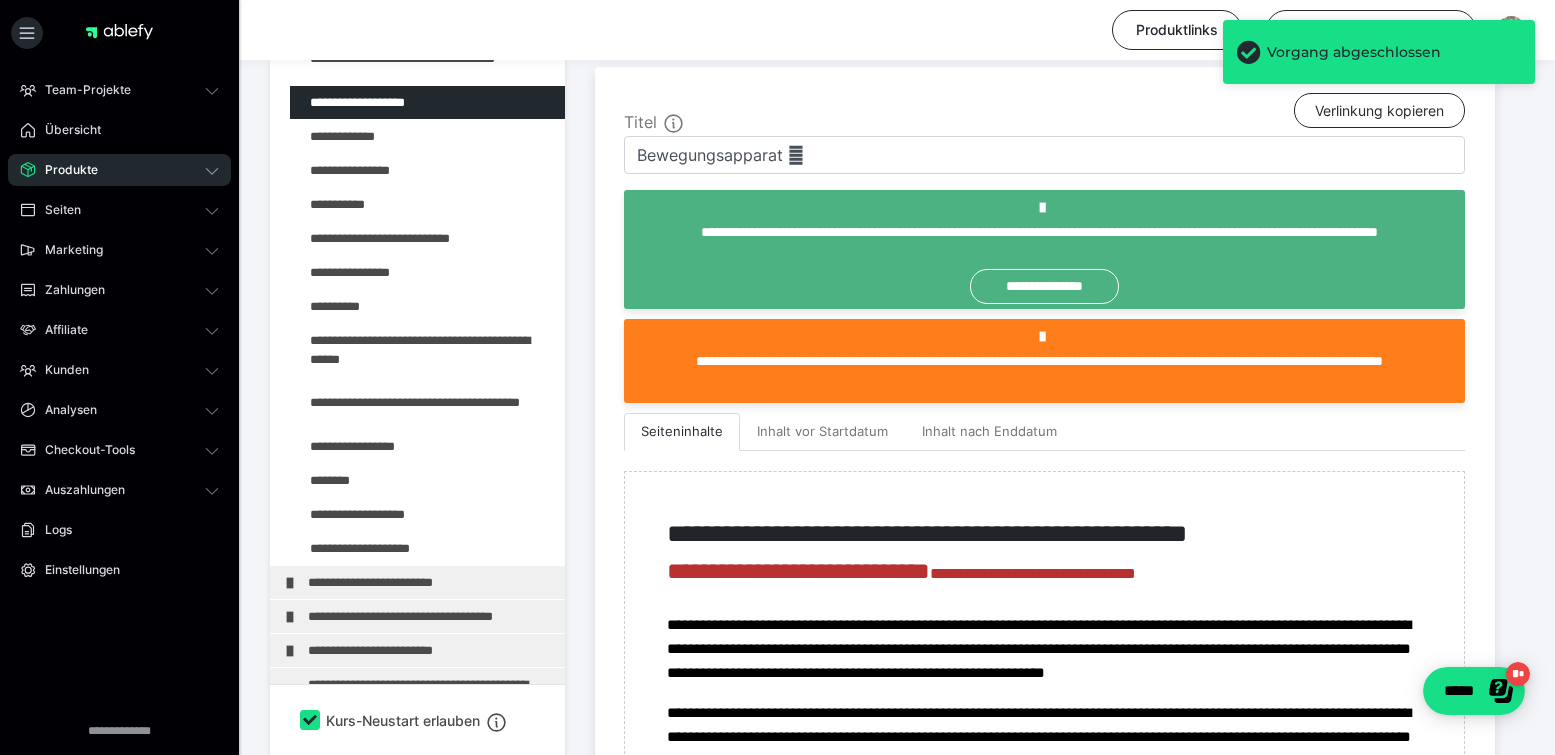 click on "Produkte" at bounding box center [119, 170] 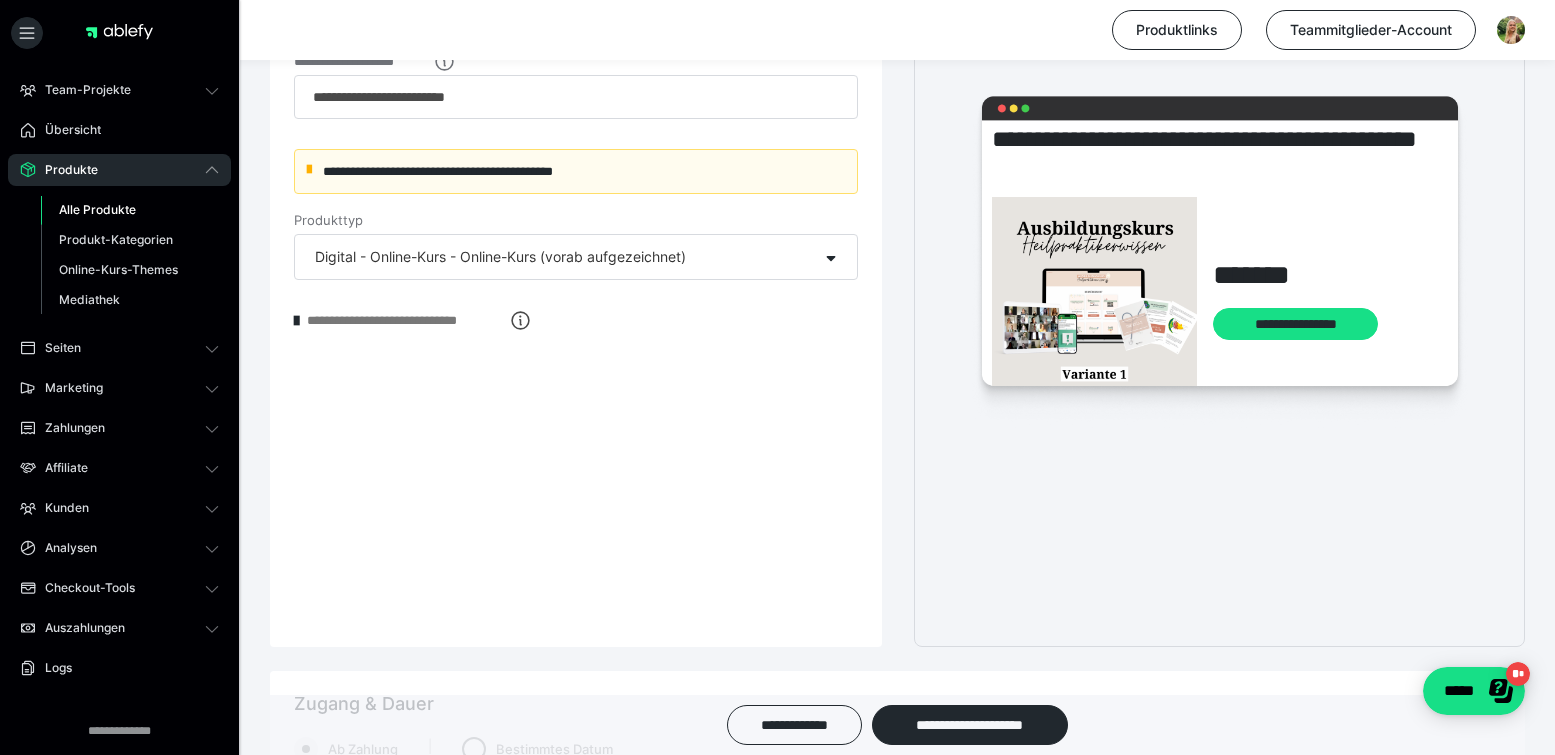 click on "Alle Produkte" at bounding box center (97, 209) 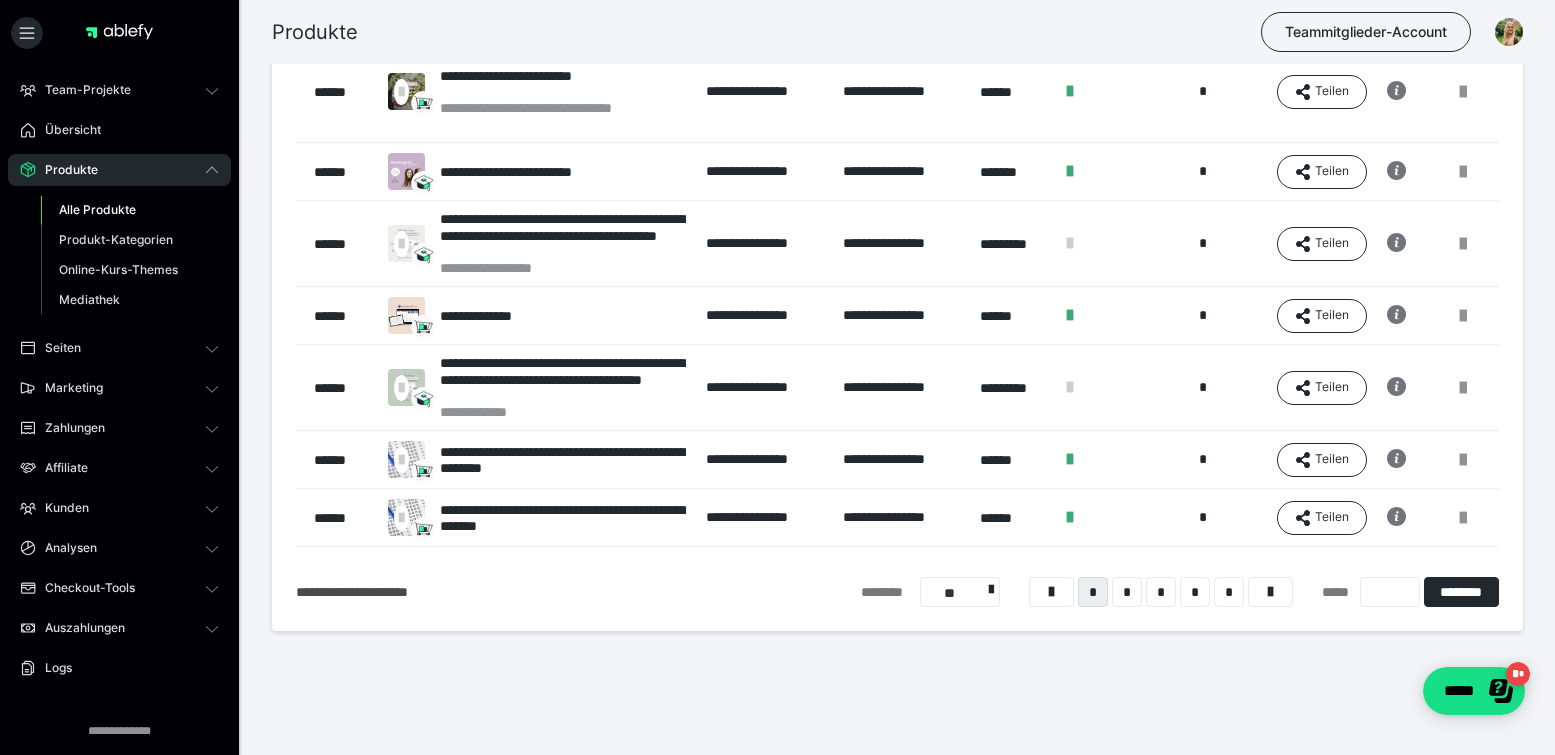 scroll, scrollTop: 402, scrollLeft: 0, axis: vertical 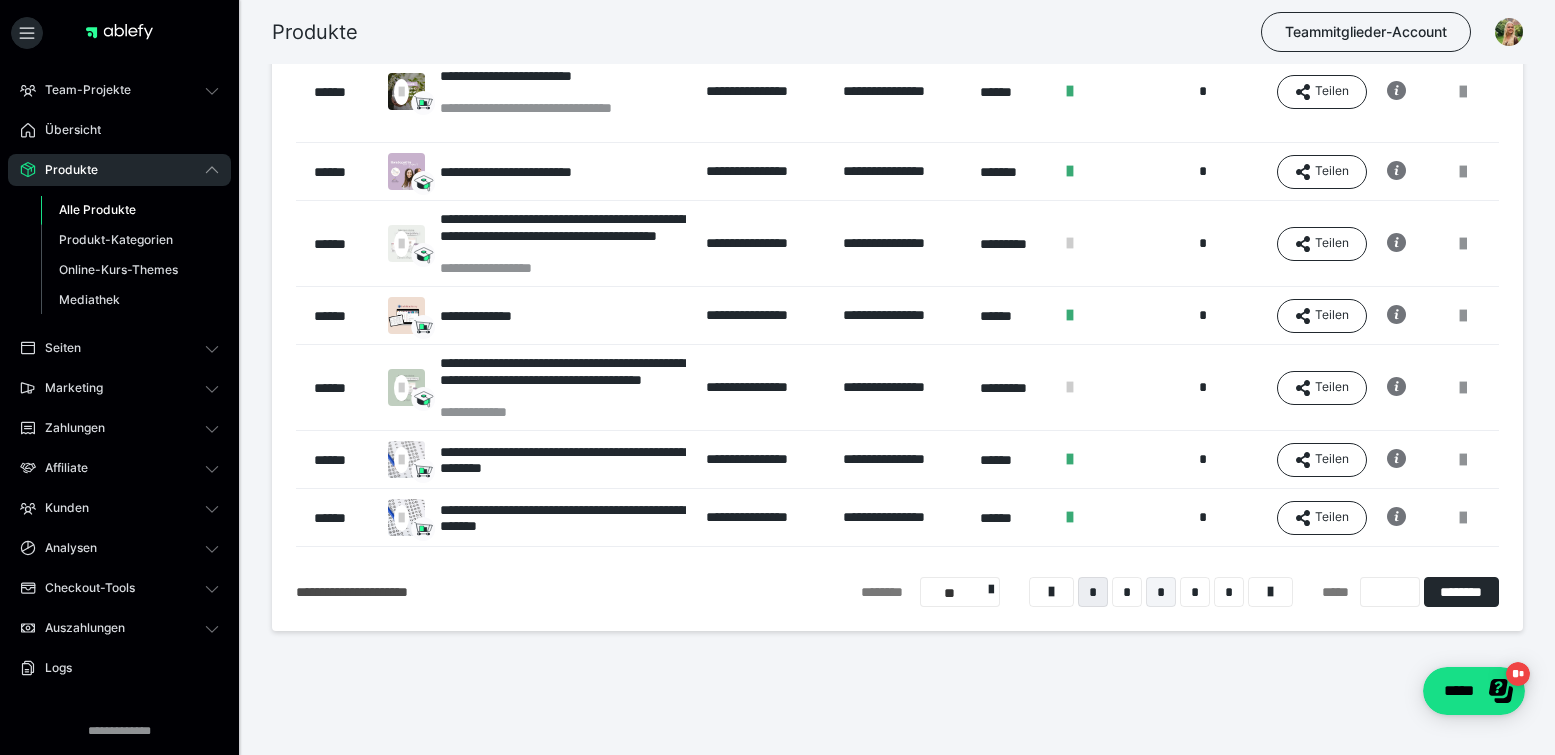 click on "*" at bounding box center (1161, 592) 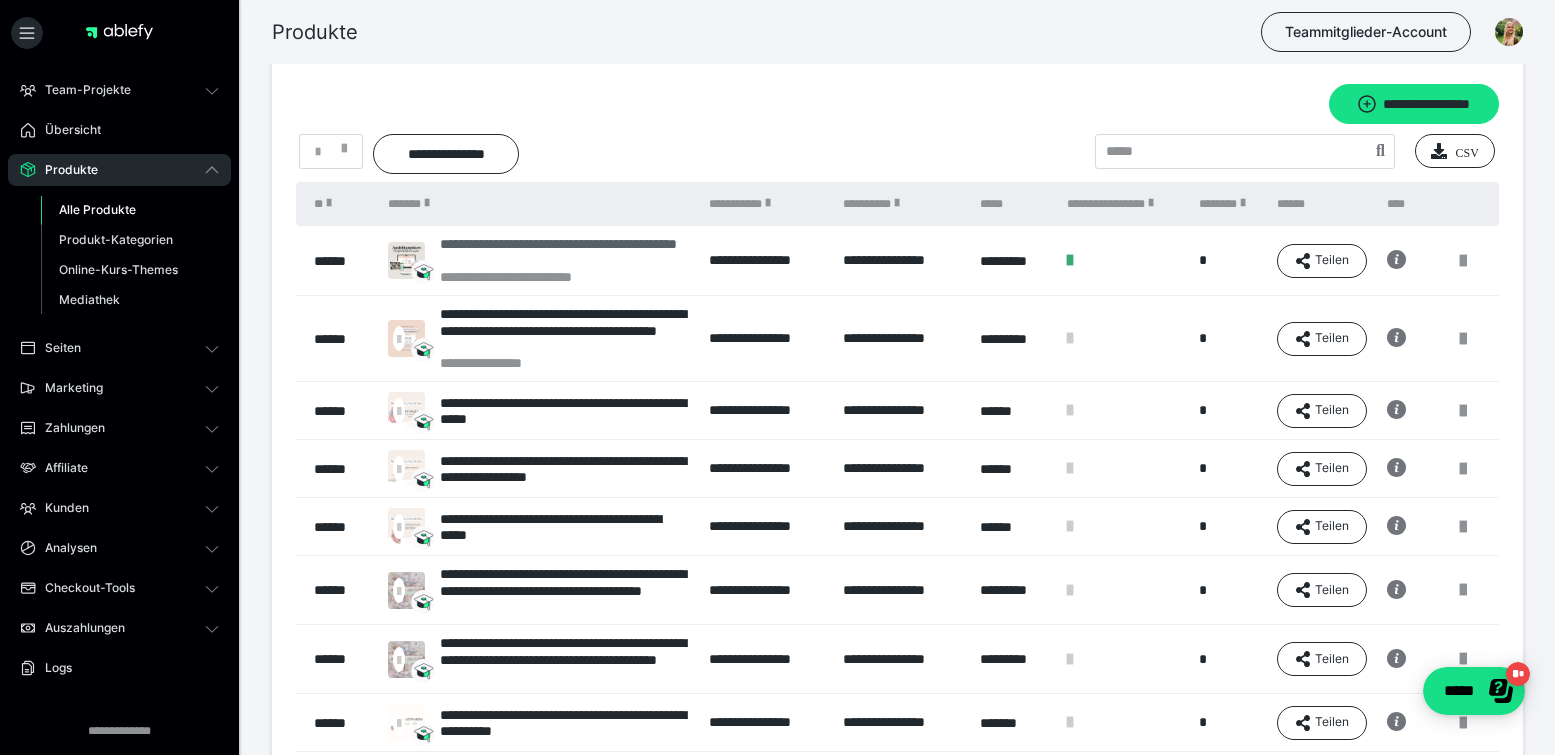 click on "**********" at bounding box center (564, 252) 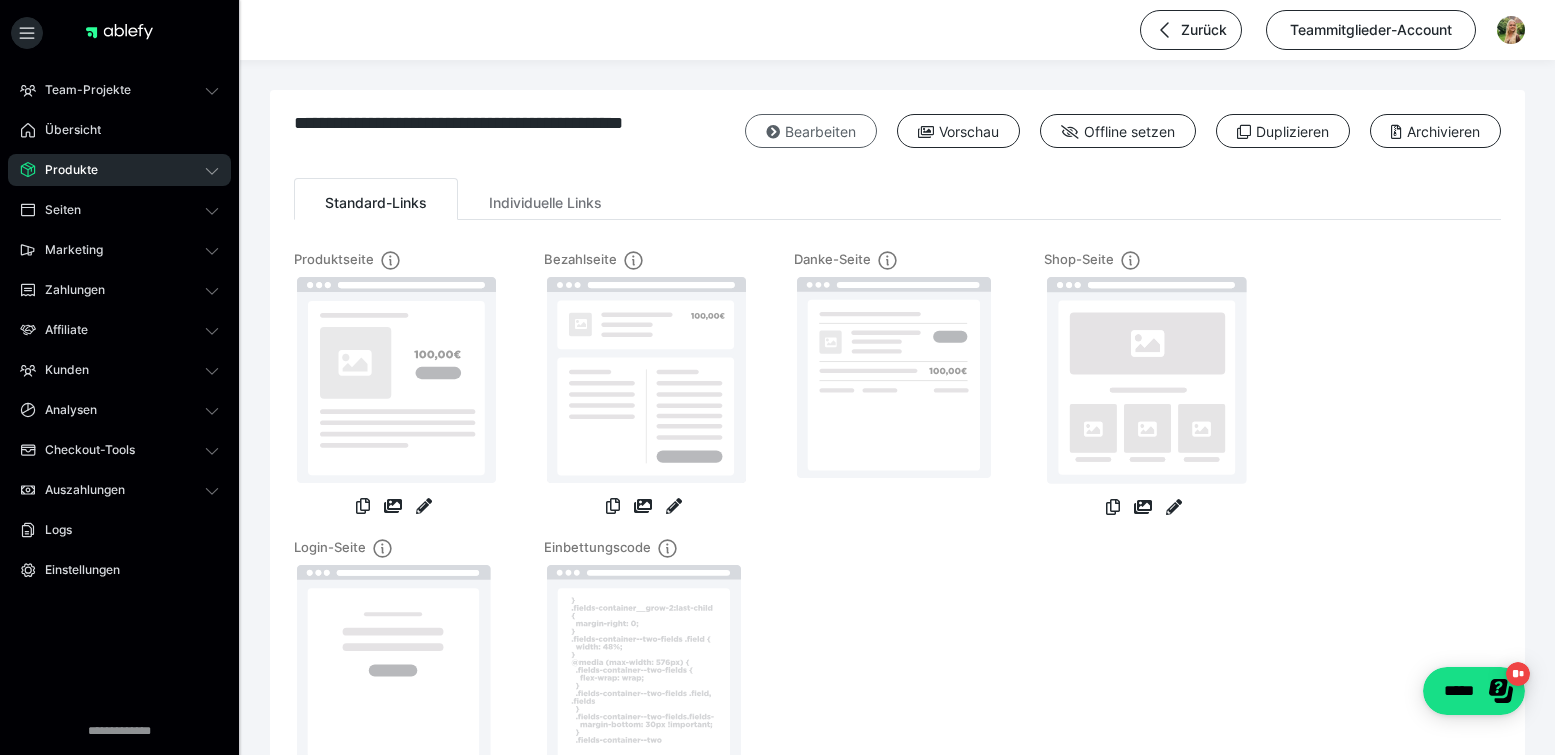 click on "Bearbeiten" at bounding box center [811, 131] 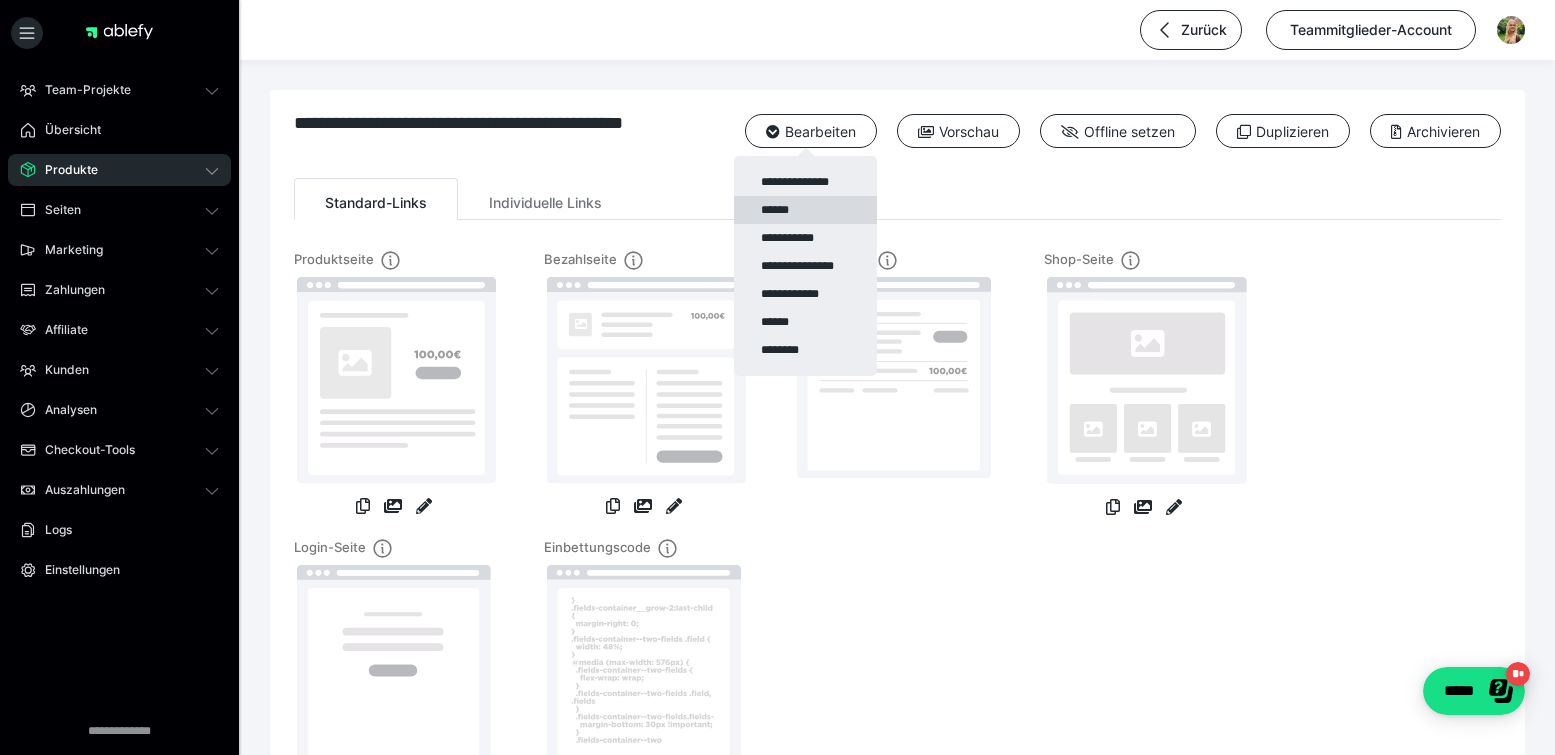 click on "******" at bounding box center [805, 210] 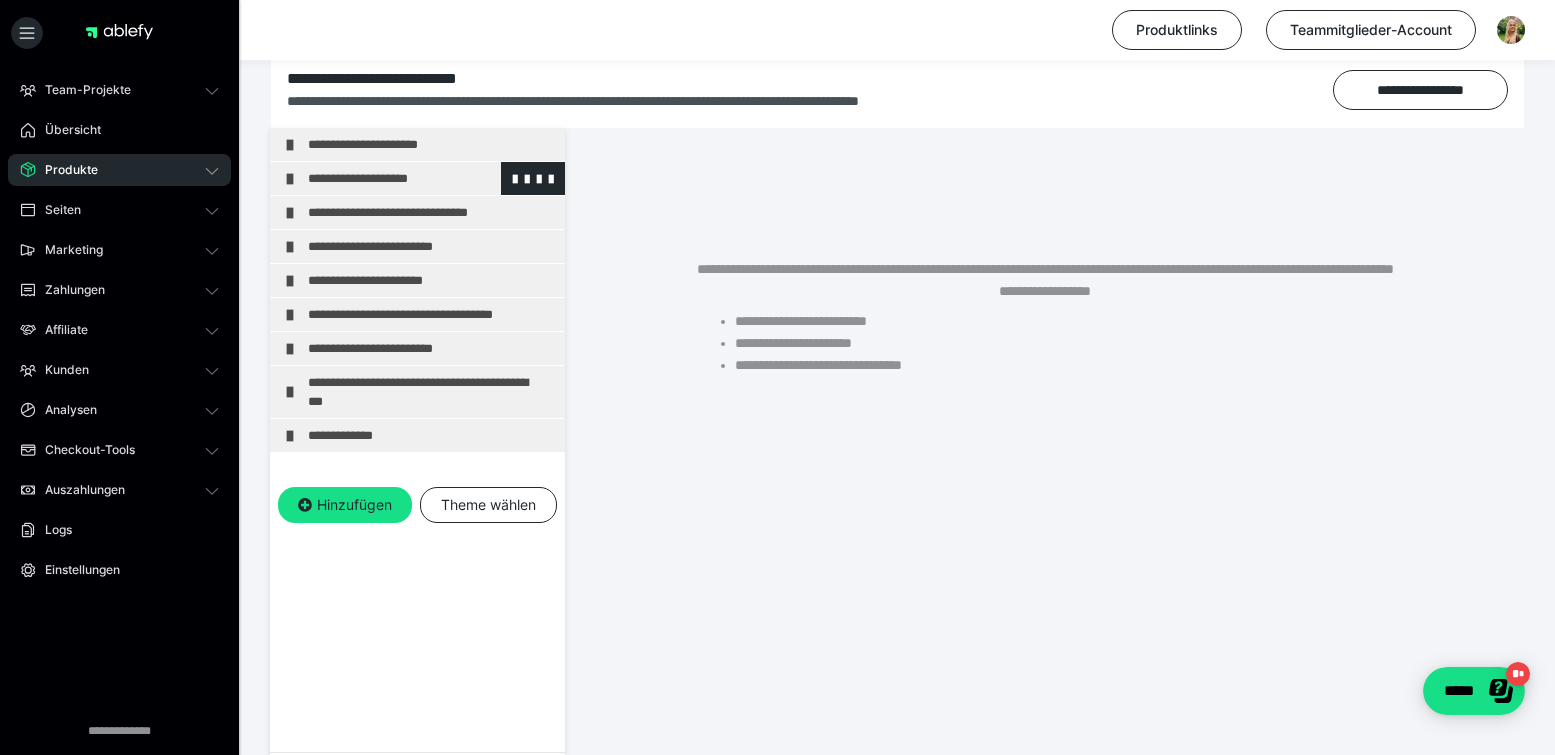 scroll, scrollTop: 304, scrollLeft: 0, axis: vertical 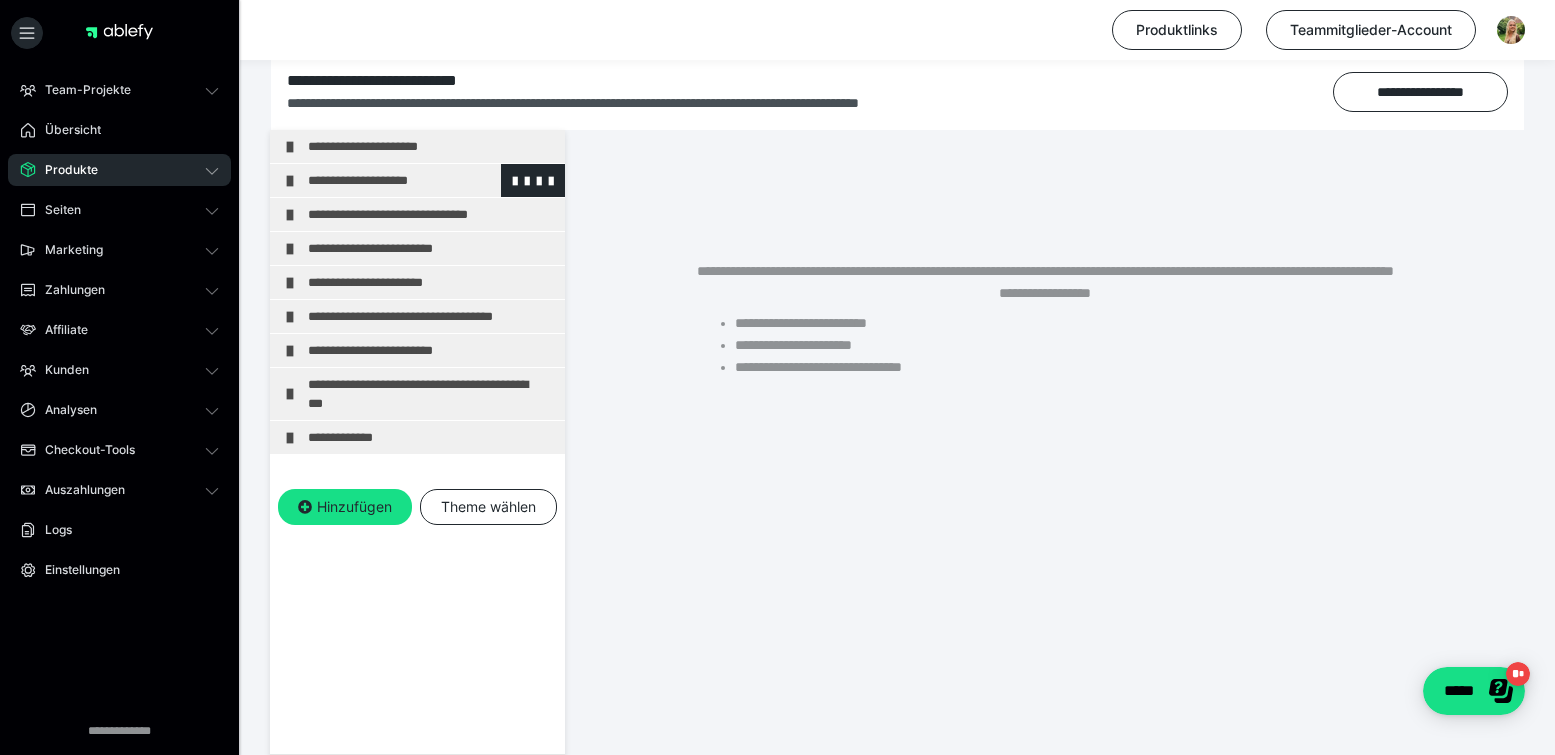 click on "**********" at bounding box center [431, 180] 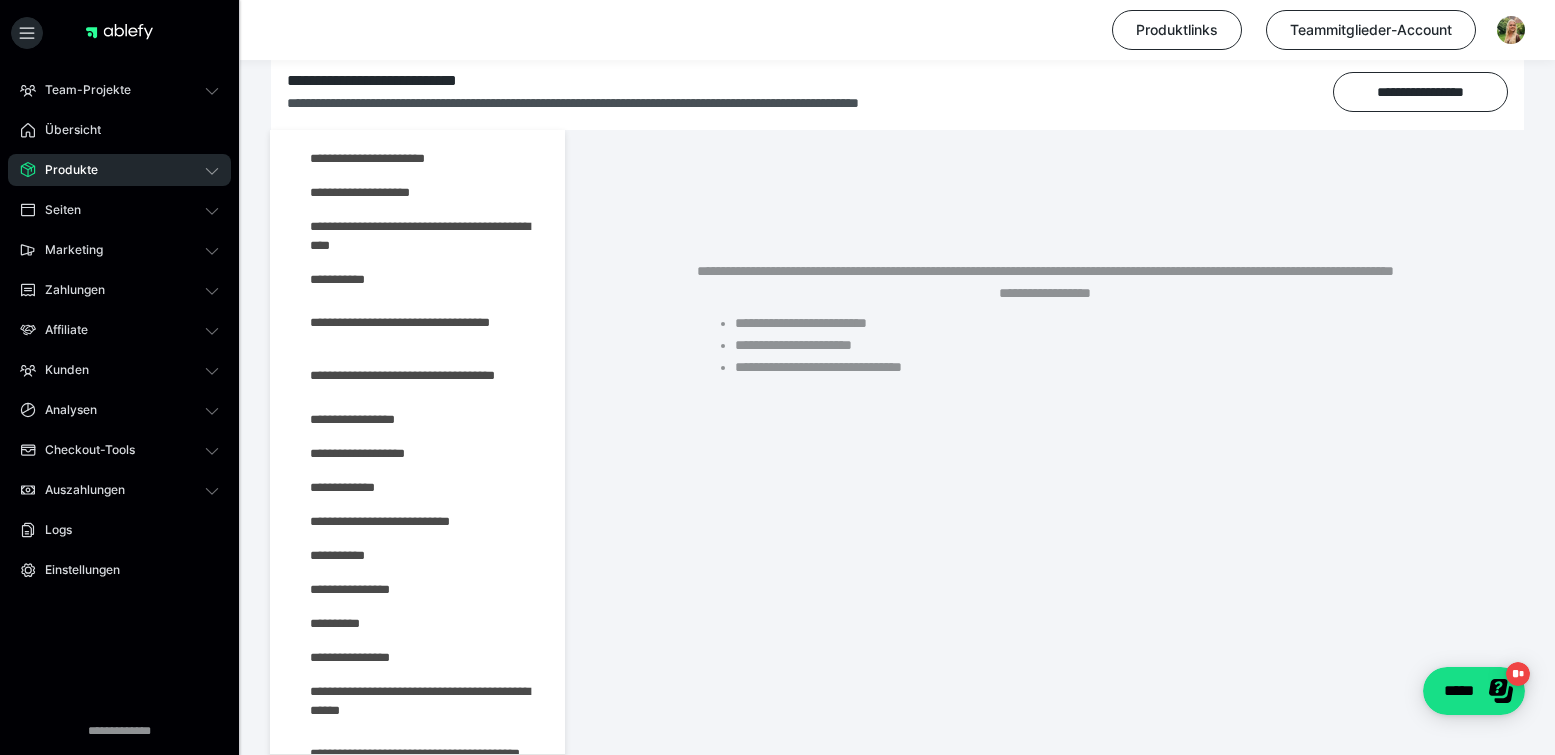 scroll, scrollTop: 493, scrollLeft: 0, axis: vertical 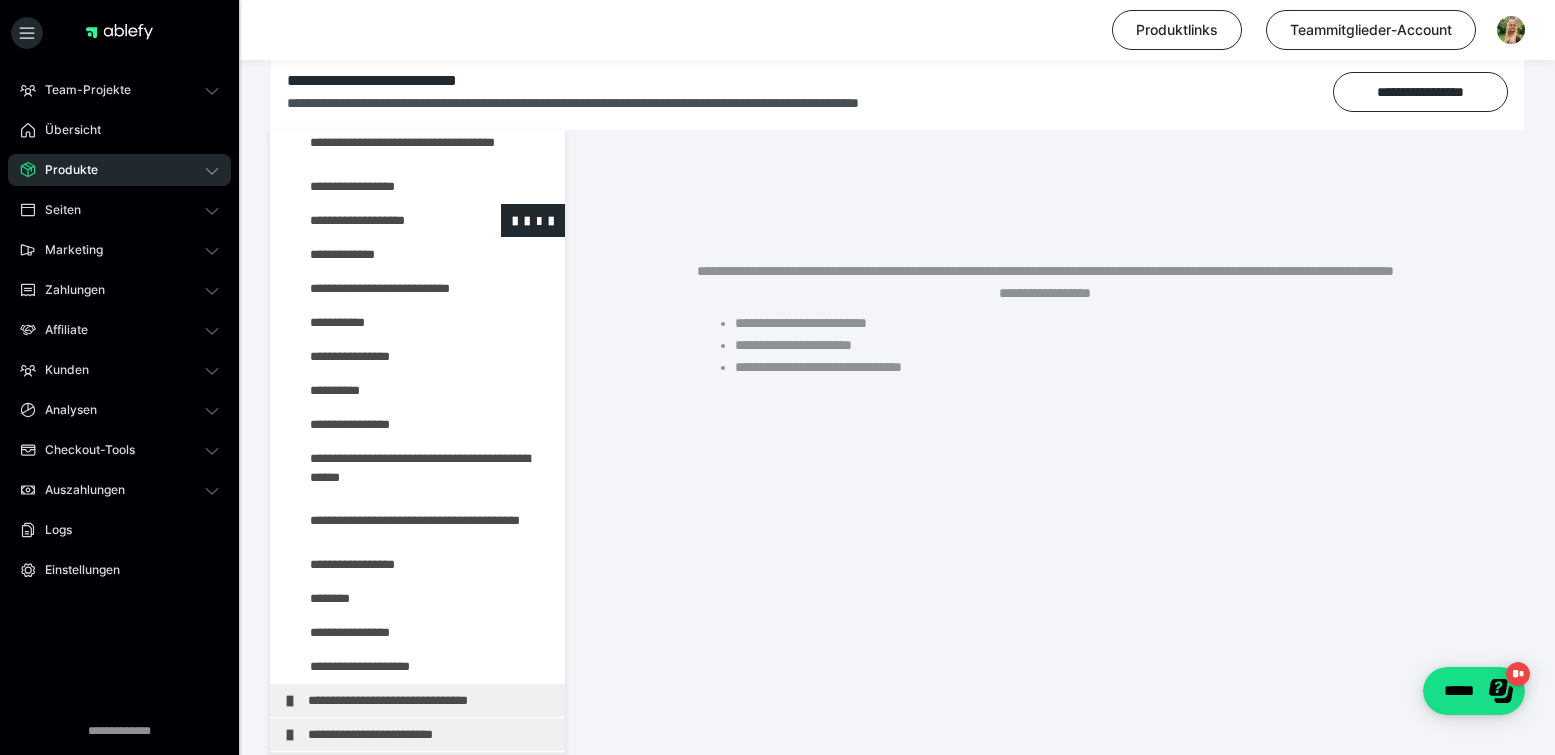 click at bounding box center (375, 220) 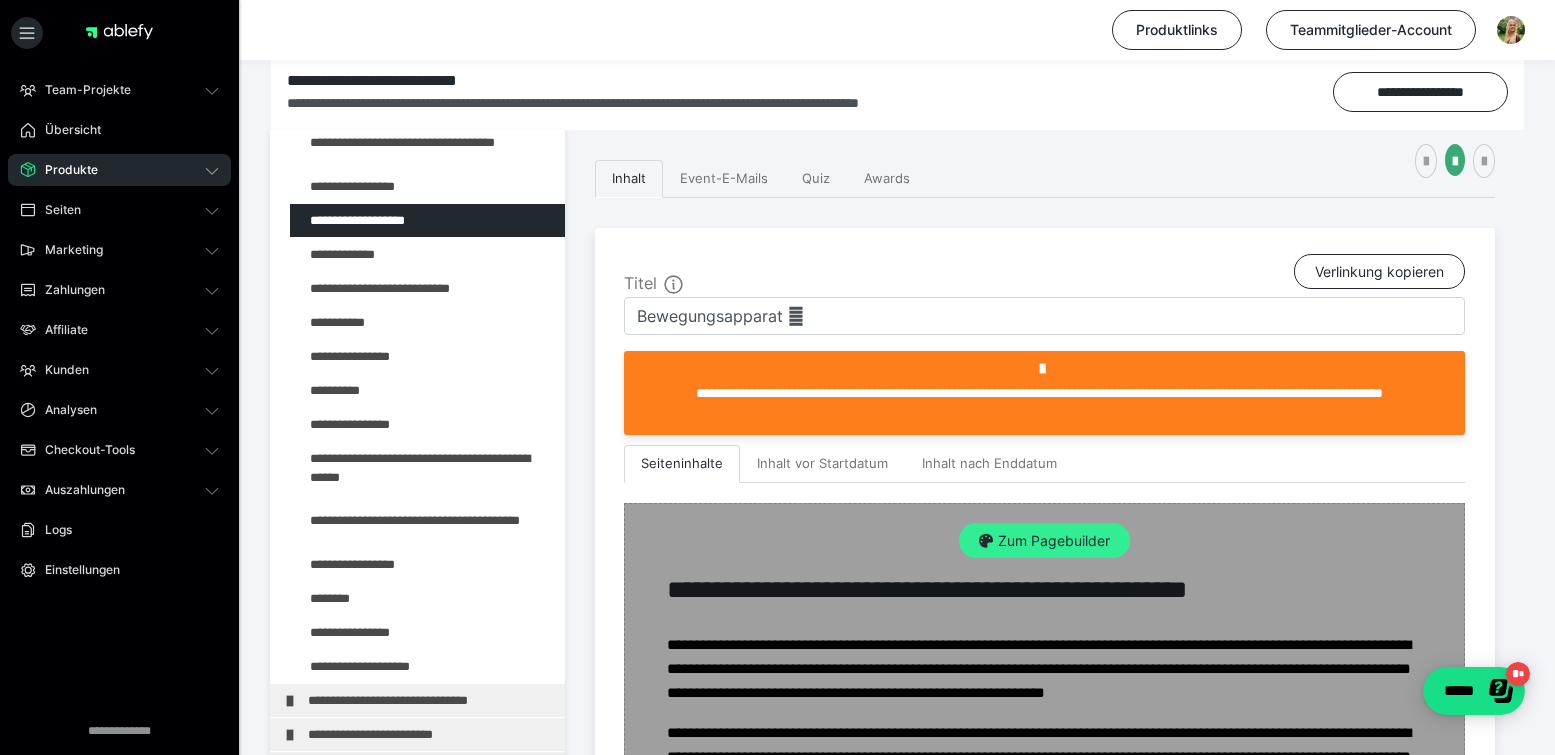 click on "Zum Pagebuilder" at bounding box center [1044, 541] 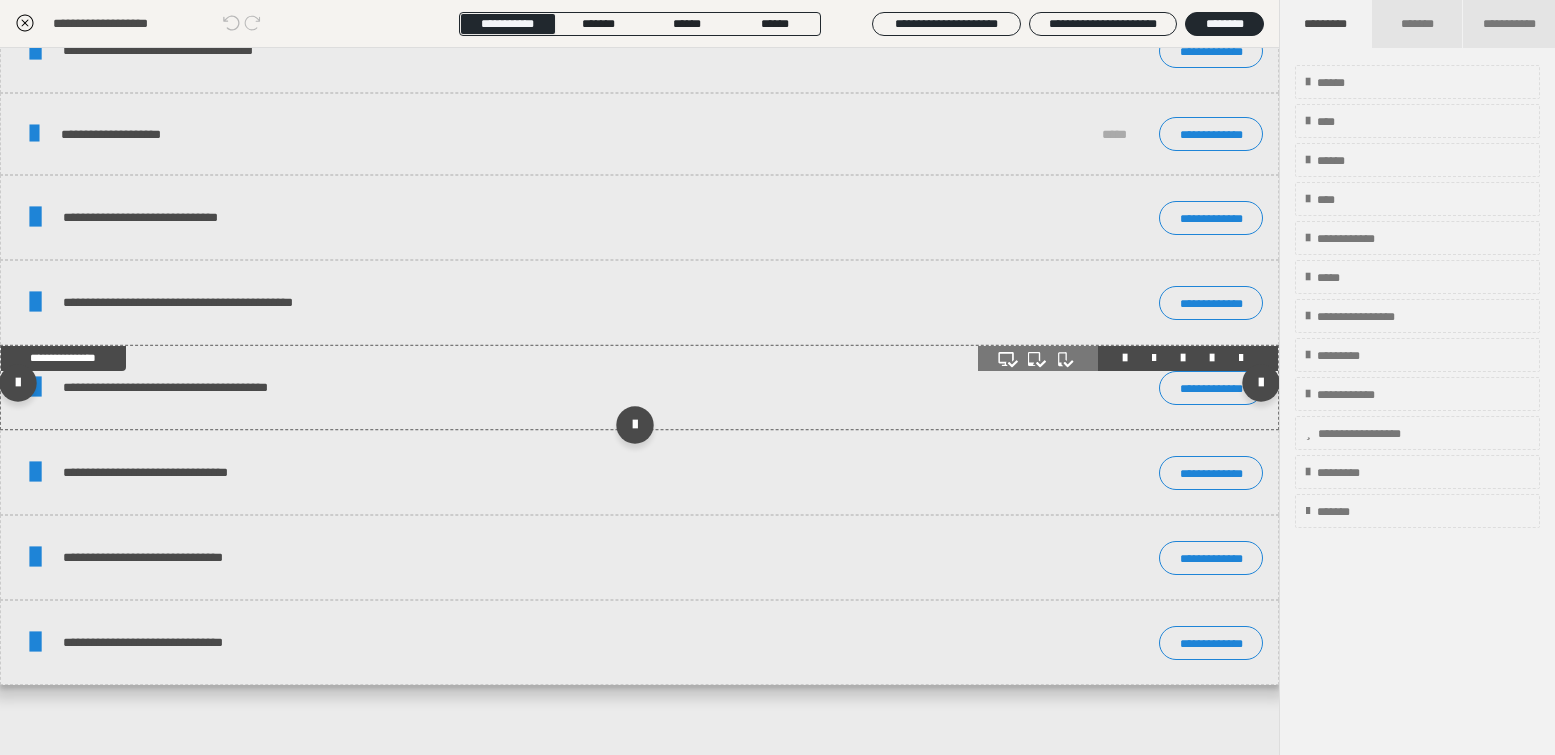 scroll, scrollTop: 4117, scrollLeft: 0, axis: vertical 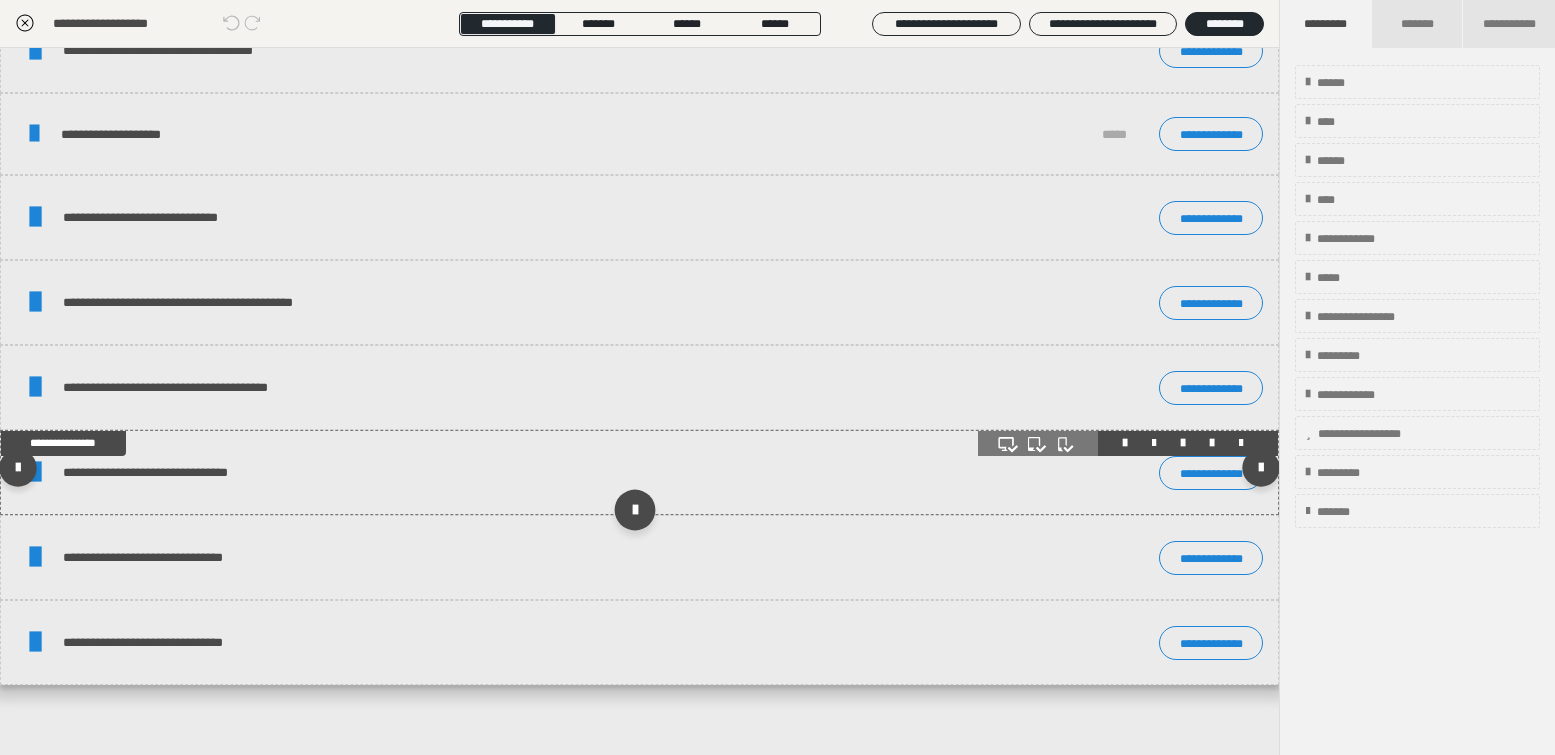click at bounding box center [635, 509] 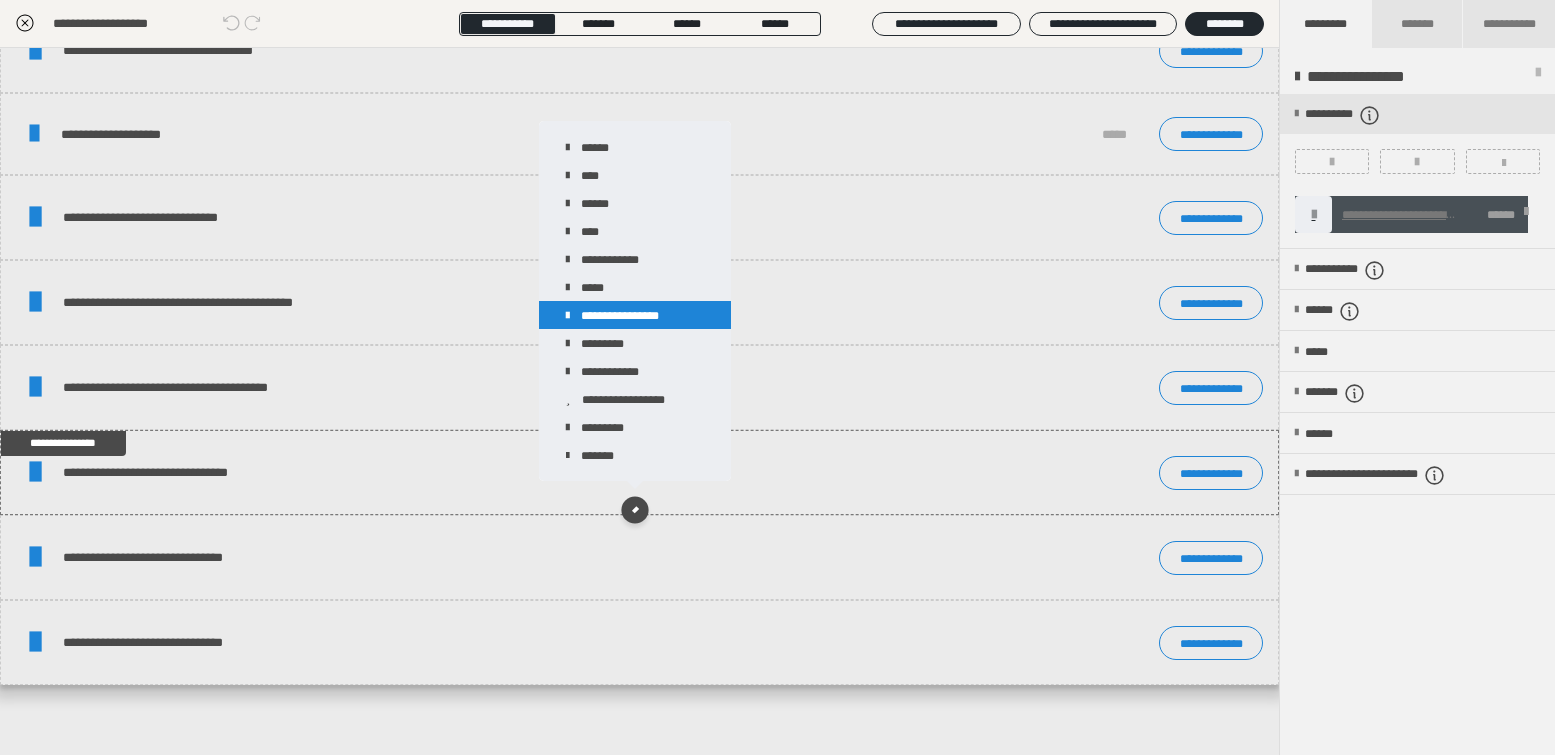 click on "**********" at bounding box center [635, 315] 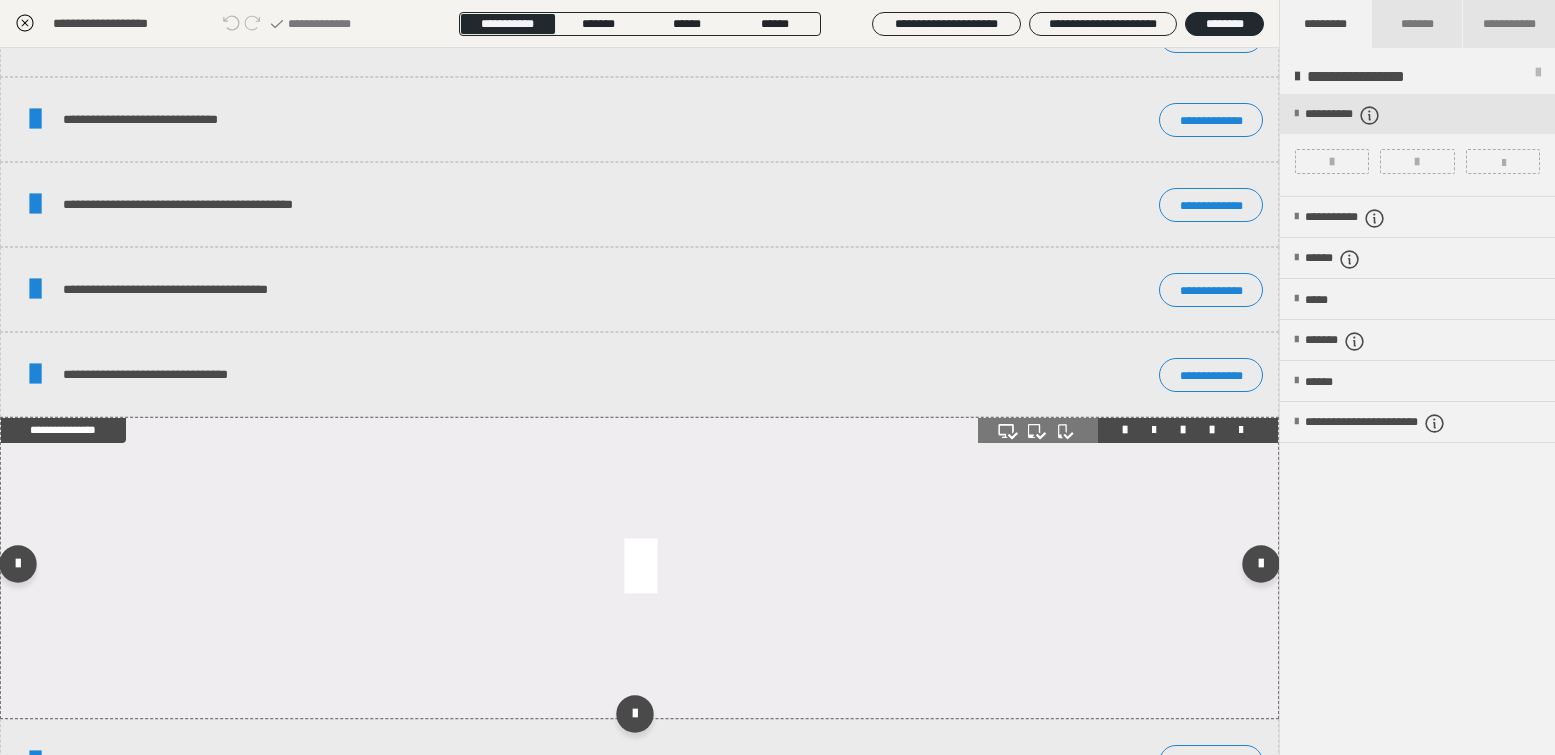 click at bounding box center (639, 568) 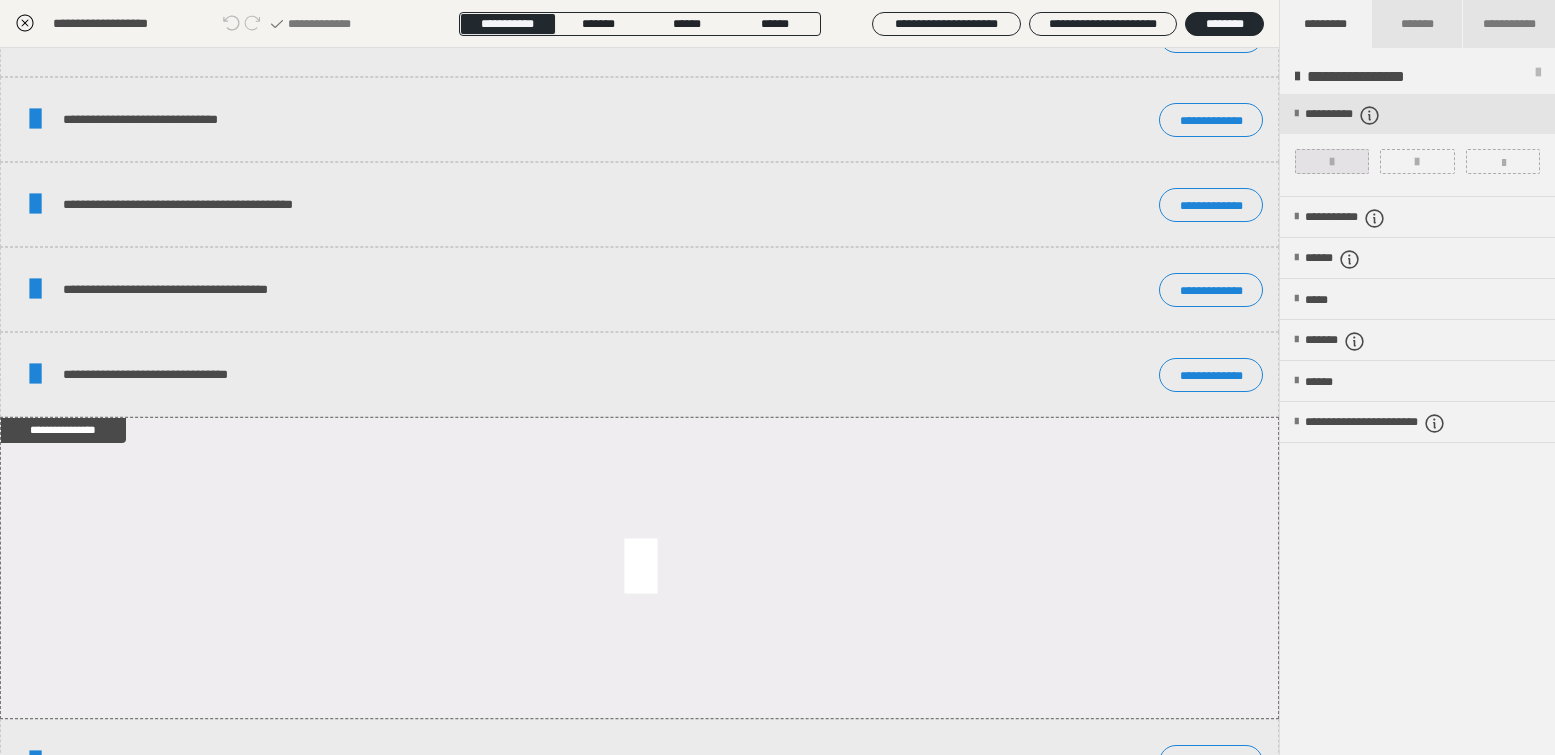 click at bounding box center [1332, 161] 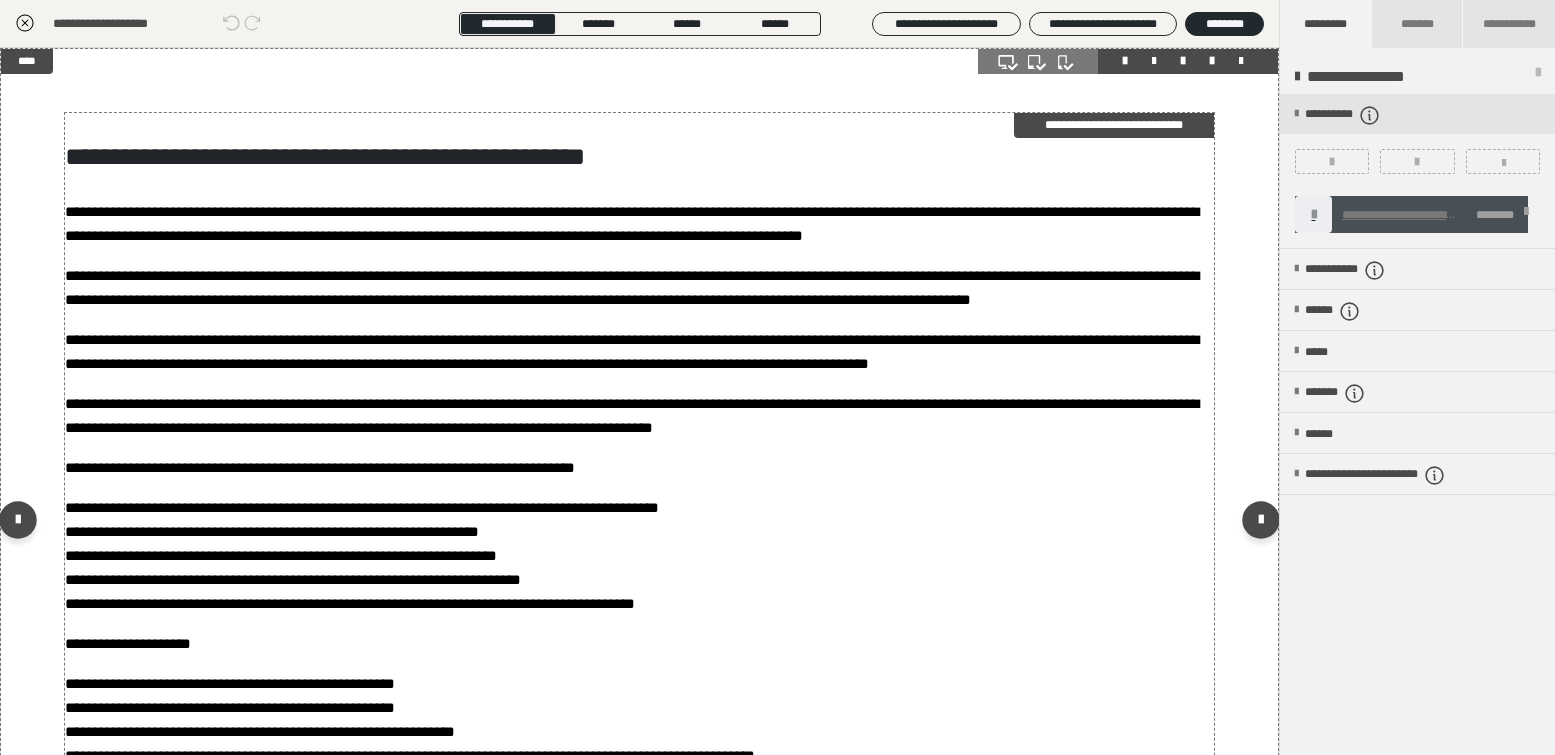 scroll, scrollTop: 33, scrollLeft: 0, axis: vertical 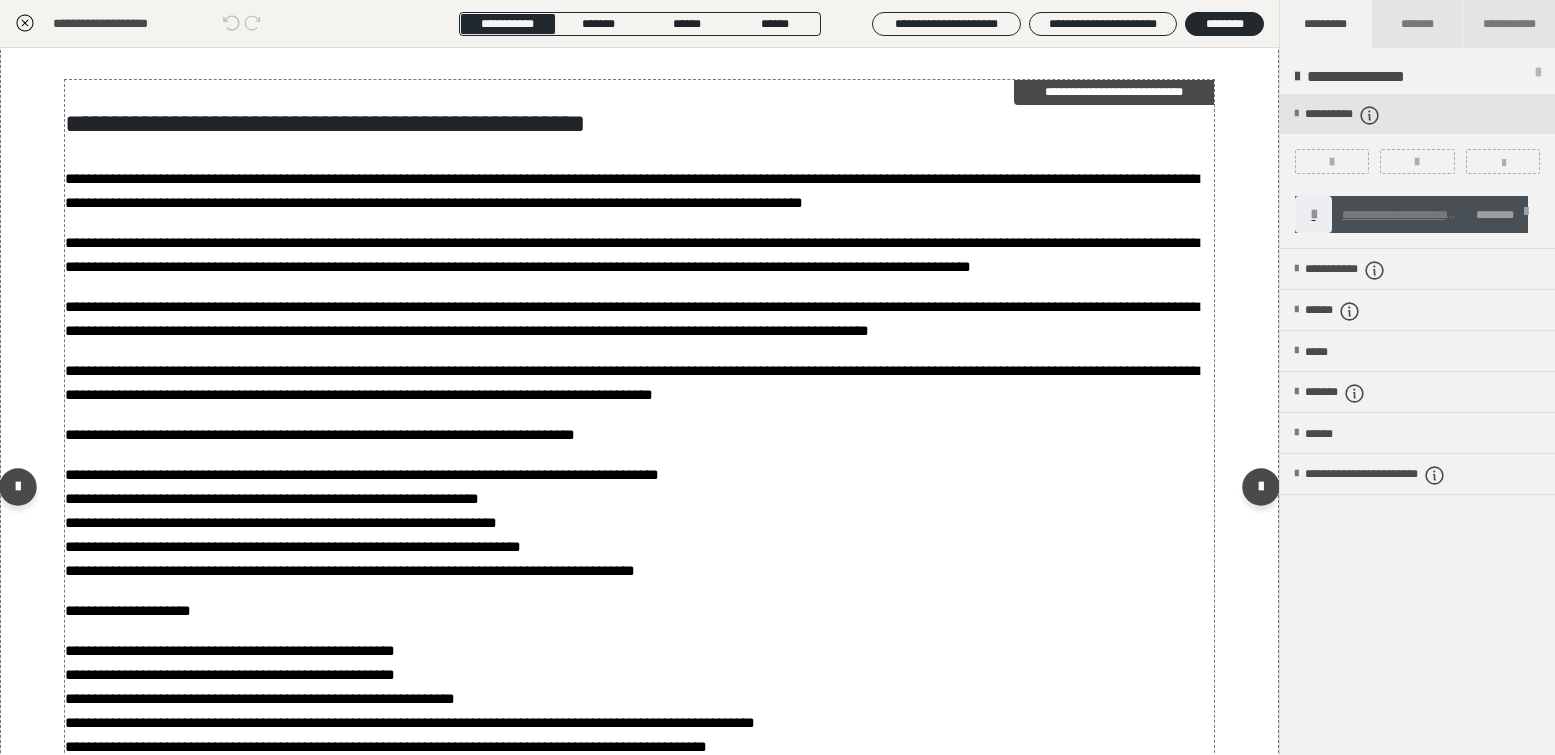 click on "**********" at bounding box center (639, 191) 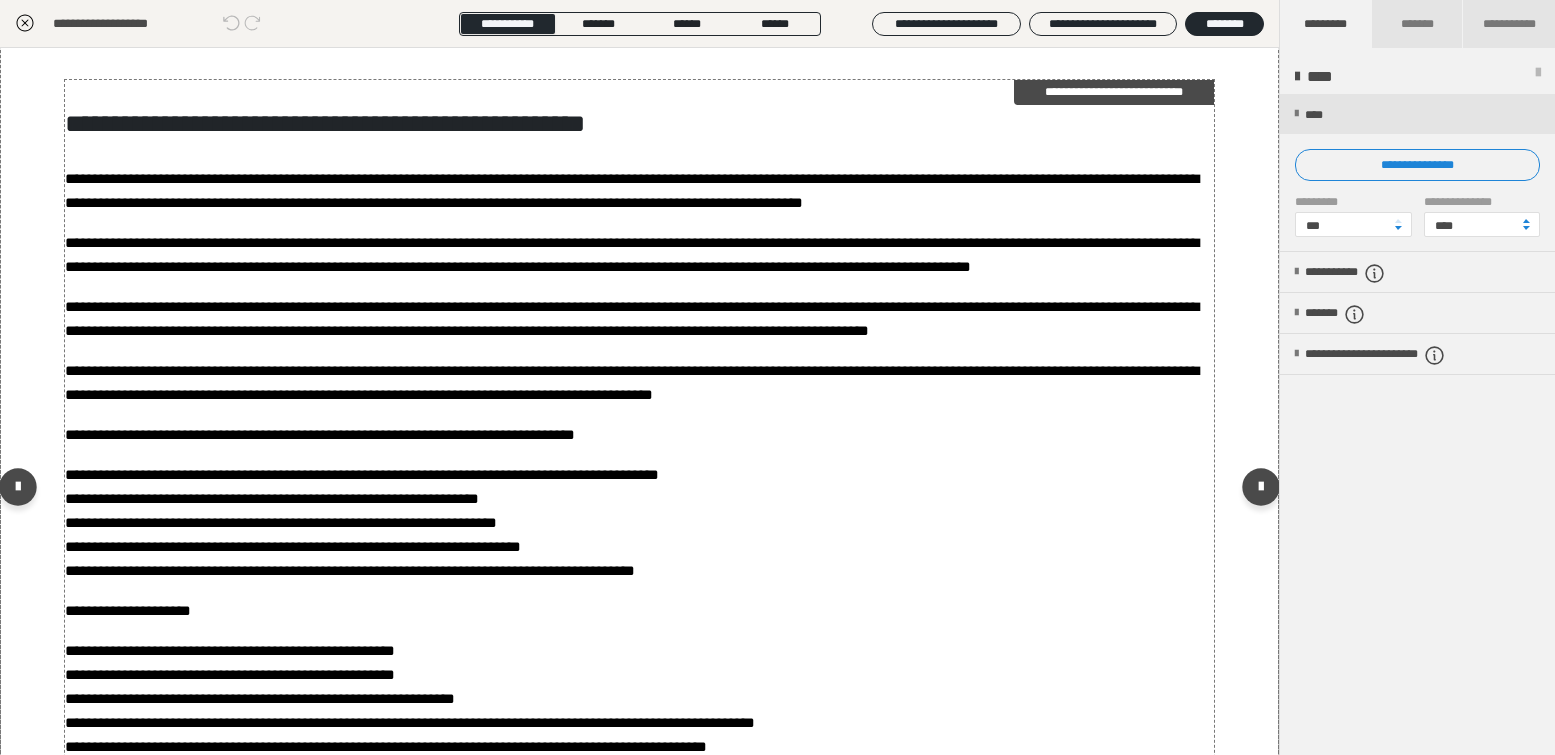 click on "**********" at bounding box center [639, 191] 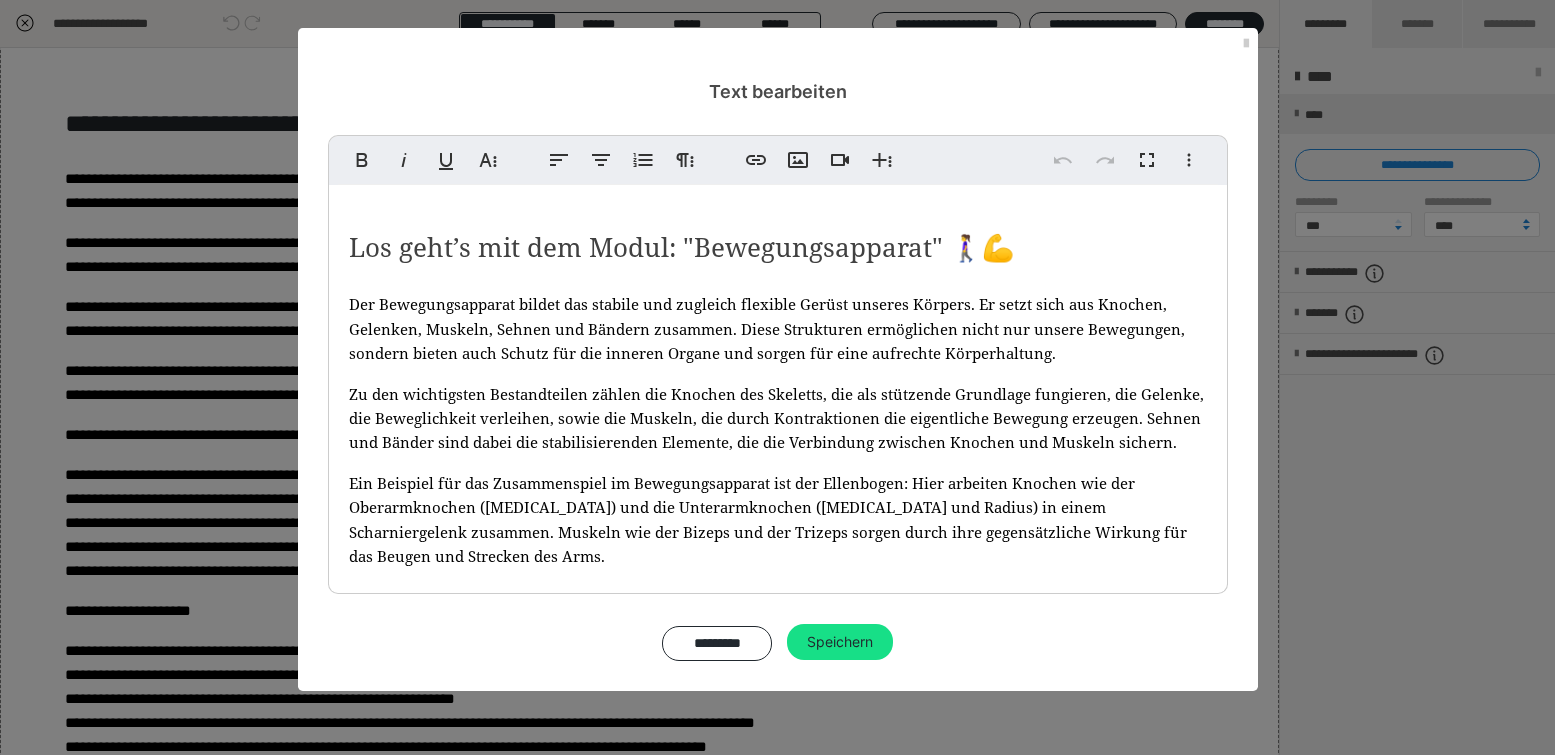 click on "Los geht’s mit dem Modul: "Bewegungsapparat" 🚶‍♀️💪 Der Bewegungsapparat bildet das stabile und zugleich flexible Gerüst unseres Körpers. Er setzt sich aus Knochen, Gelenken, Muskeln, Sehnen und Bändern zusammen. Diese Strukturen ermöglichen nicht nur unsere Bewegungen, sondern bieten auch Schutz für die inneren Organe und sorgen für eine aufrechte Körperhaltung. Zu den wichtigsten Bestandteilen zählen die Knochen des Skeletts, die als stützende Grundlage fungieren, die Gelenke, die Beweglichkeit verleihen, sowie die Muskeln, die durch Kontraktionen die eigentliche Bewegung erzeugen. Sehnen und Bänder sind dabei die stabilisierenden Elemente, die die Verbindung zwischen Knochen und Muskeln sichern. In diesem Modul werden wir uns ausführlich mit der Anatomie und Funktion des Bewegungsapparates beschäftigen. Dabei lernst du die wichtigsten Strukturen kennen, deren Funktion sowie häufige Erkrankungen und Verletzungen, wie beispielsweise Arthrose, Osteoporose oder Bandscheibenvorfälle." at bounding box center (778, 697) 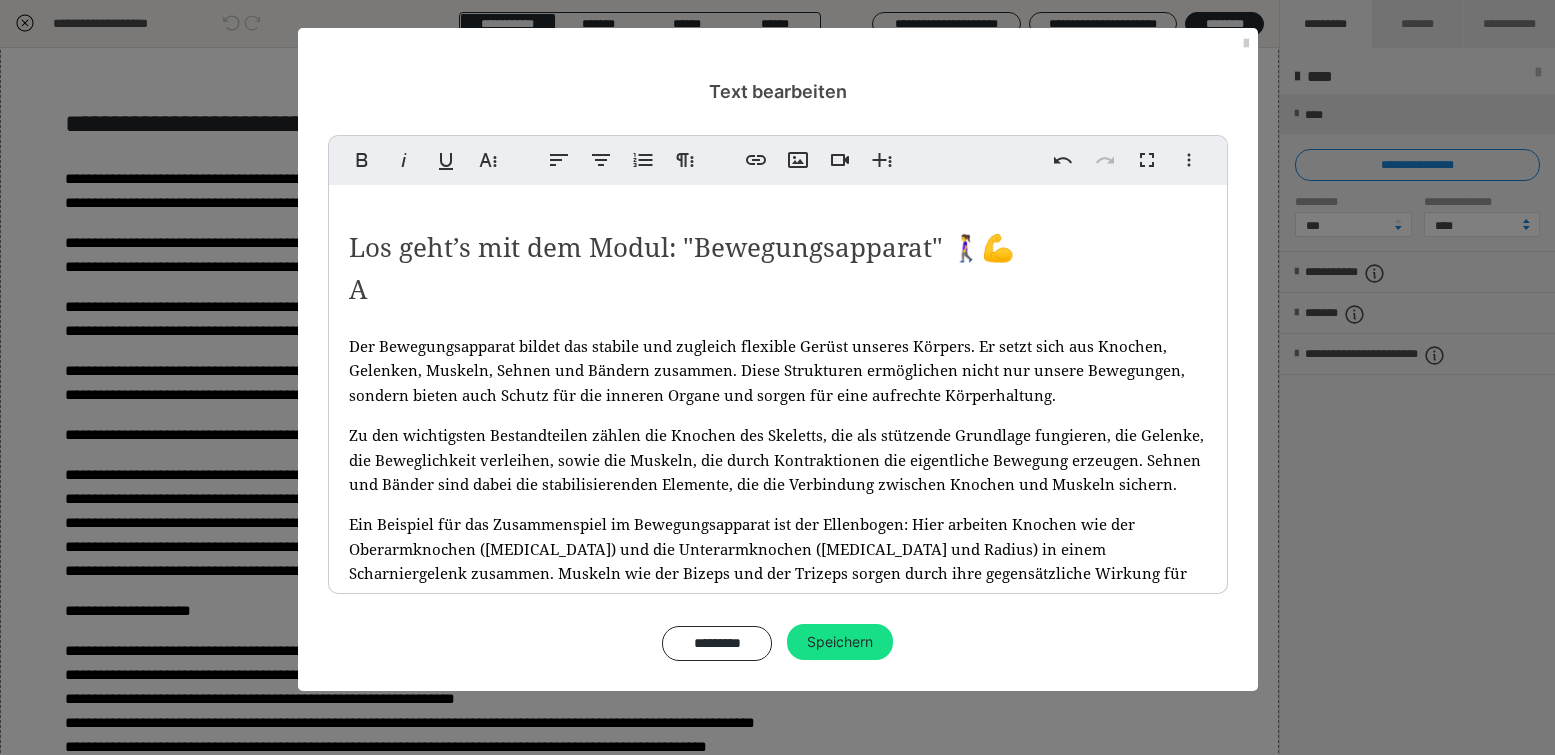 type 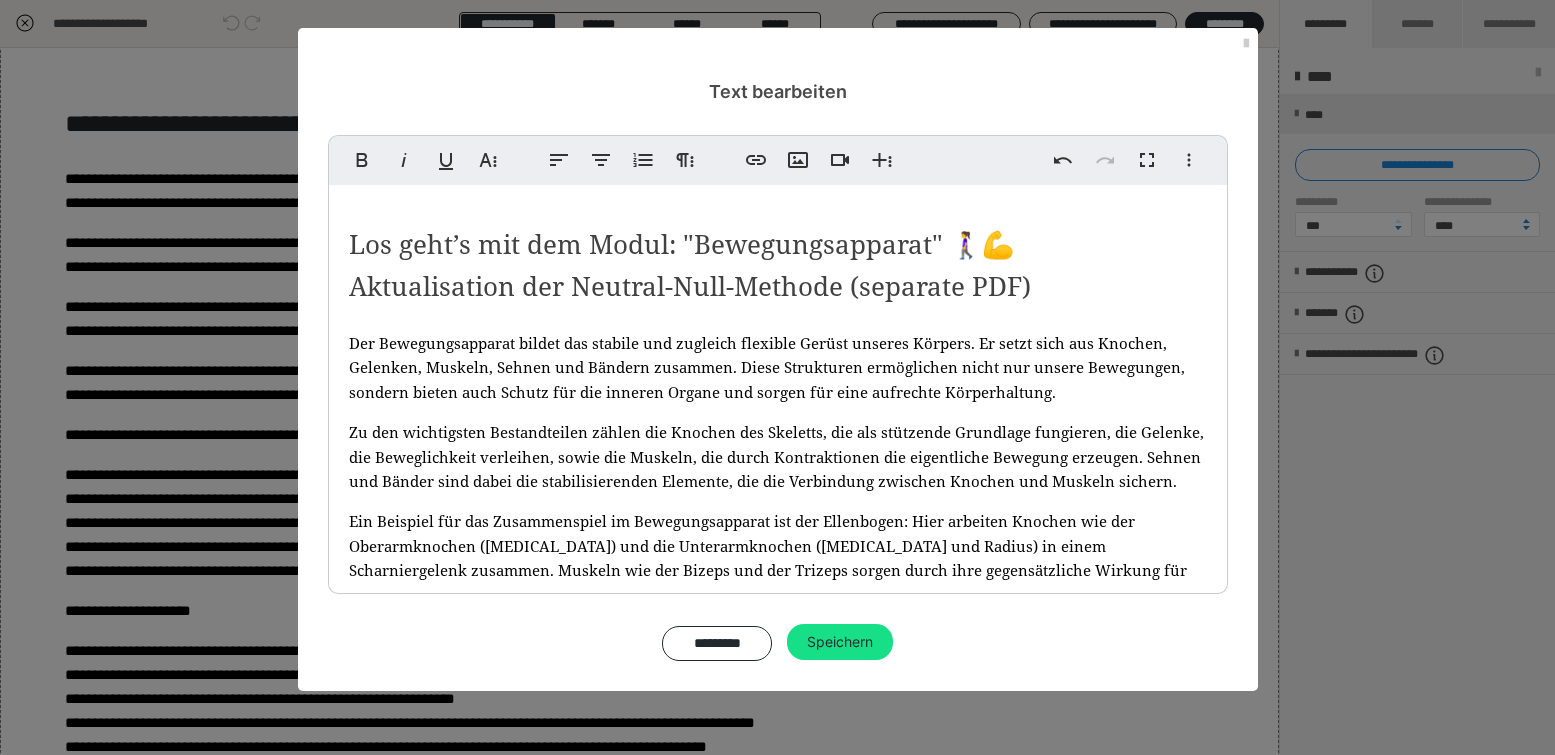 scroll, scrollTop: 4, scrollLeft: 0, axis: vertical 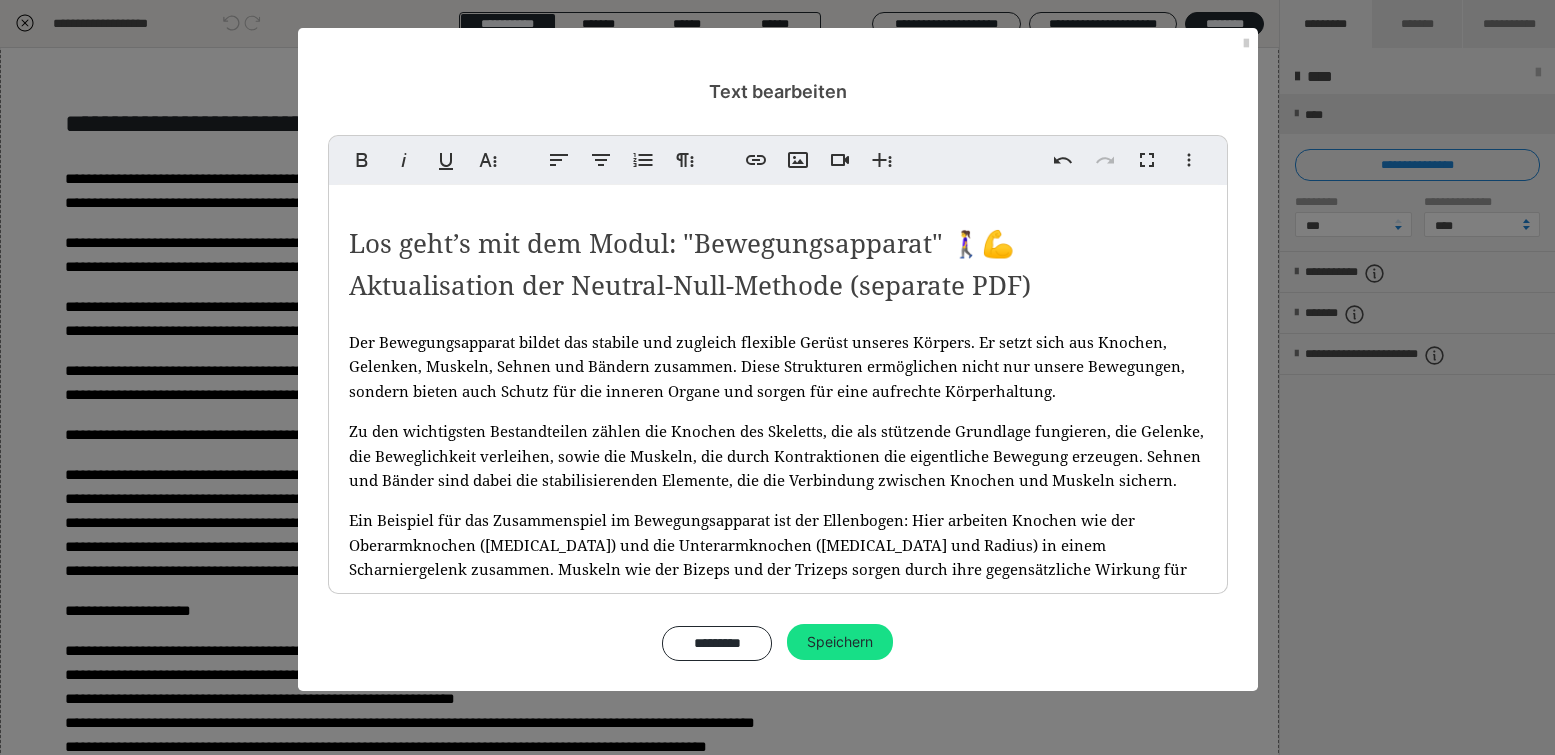 click on "Los geht’s mit dem Modul: "Bewegungsapparat" 🚶‍♀️💪 Aktualisation der Neutral-Null-Methode (separate PDF) Der Bewegungsapparat bildet das stabile und zugleich flexible Gerüst unseres Körpers. Er setzt sich aus Knochen, Gelenken, Muskeln, Sehnen und Bändern zusammen. Diese Strukturen ermöglichen nicht nur unsere Bewegungen, sondern bieten auch Schutz für die inneren Organe und sorgen für eine aufrechte Körperhaltung. Zu den wichtigsten Bestandteilen zählen die Knochen des Skeletts, die als stützende Grundlage fungieren, die Gelenke, die Beweglichkeit verleihen, sowie die Muskeln, die durch Kontraktionen die eigentliche Bewegung erzeugen. Sehnen und Bänder sind dabei die stabilisierenden Elemente, die die Verbindung zwischen Knochen und Muskeln sichern. Bevor du loslegst, gibt es ein paar Tipps, um deine Lernzeit optimal zu gestalten ⬇️: 📒 Vorbereitung ist alles: Lade dir das Skript und die Vokabelliste herunter oder halte sie bereit. Nach dem Coaching ⬇️:" at bounding box center [778, 714] 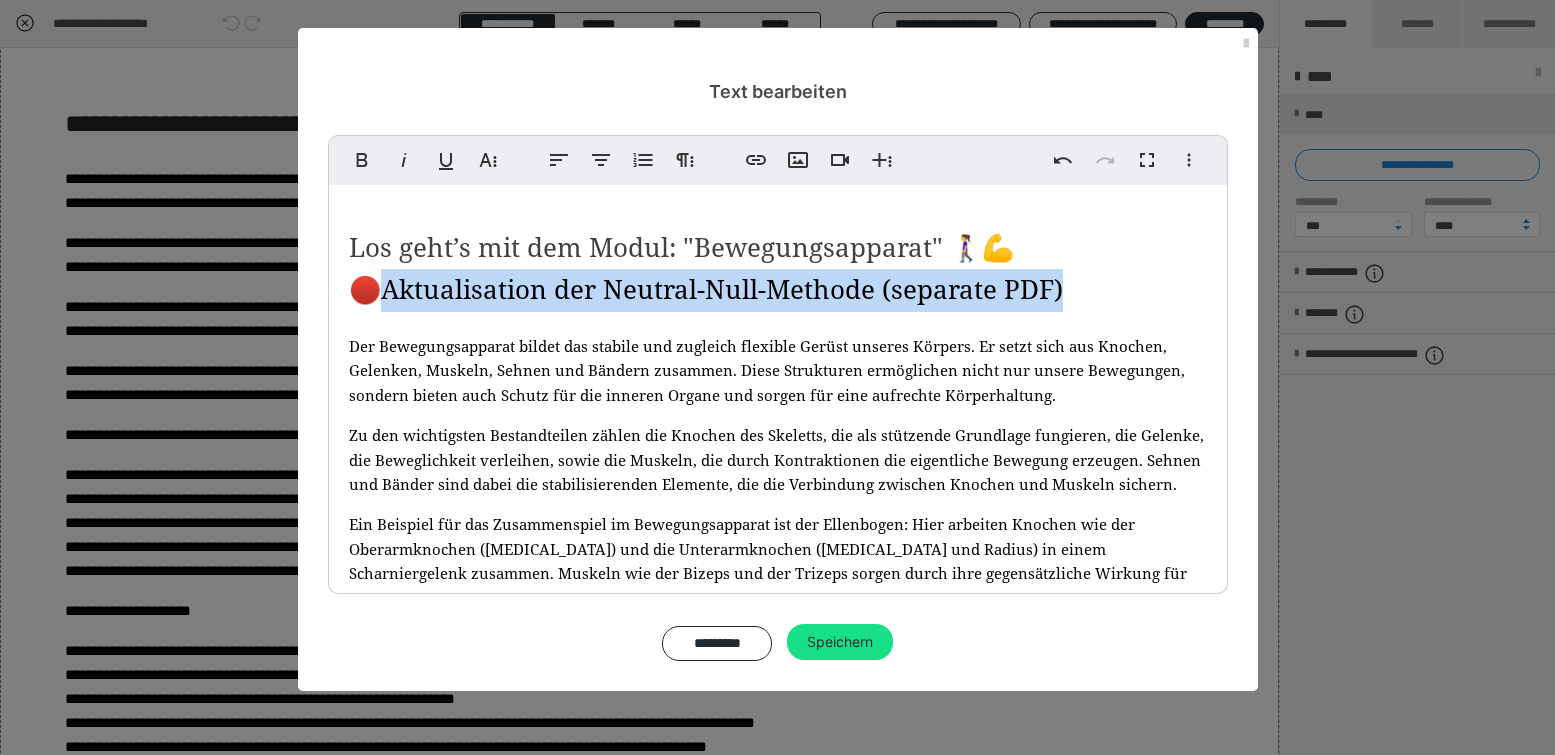 drag, startPoint x: 1110, startPoint y: 289, endPoint x: 375, endPoint y: 293, distance: 735.01086 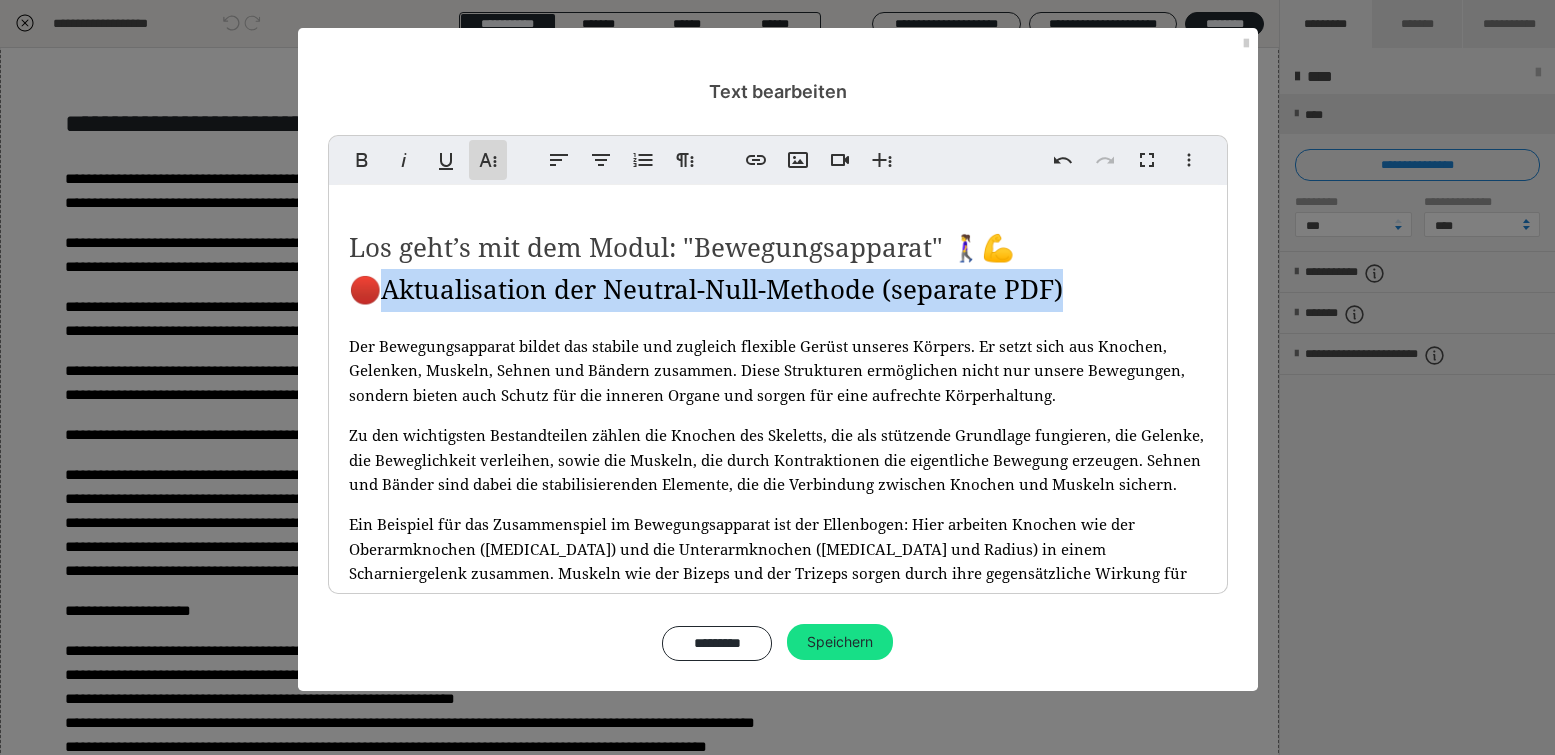 click on "Weitere Textformate" at bounding box center (488, 160) 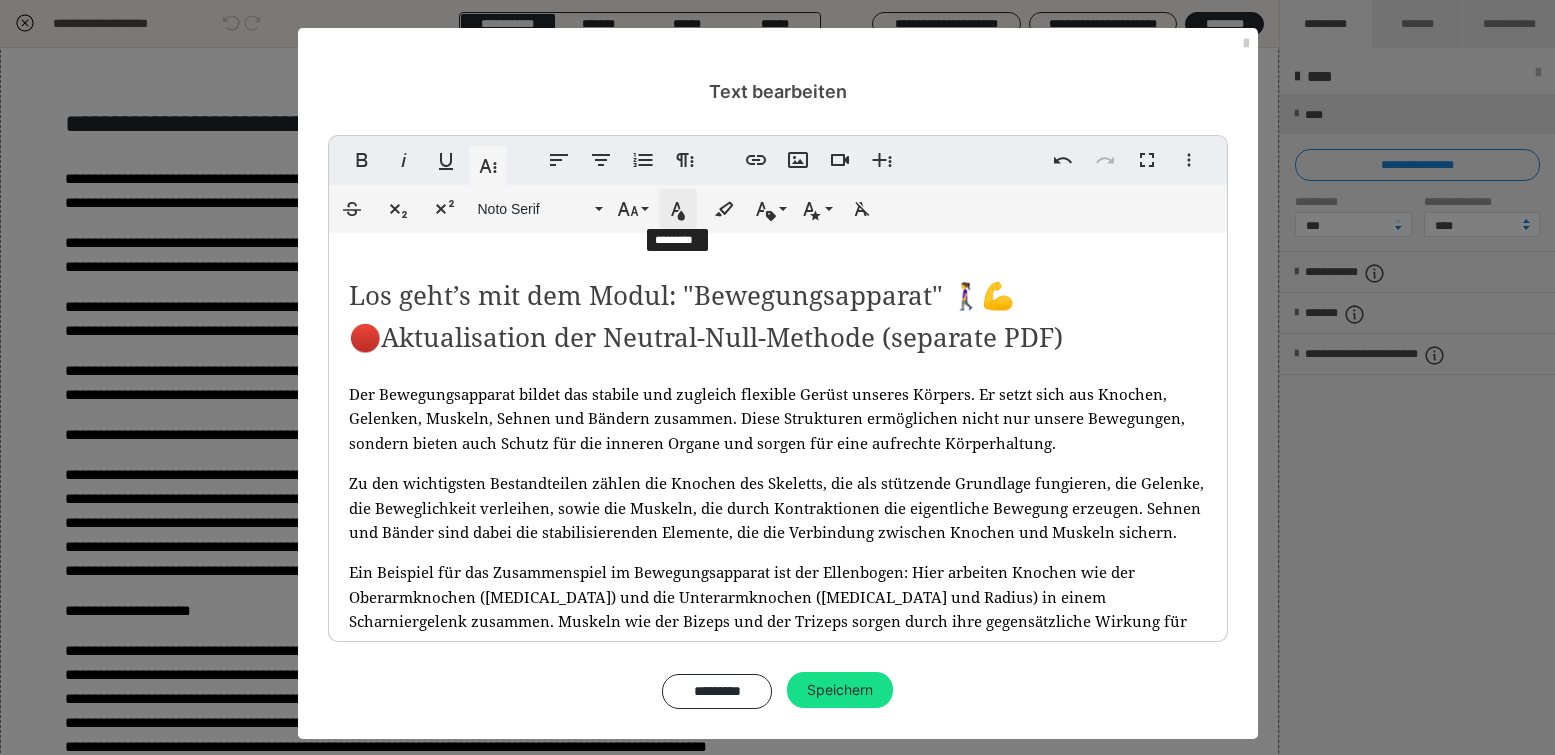 click 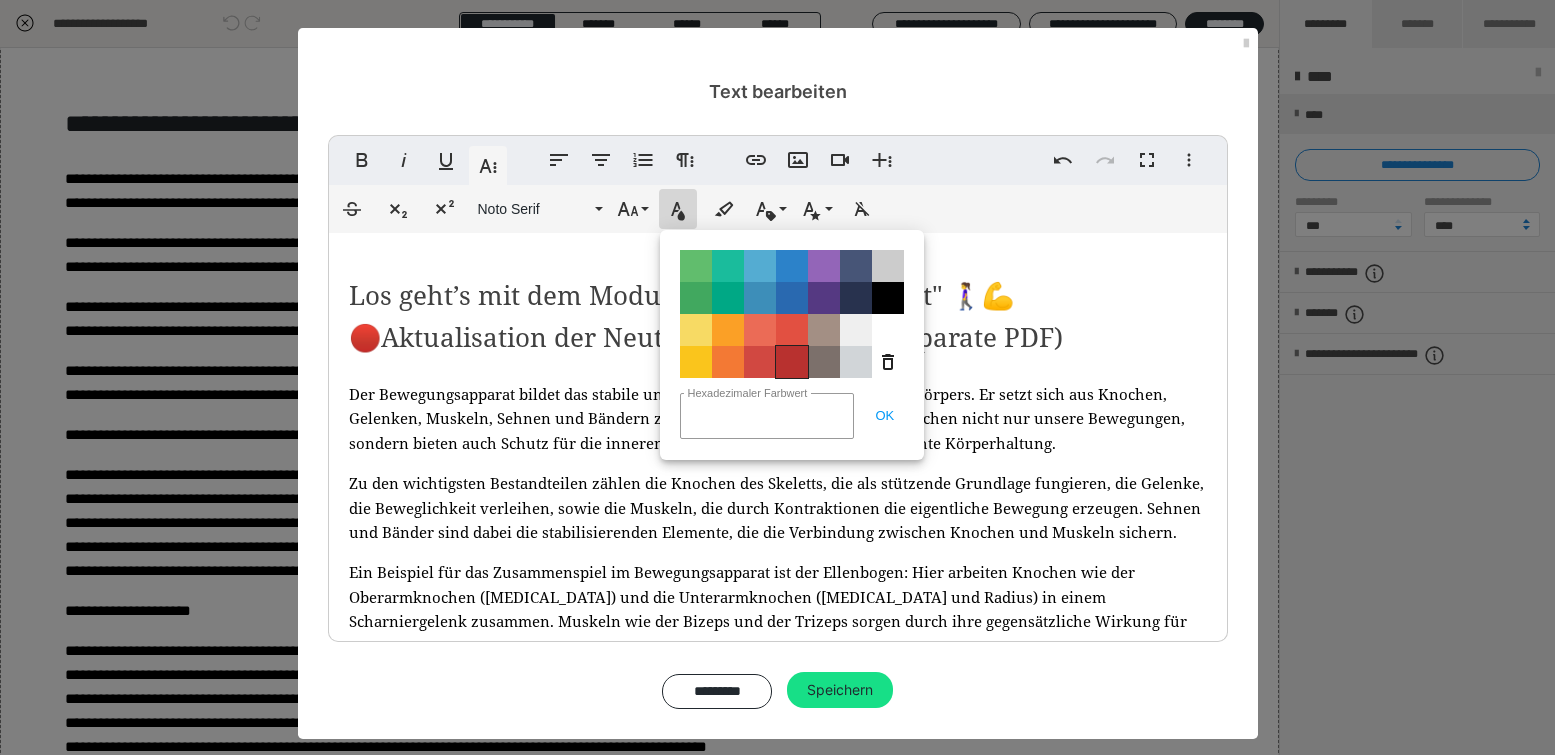 click on "Color#B8312F" at bounding box center [792, 362] 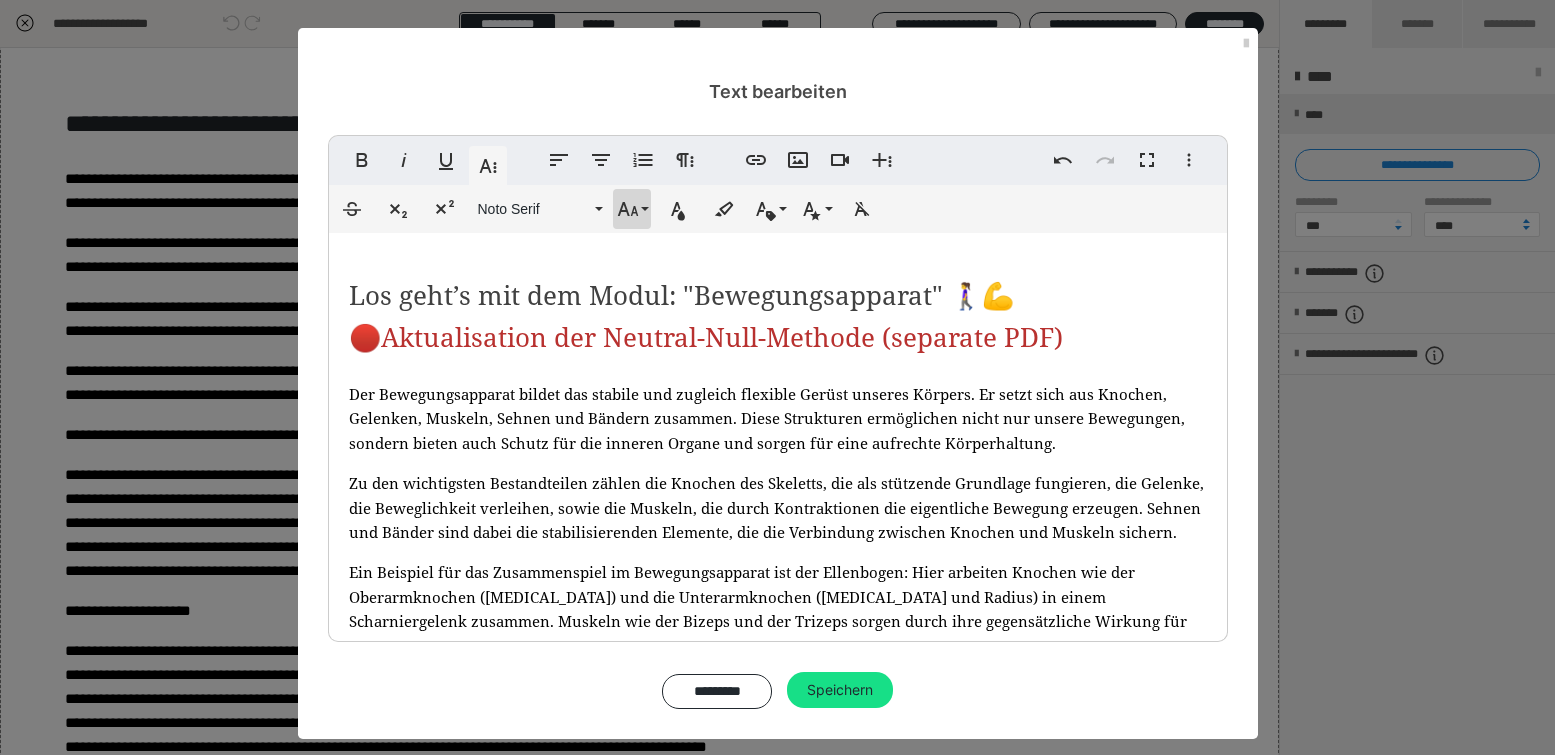scroll, scrollTop: 3, scrollLeft: 0, axis: vertical 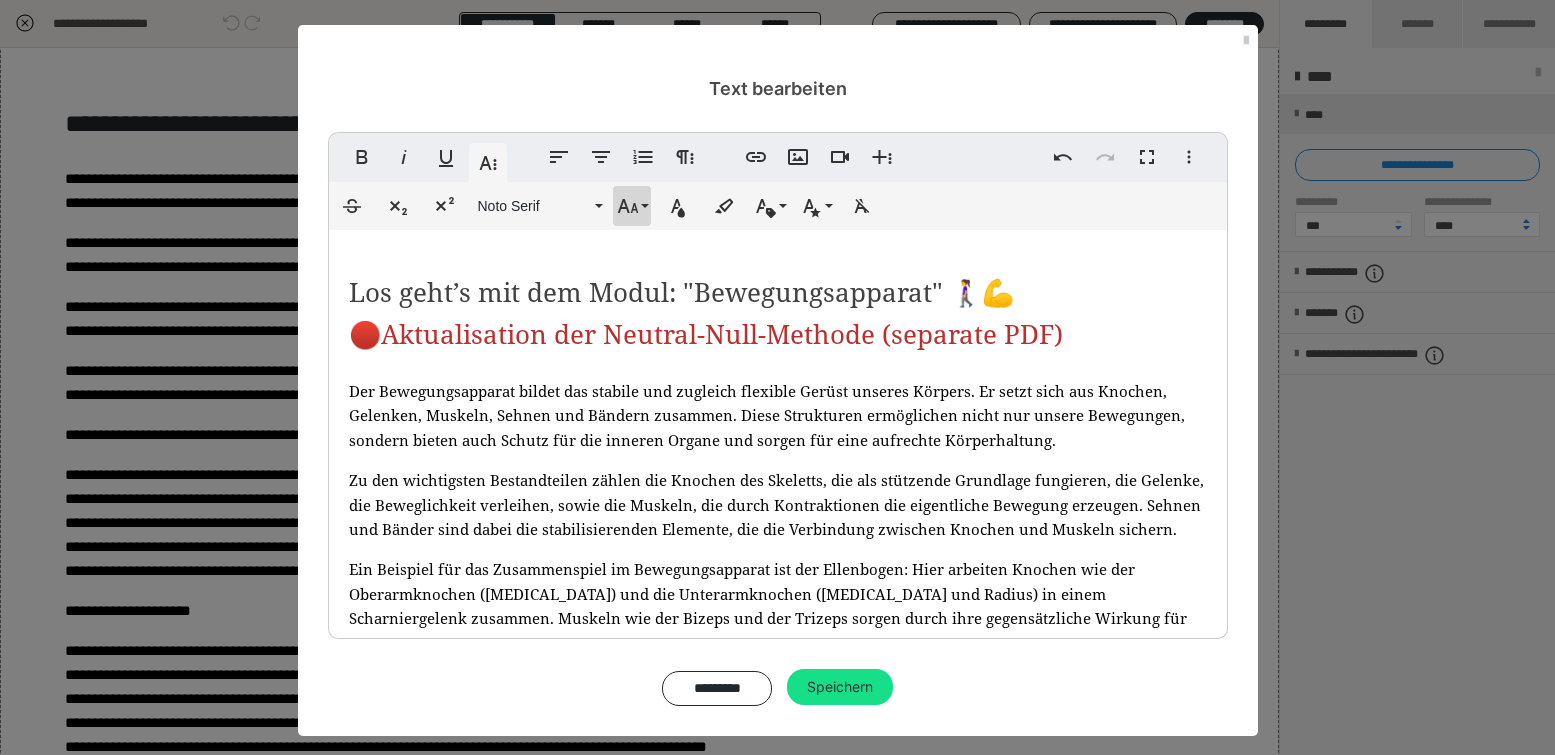 click on "Schriftgröße" at bounding box center (632, 206) 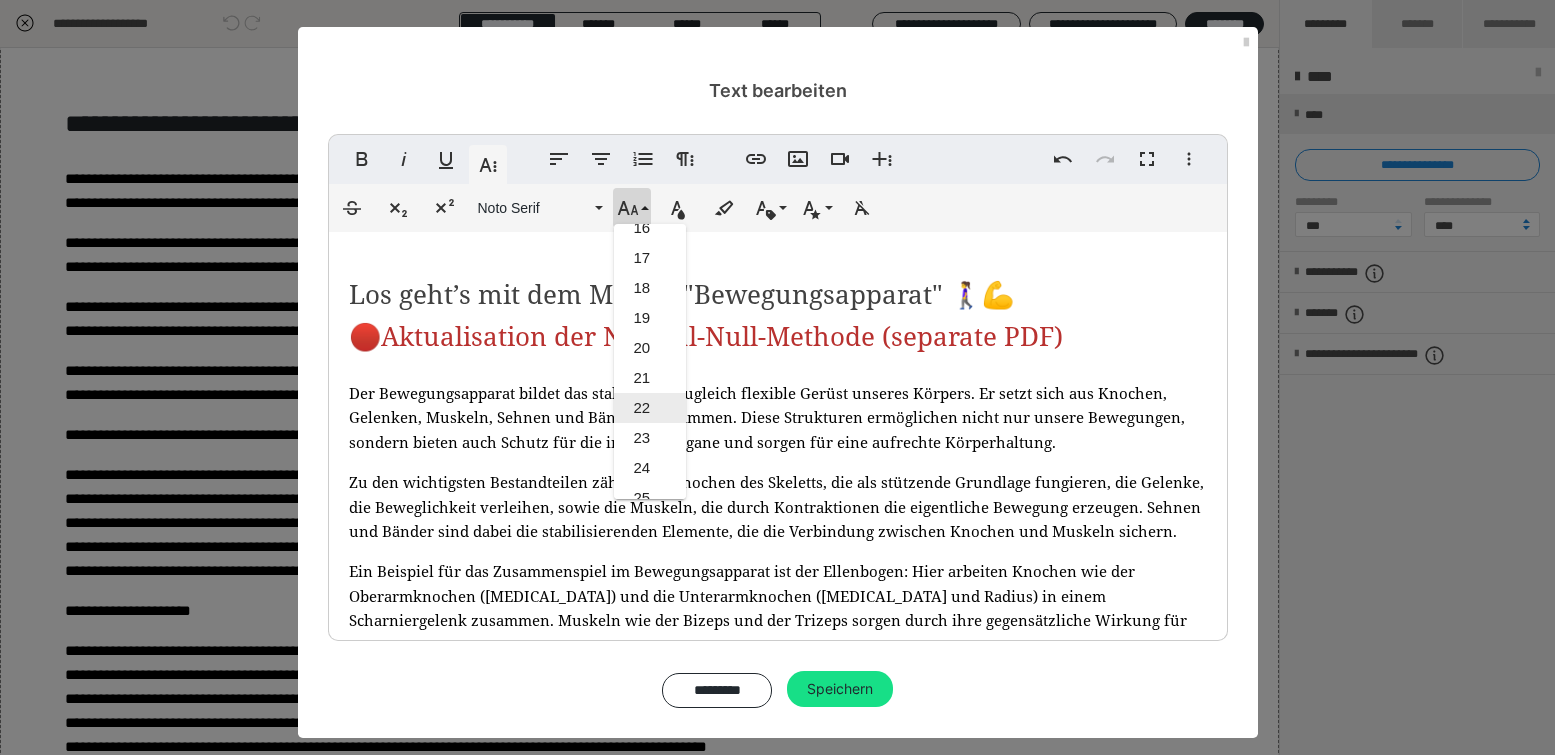 scroll, scrollTop: 469, scrollLeft: 0, axis: vertical 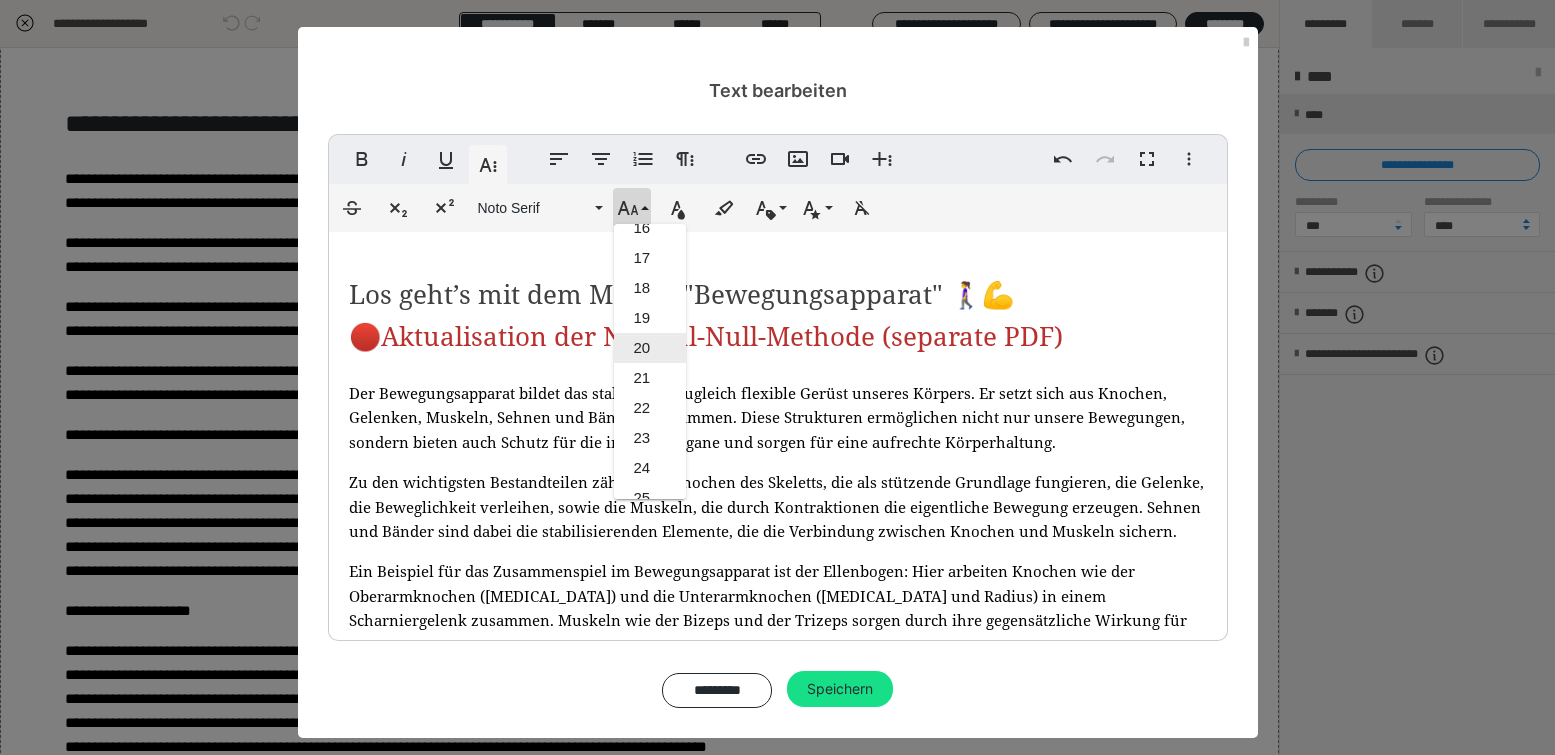 click on "20" at bounding box center [650, 348] 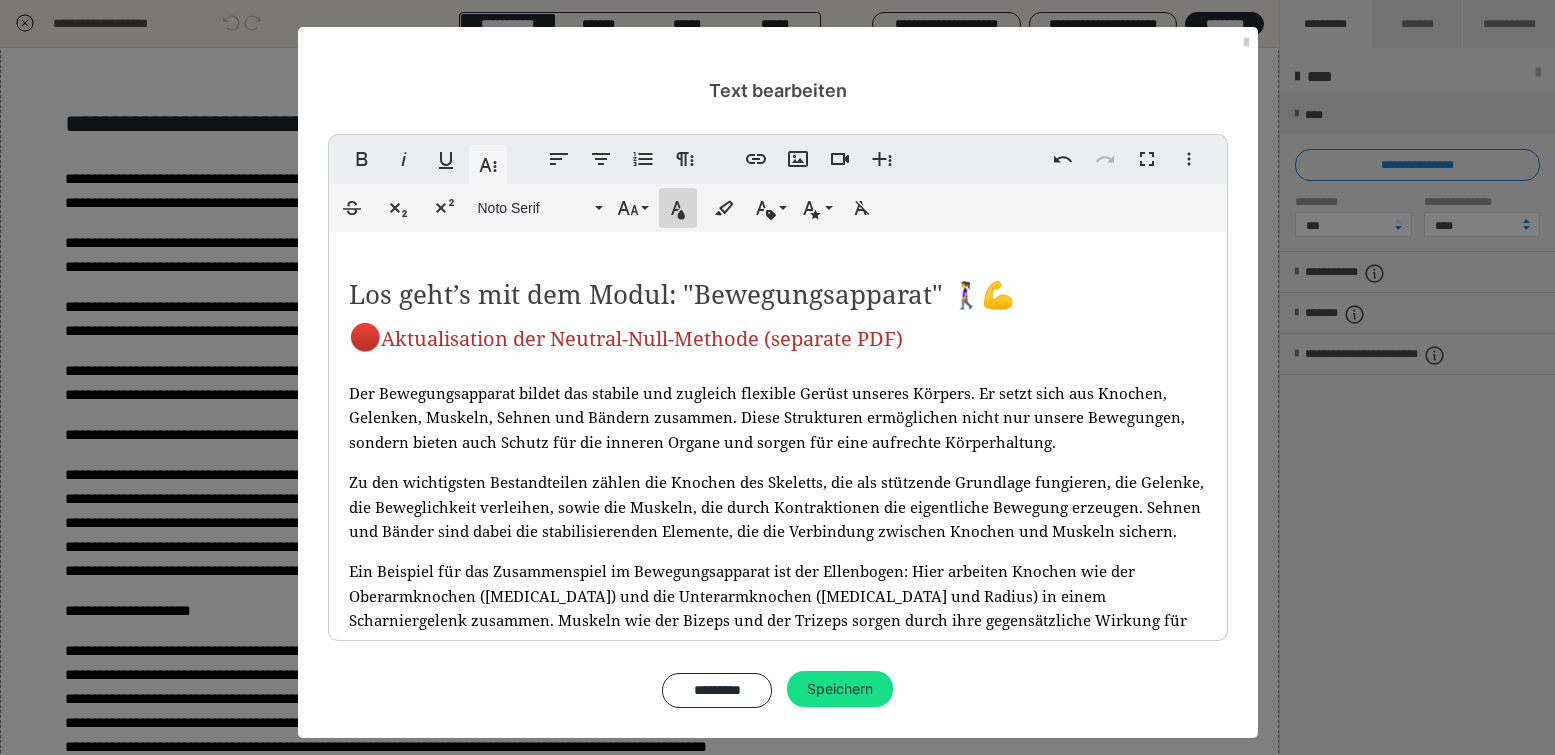 click 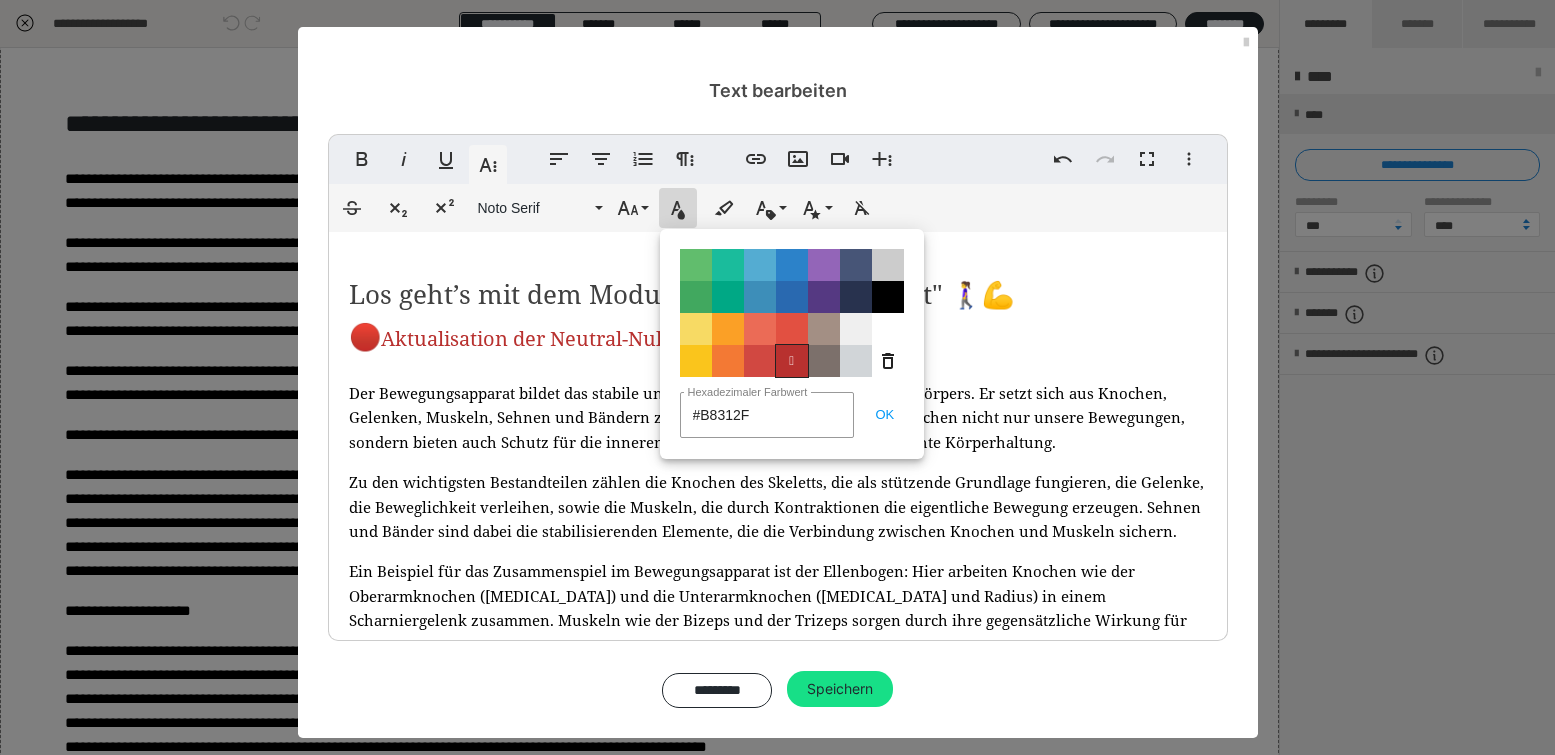 click on "" at bounding box center [792, 361] 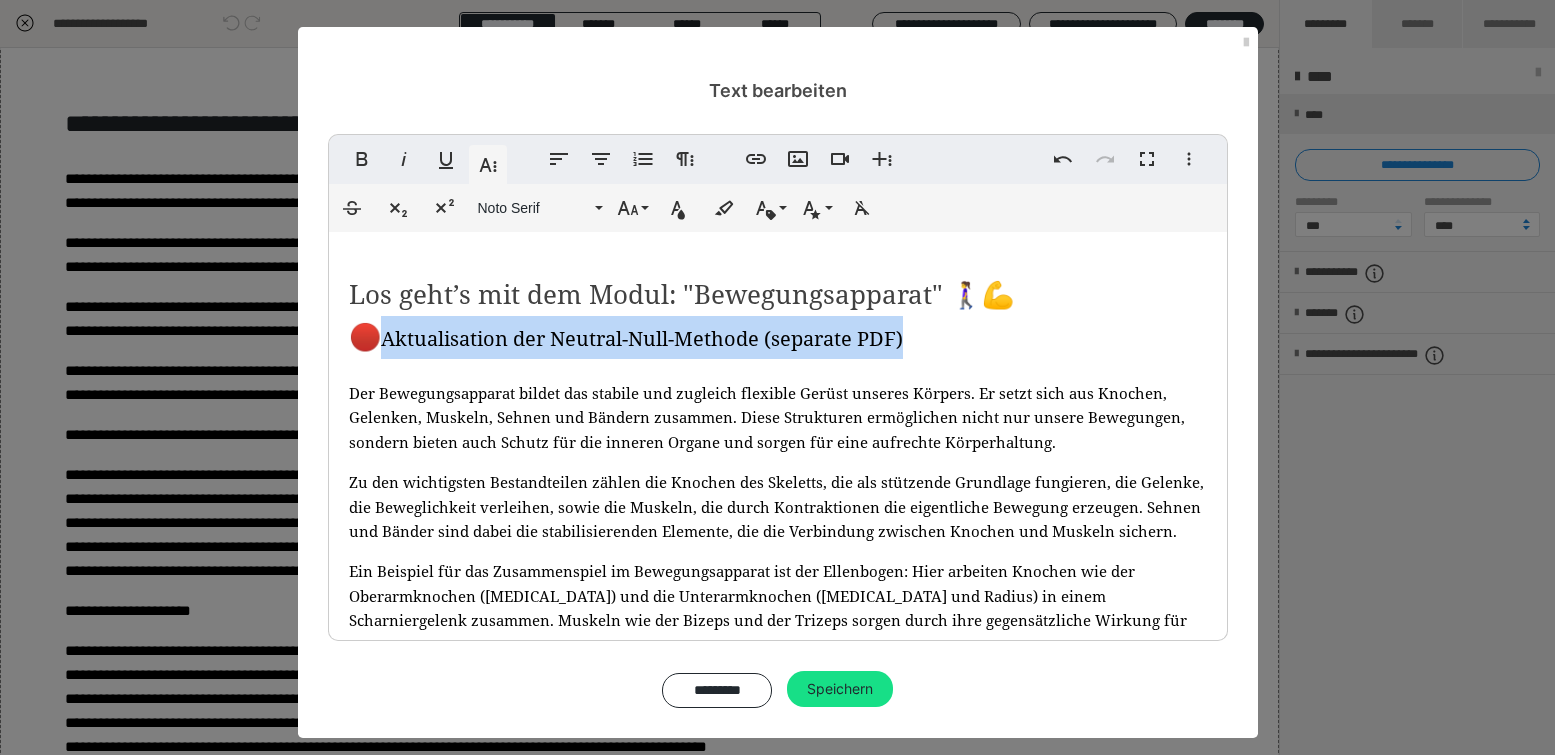 click on "Los geht’s mit dem Modul: "Bewegungsapparat" 🚶‍♀️💪 🔴 Aktualisation der Neutral-Null-Methode (separate PDF) Der Bewegungsapparat bildet das stabile und zugleich flexible Gerüst unseres Körpers. Er setzt sich aus Knochen, Gelenken, Muskeln, Sehnen und Bändern zusammen. Diese Strukturen ermöglichen nicht nur unsere Bewegungen, sondern bieten auch Schutz für die inneren Organe und sorgen für eine aufrechte Körperhaltung. Zu den wichtigsten Bestandteilen zählen die Knochen des Skeletts, die als stützende Grundlage fungieren, die Gelenke, die Beweglichkeit verleihen, sowie die Muskeln, die durch Kontraktionen die eigentliche Bewegung erzeugen. Sehnen und Bänder sind dabei die stabilisierenden Elemente, die die Verbindung zwischen Knochen und Muskeln sichern. Bevor du loslegst, gibt es ein paar Tipps, um deine Lernzeit optimal zu gestalten ⬇️: 📒 Vorbereitung ist alles: Lade dir das Skript und die Vokabelliste herunter oder halte sie bereit. Nach dem Coaching ⬇️:" at bounding box center [778, 765] 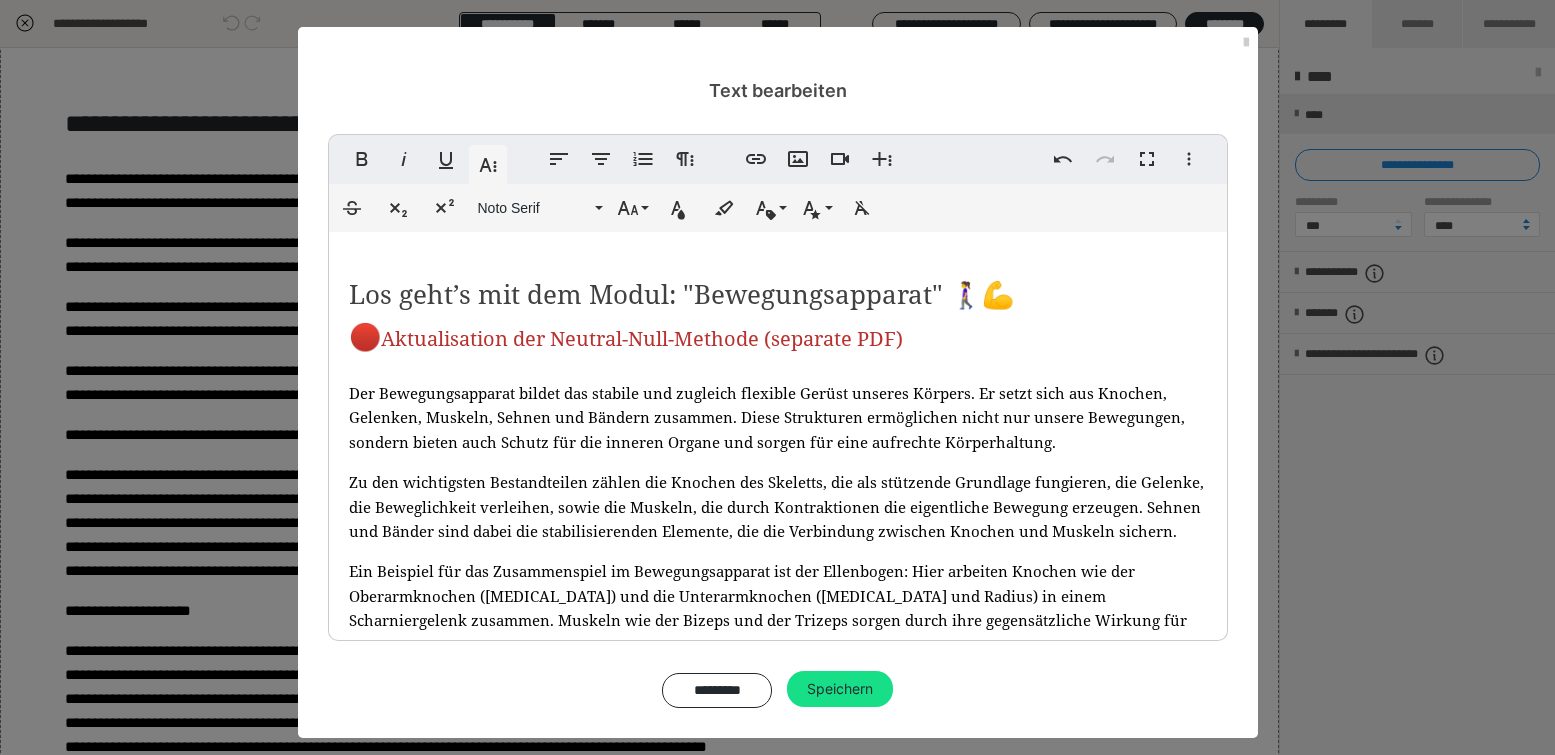 click on "Los geht’s mit dem Modul: "Bewegungsapparat" 🚶‍♀️💪 🔴 Aktualisation der Neutral-Null-Methode (separate PDF) Der Bewegungsapparat bildet das stabile und zugleich flexible Gerüst unseres Körpers. Er setzt sich aus Knochen, Gelenken, Muskeln, Sehnen und Bändern zusammen. Diese Strukturen ermöglichen nicht nur unsere Bewegungen, sondern bieten auch Schutz für die inneren Organe und sorgen für eine aufrechte Körperhaltung. Zu den wichtigsten Bestandteilen zählen die Knochen des Skeletts, die als stützende Grundlage fungieren, die Gelenke, die Beweglichkeit verleihen, sowie die Muskeln, die durch Kontraktionen die eigentliche Bewegung erzeugen. Sehnen und Bänder sind dabei die stabilisierenden Elemente, die die Verbindung zwischen Knochen und Muskeln sichern. Bevor du loslegst, gibt es ein paar Tipps, um deine Lernzeit optimal zu gestalten ⬇️: 📒 Vorbereitung ist alles: Lade dir das Skript und die Vokabelliste herunter oder halte sie bereit. Nach dem Coaching ⬇️:" at bounding box center [778, 765] 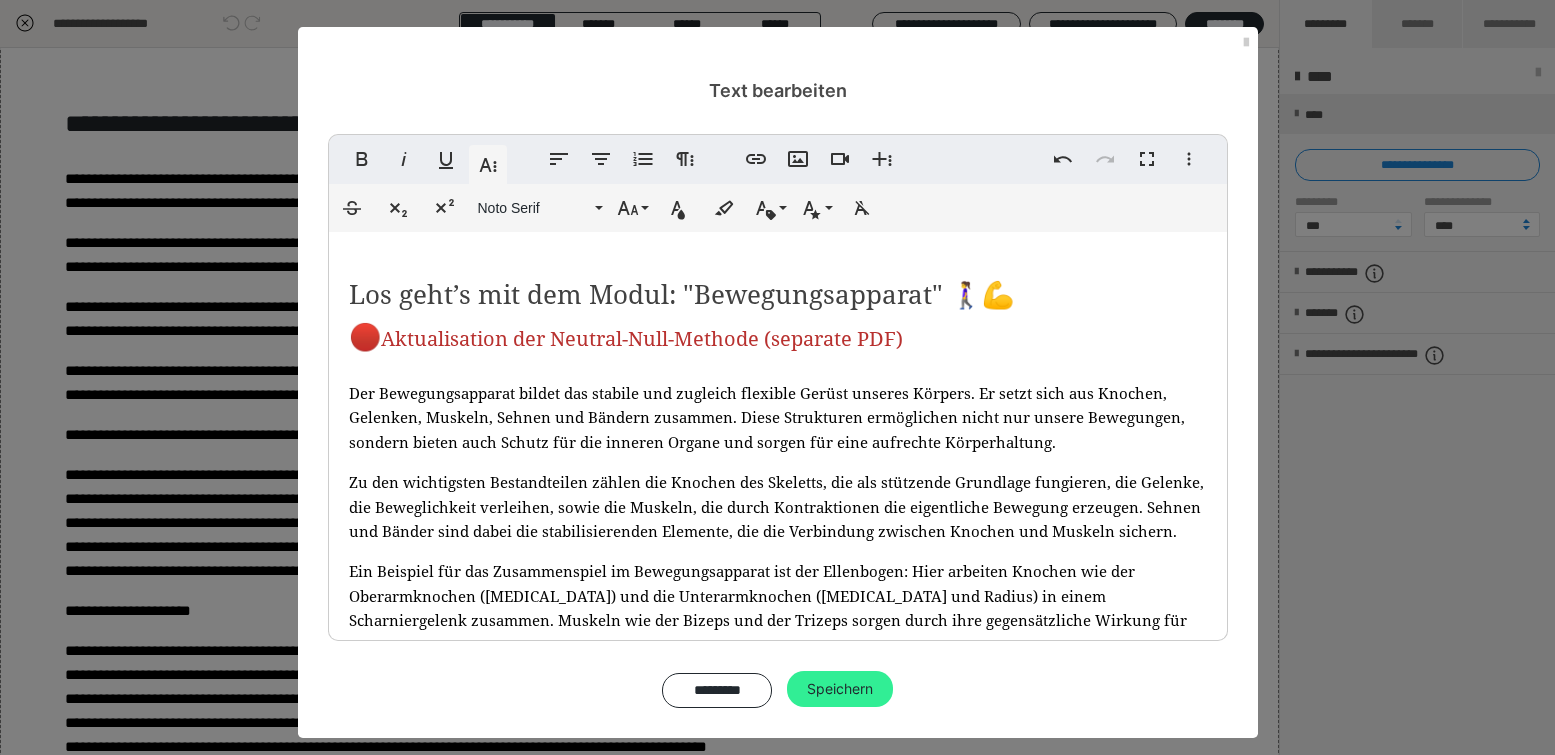 click on "Speichern" at bounding box center [840, 689] 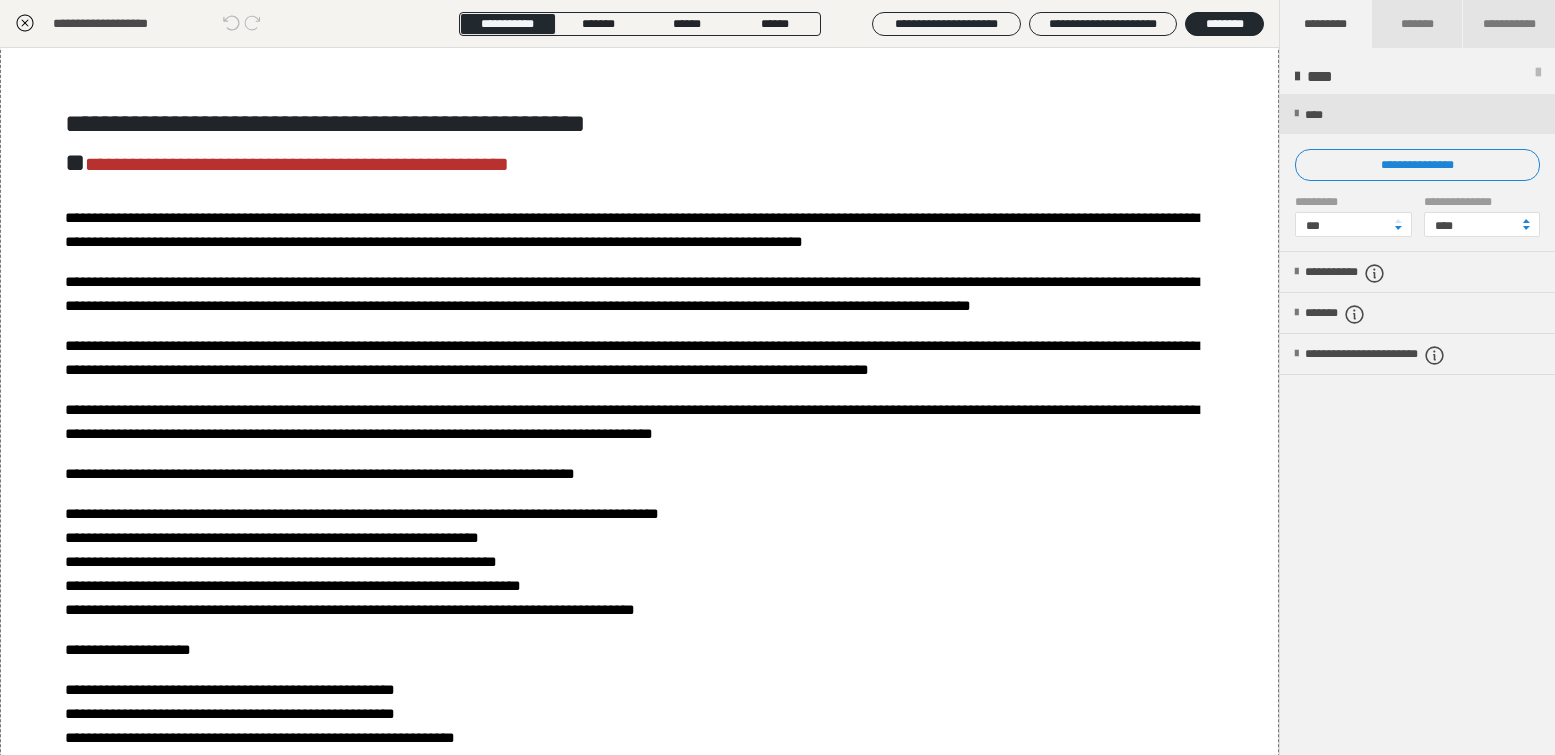 click on "**********" at bounding box center (197, 24) 